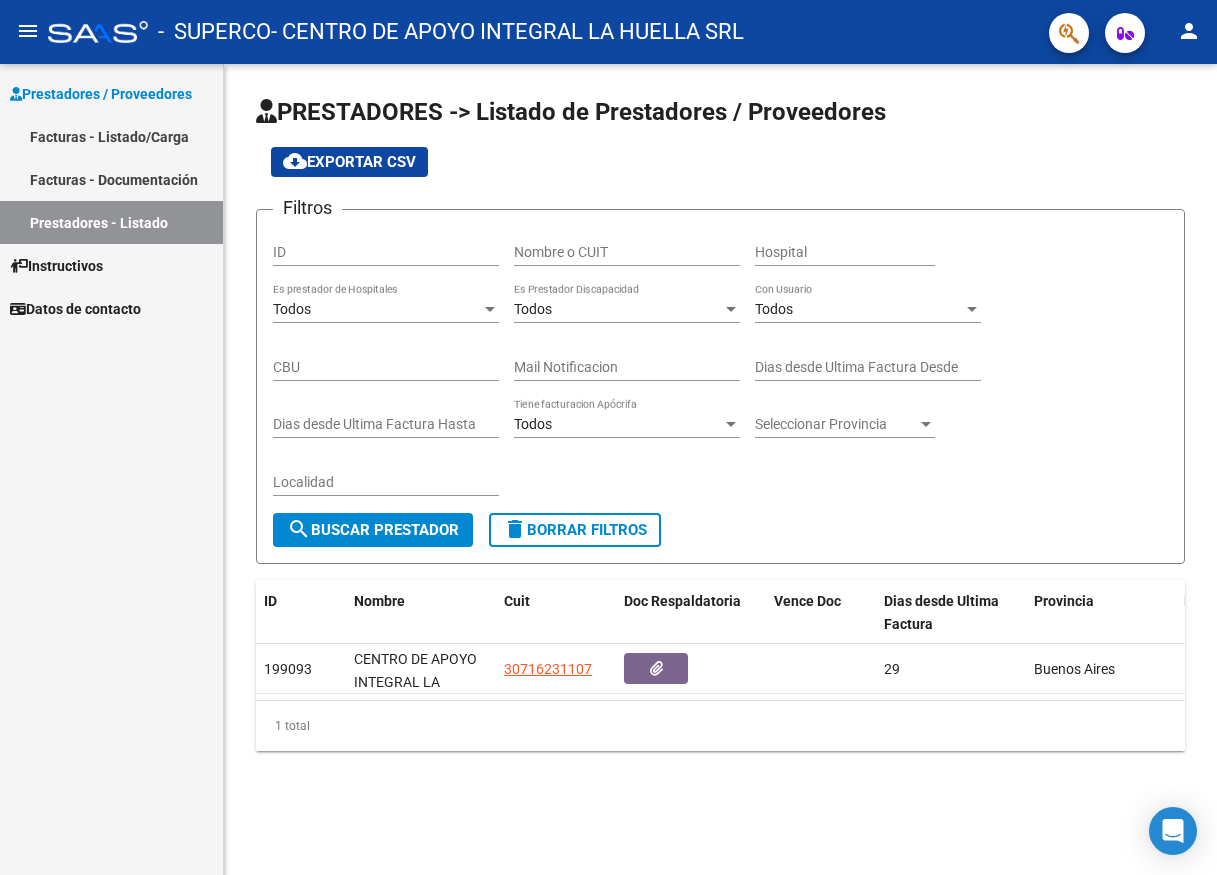 scroll, scrollTop: 0, scrollLeft: 0, axis: both 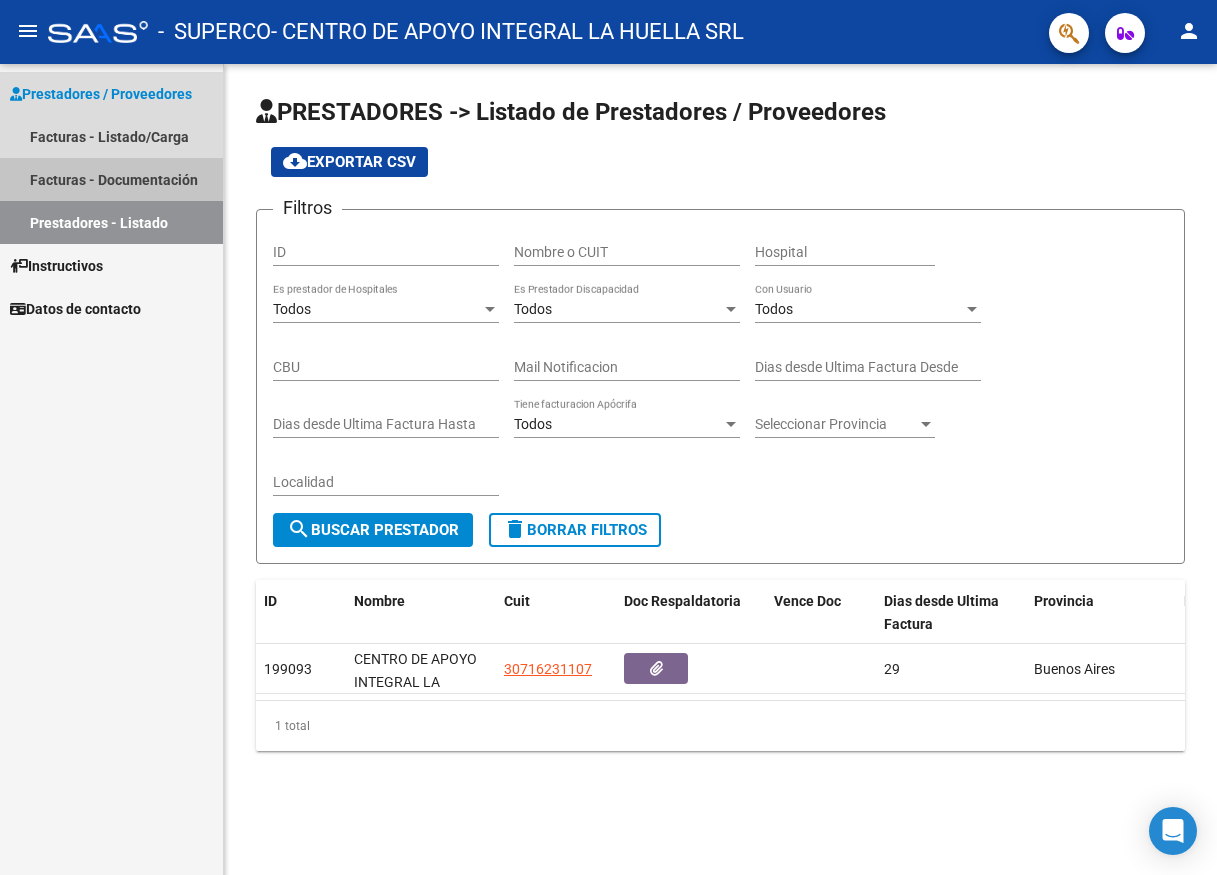 click on "Facturas - Documentación" at bounding box center (111, 179) 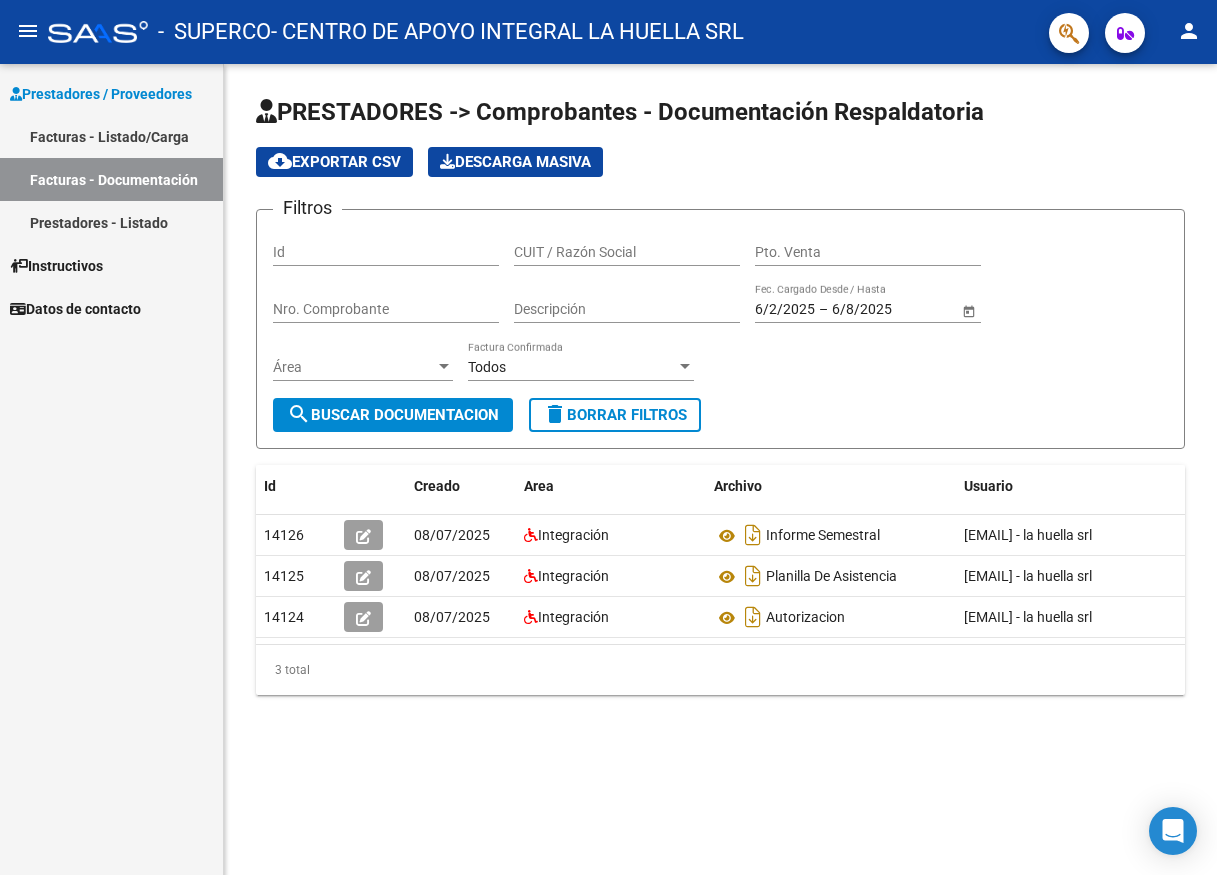 click on "Facturas - Listado/Carga" at bounding box center (111, 136) 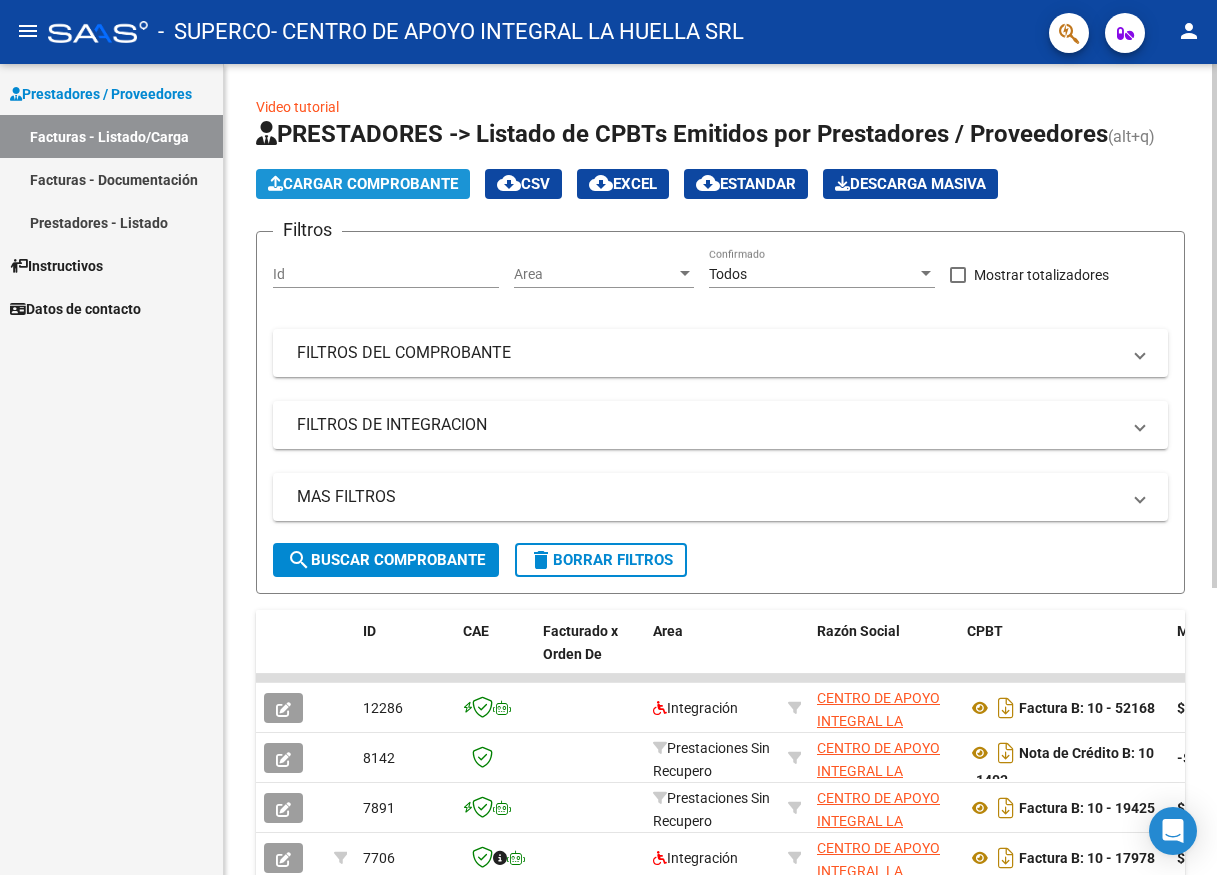click on "Cargar Comprobante" 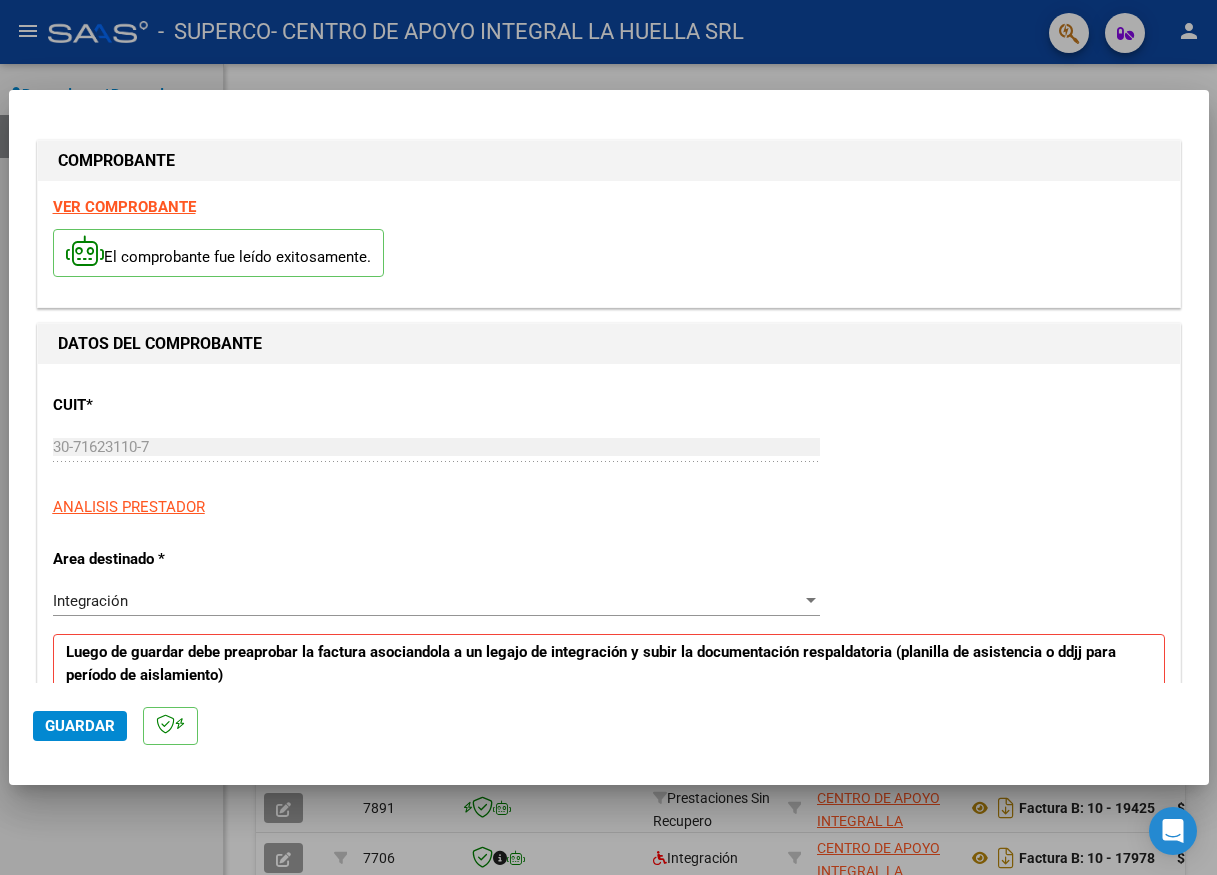 scroll, scrollTop: 200, scrollLeft: 0, axis: vertical 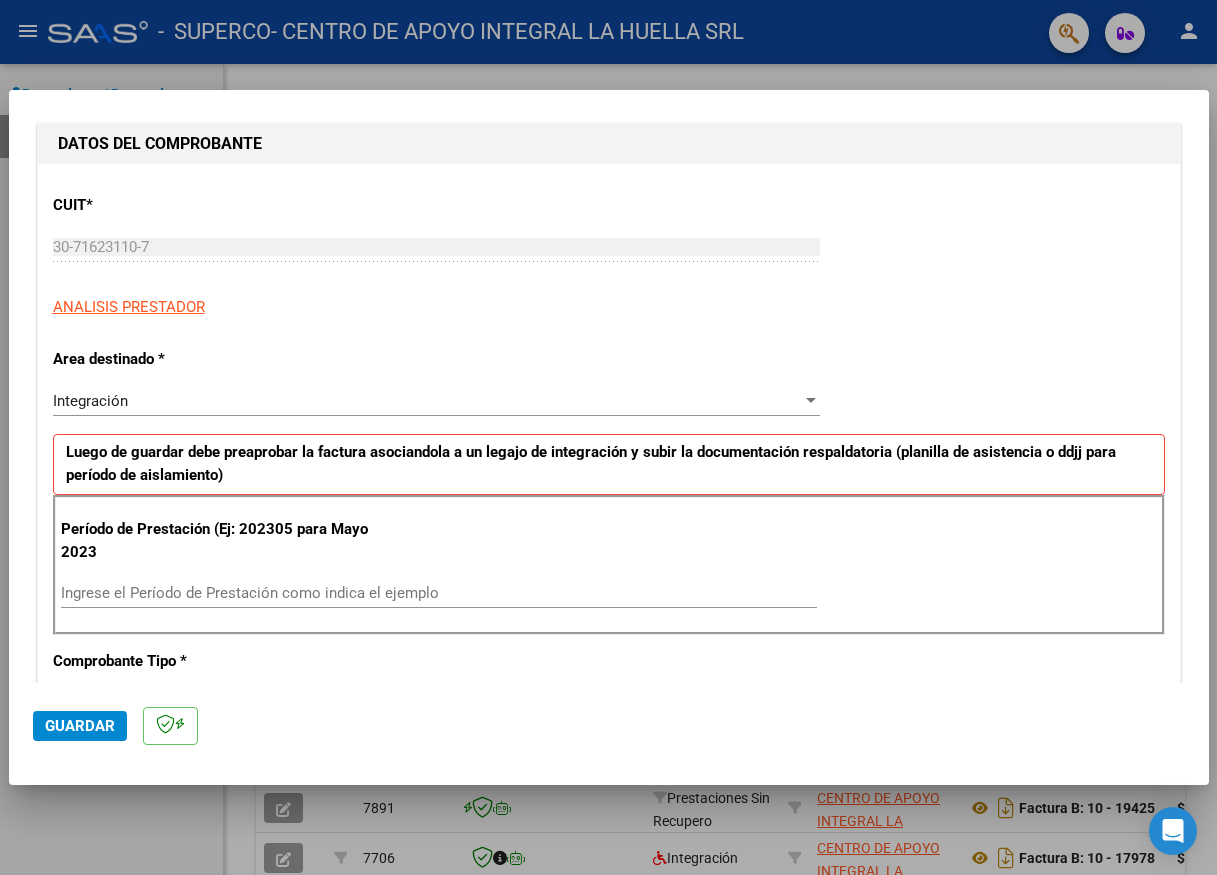 click on "Ingrese el Período de Prestación como indica el ejemplo" at bounding box center [439, 593] 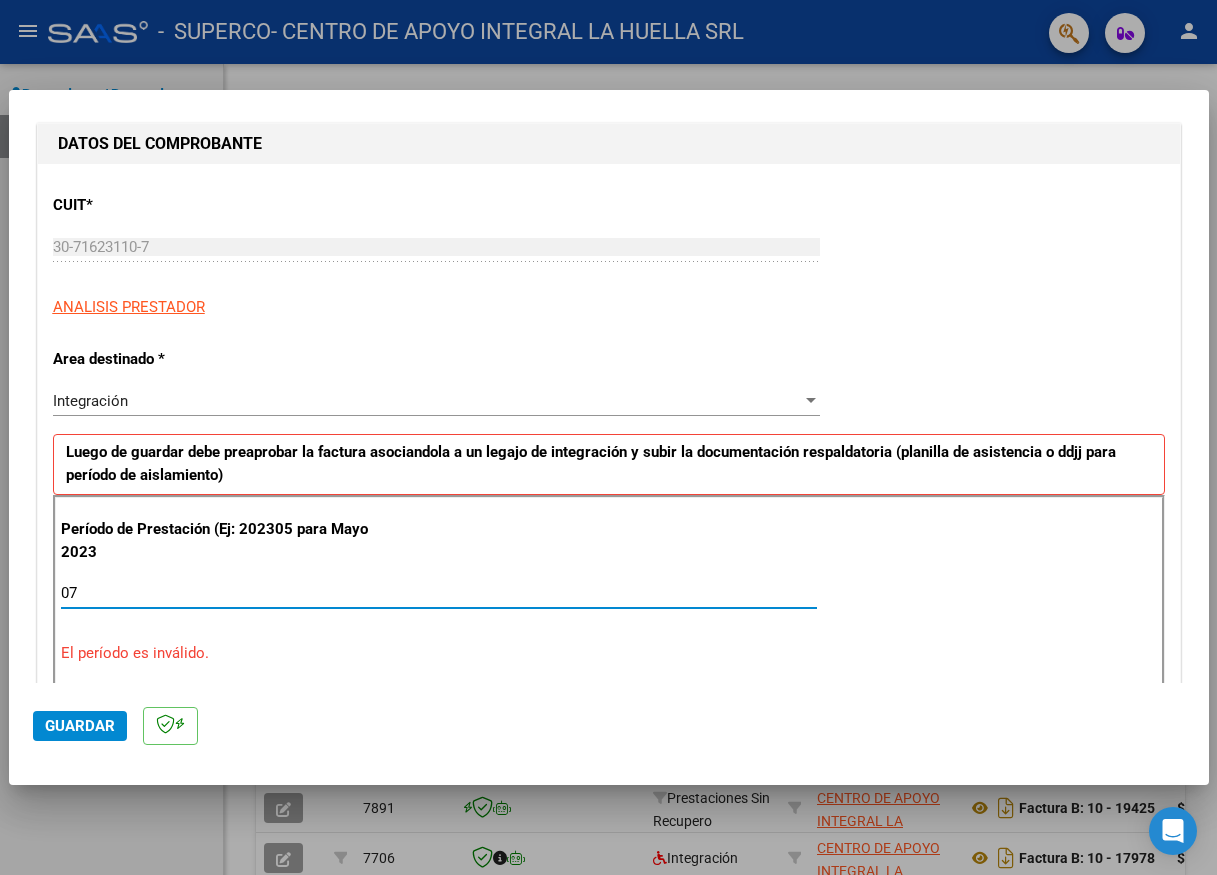 type on "0" 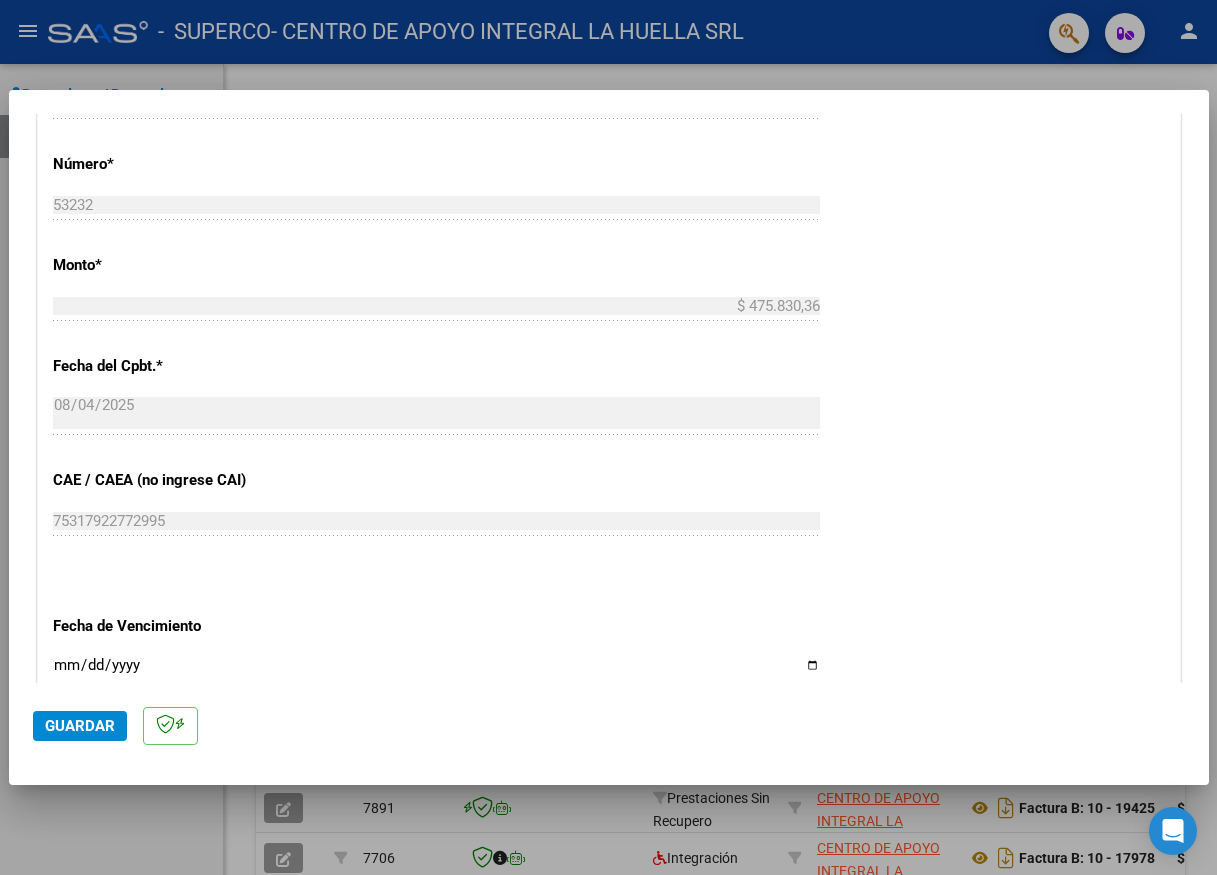 scroll, scrollTop: 1100, scrollLeft: 0, axis: vertical 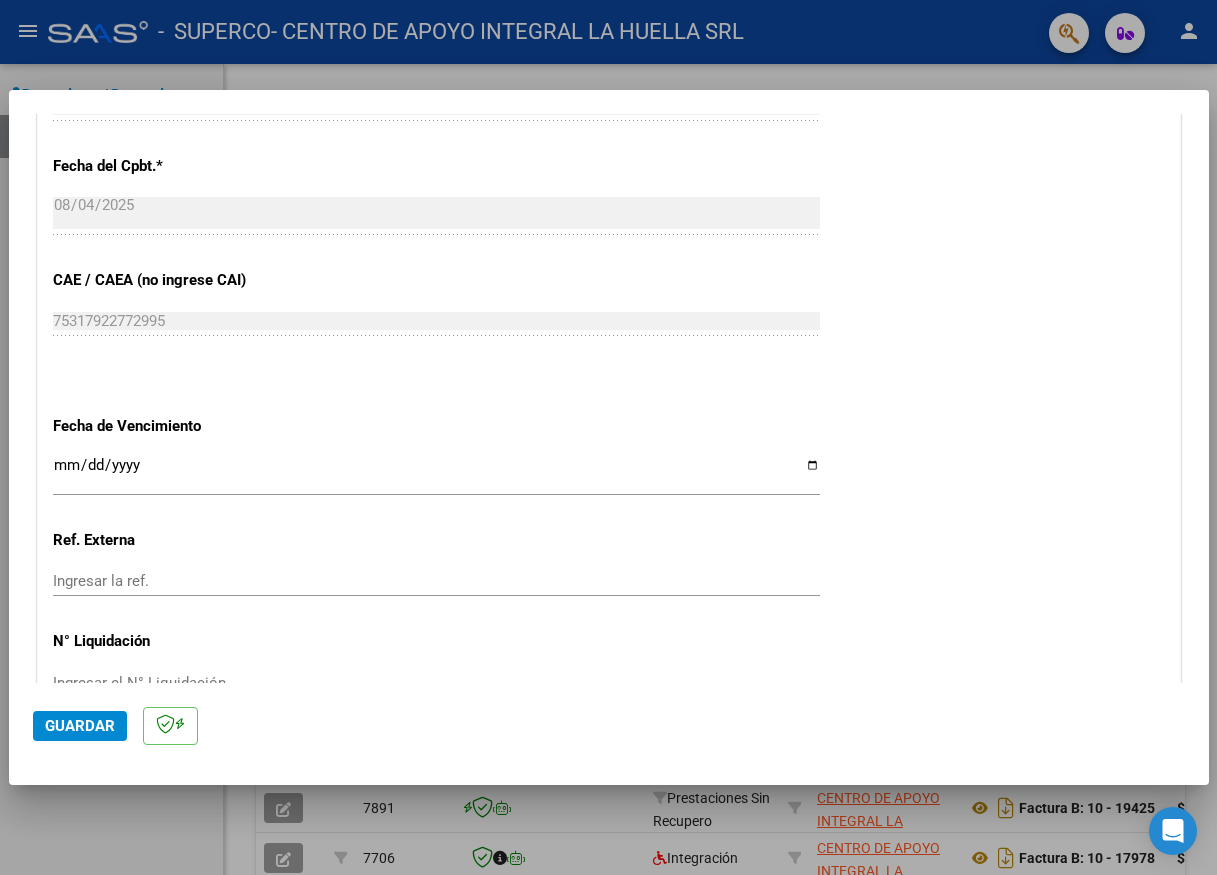 type on "202507" 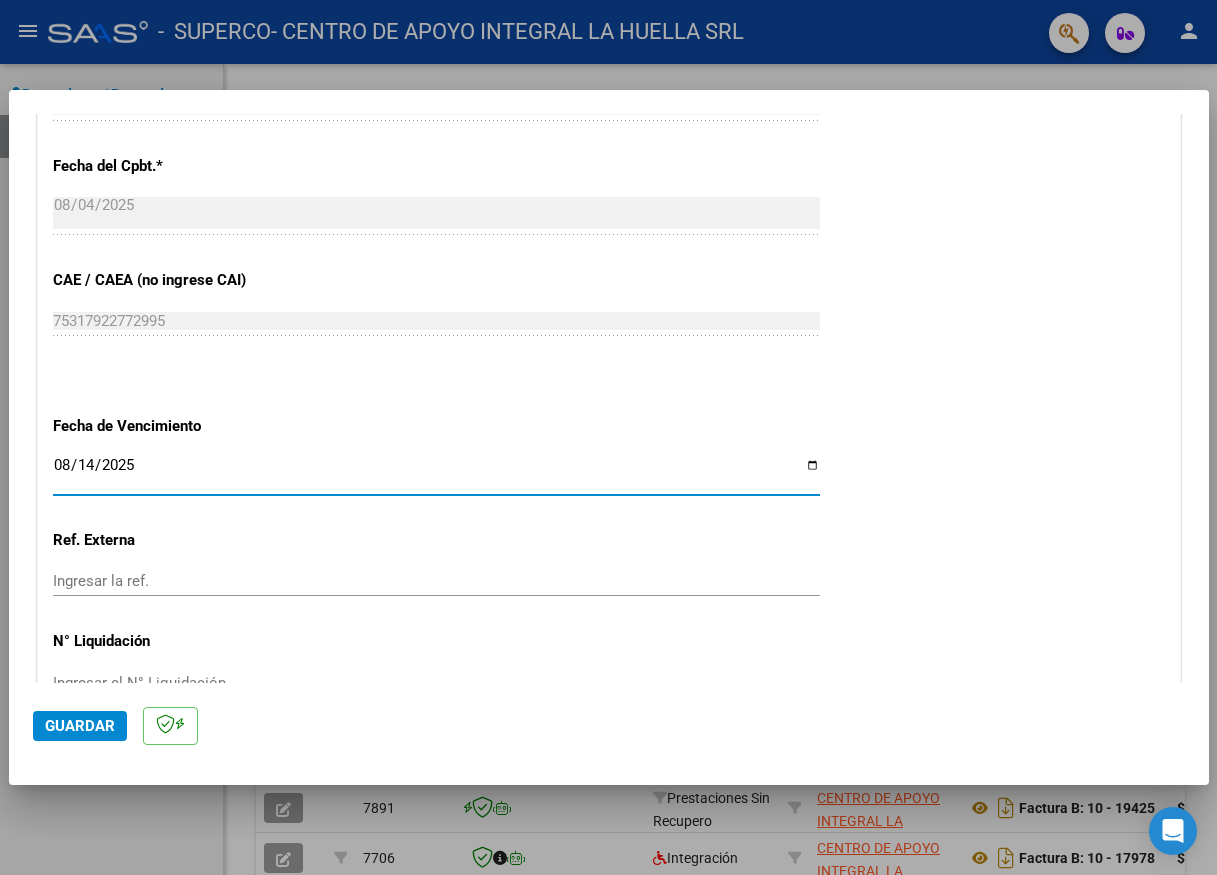 type on "2025-08-14" 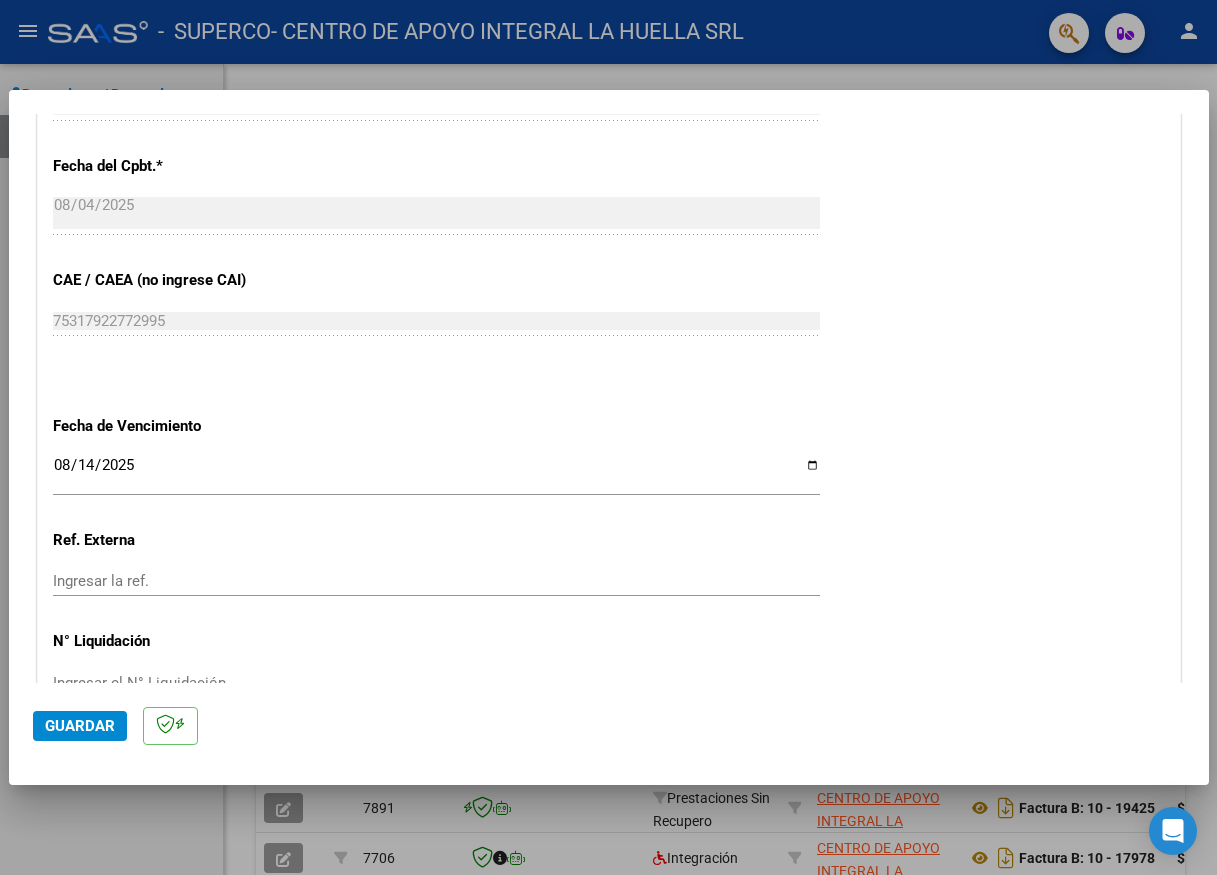 scroll, scrollTop: 1214, scrollLeft: 0, axis: vertical 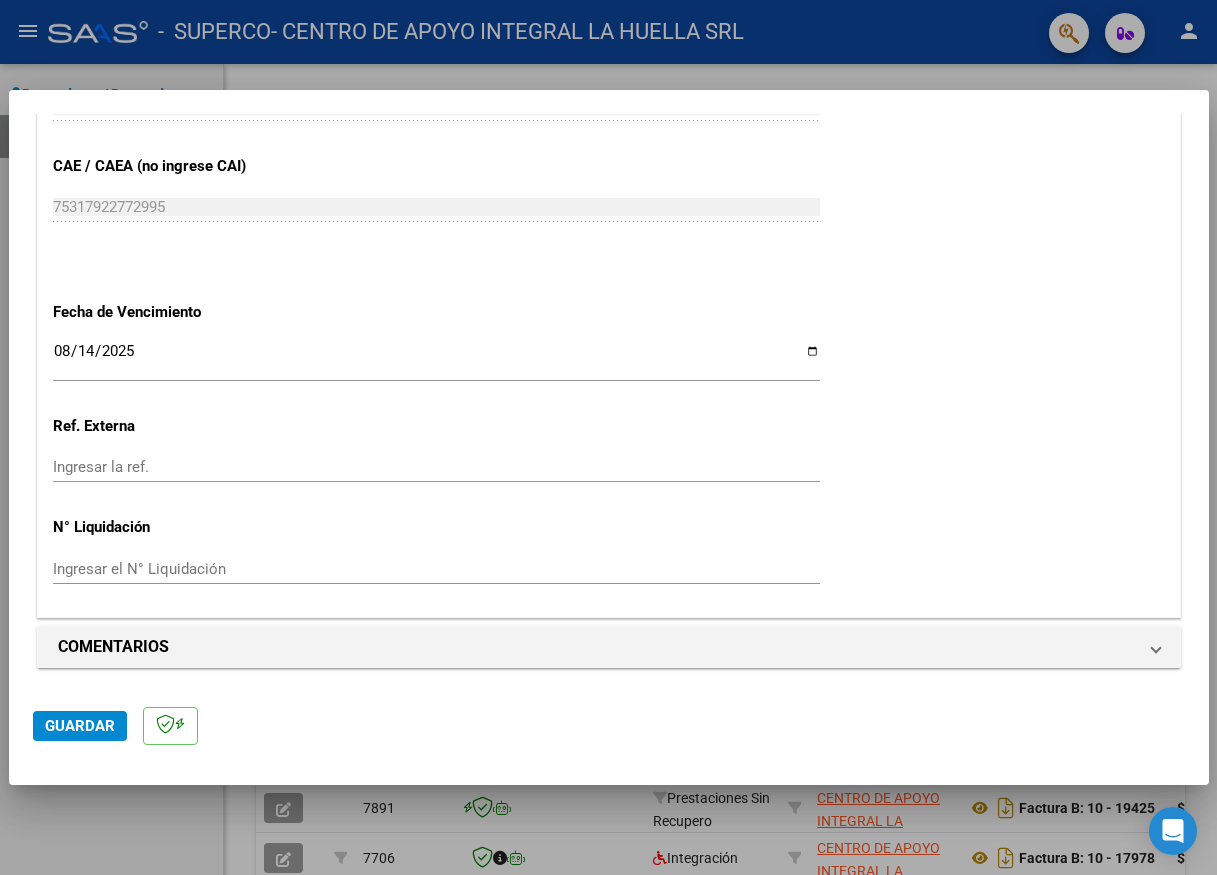 click on "Guardar" 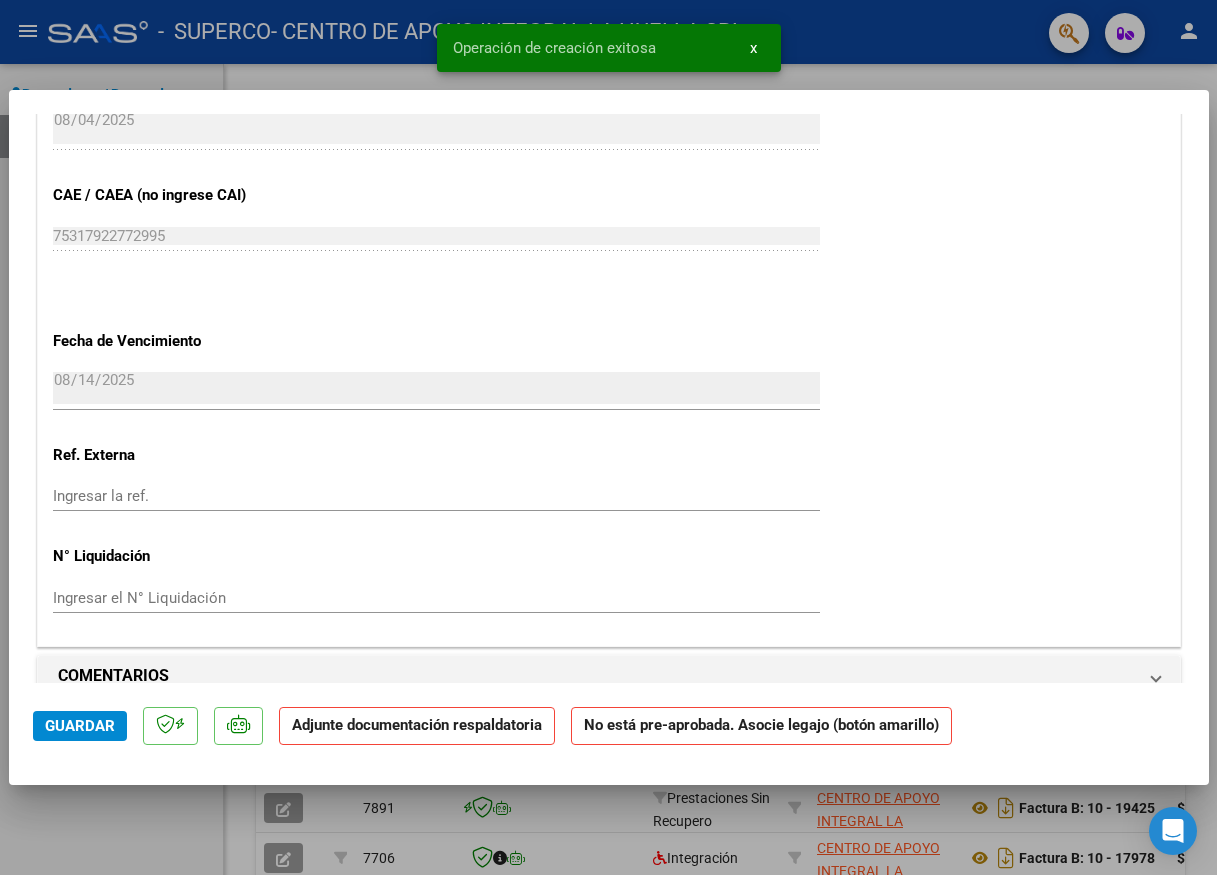 scroll, scrollTop: 1700, scrollLeft: 0, axis: vertical 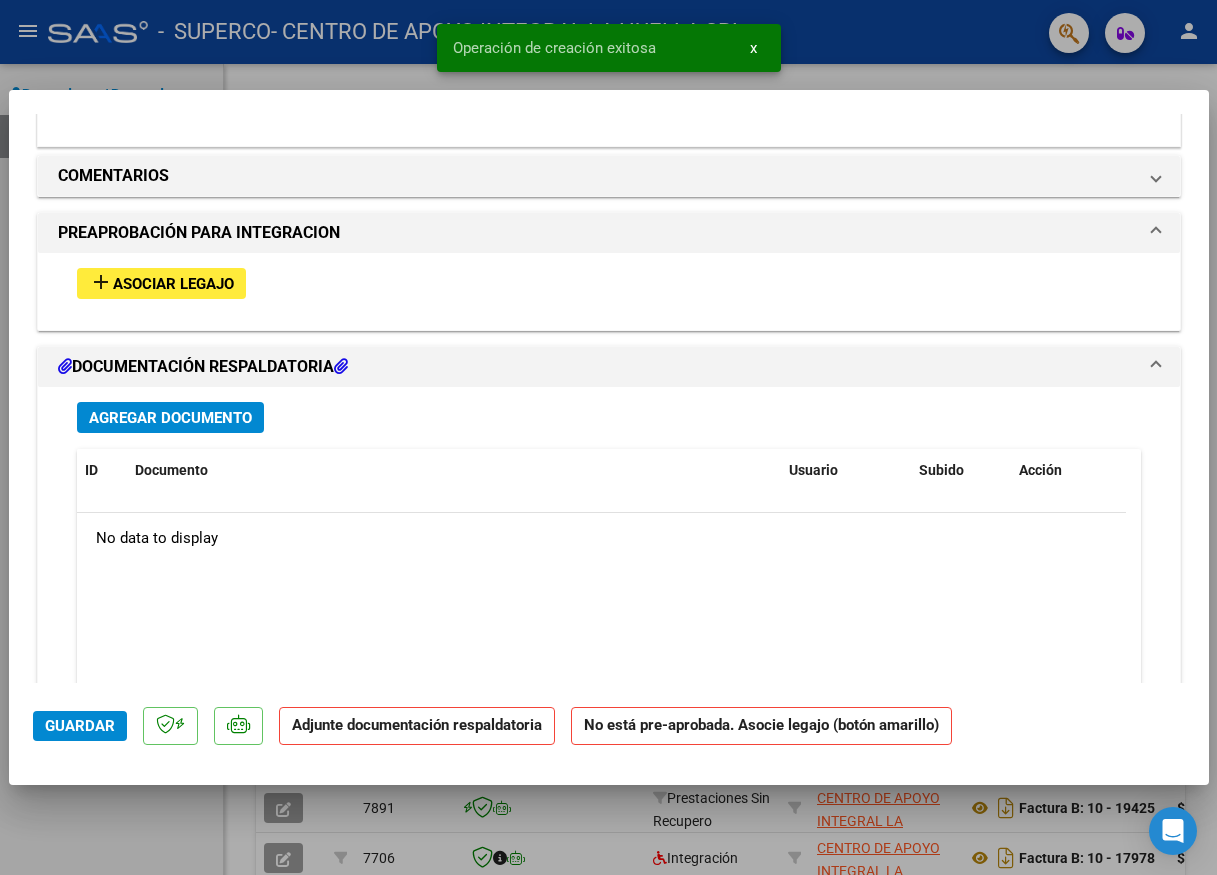 click on "Asociar Legajo" at bounding box center [173, 284] 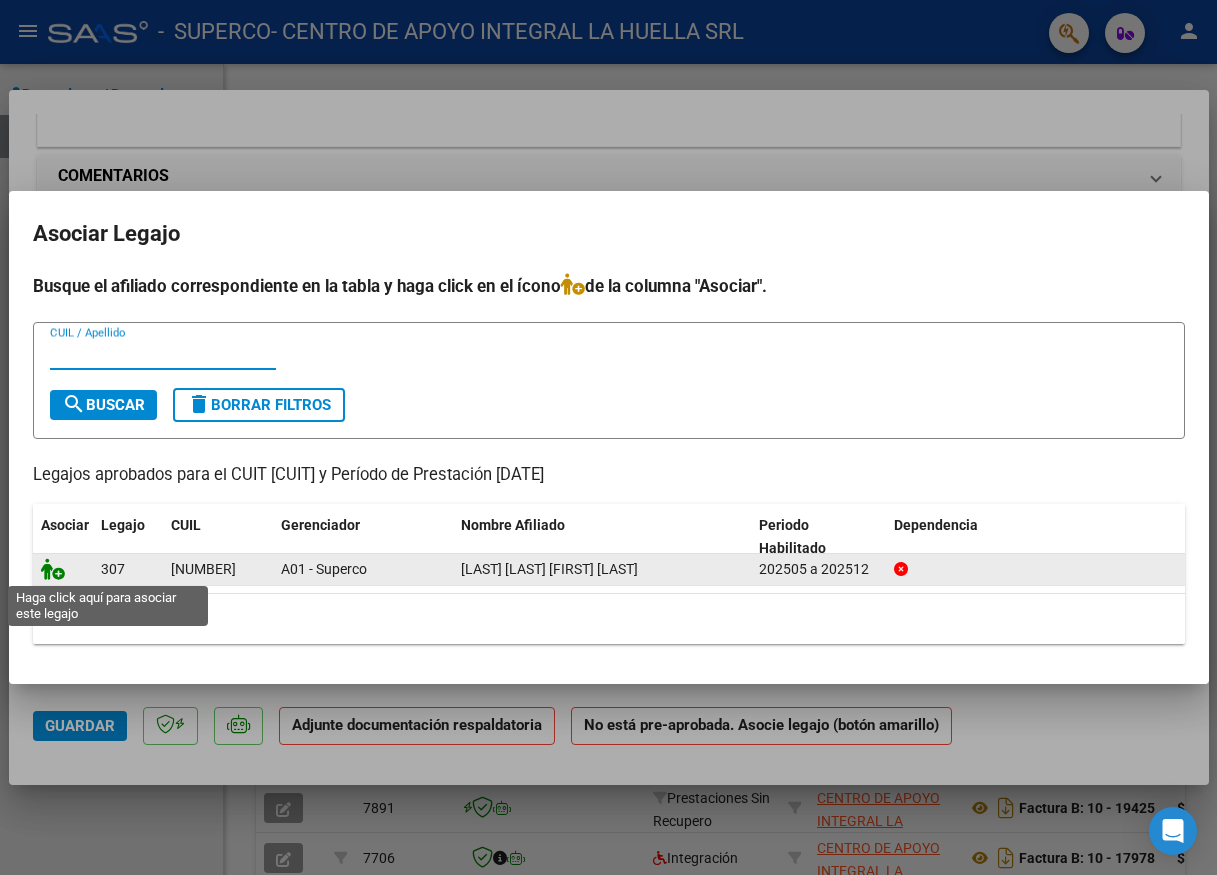 click 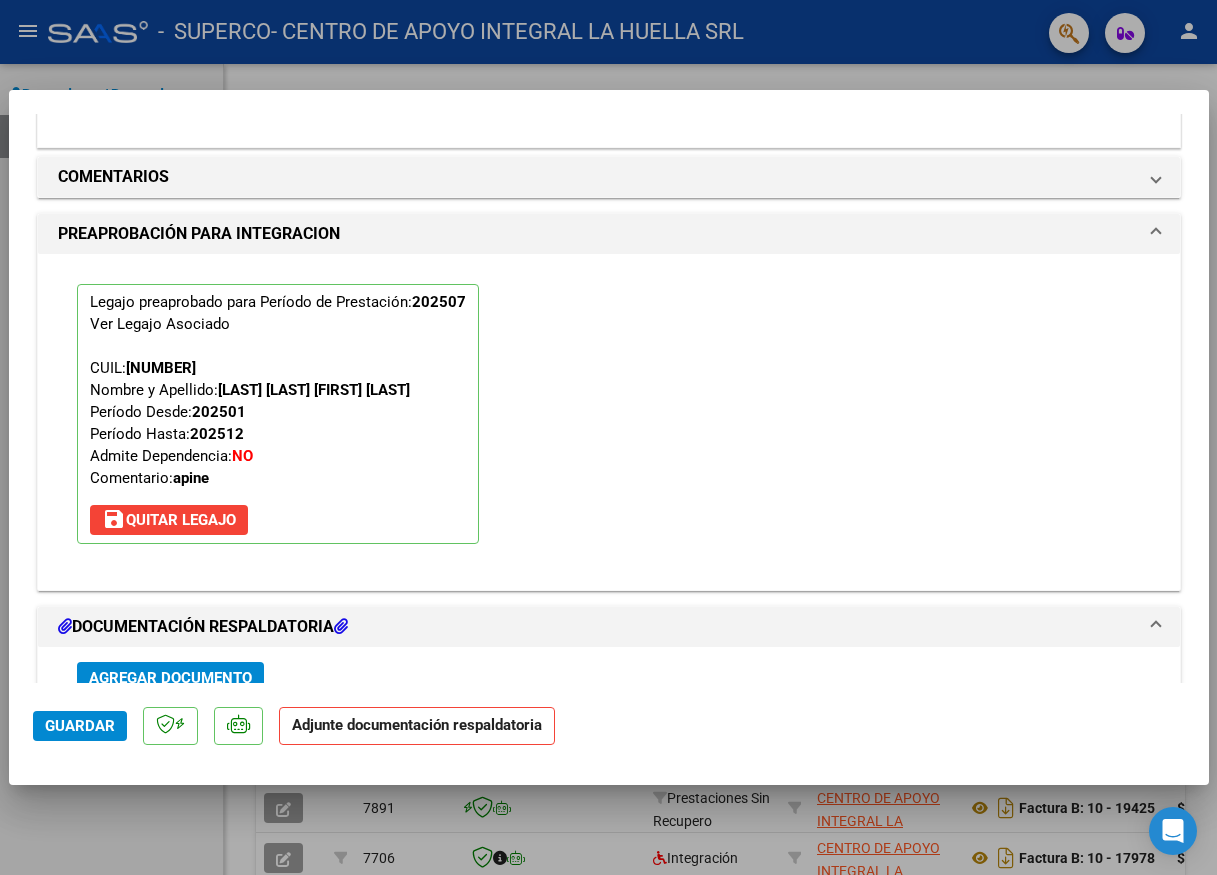 scroll, scrollTop: 2141, scrollLeft: 0, axis: vertical 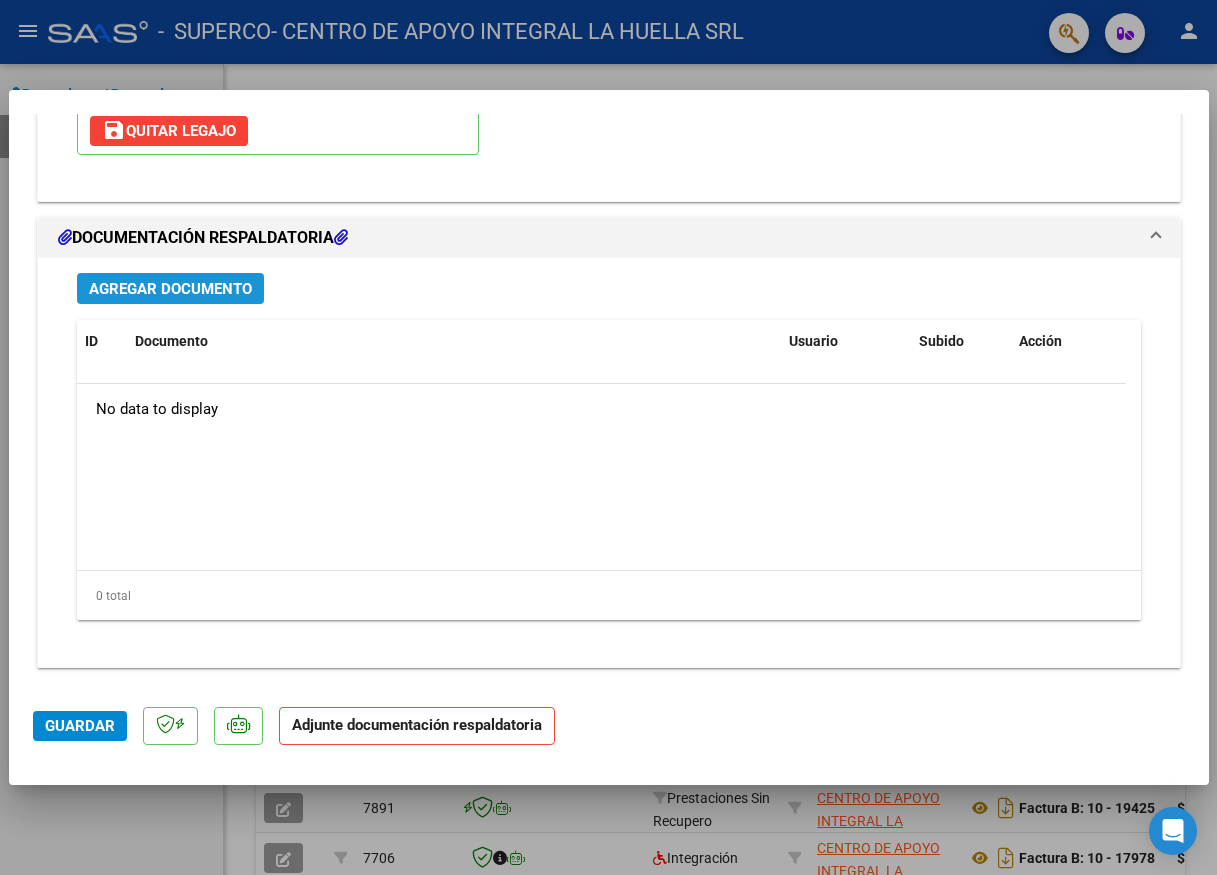 click on "Agregar Documento" at bounding box center (170, 289) 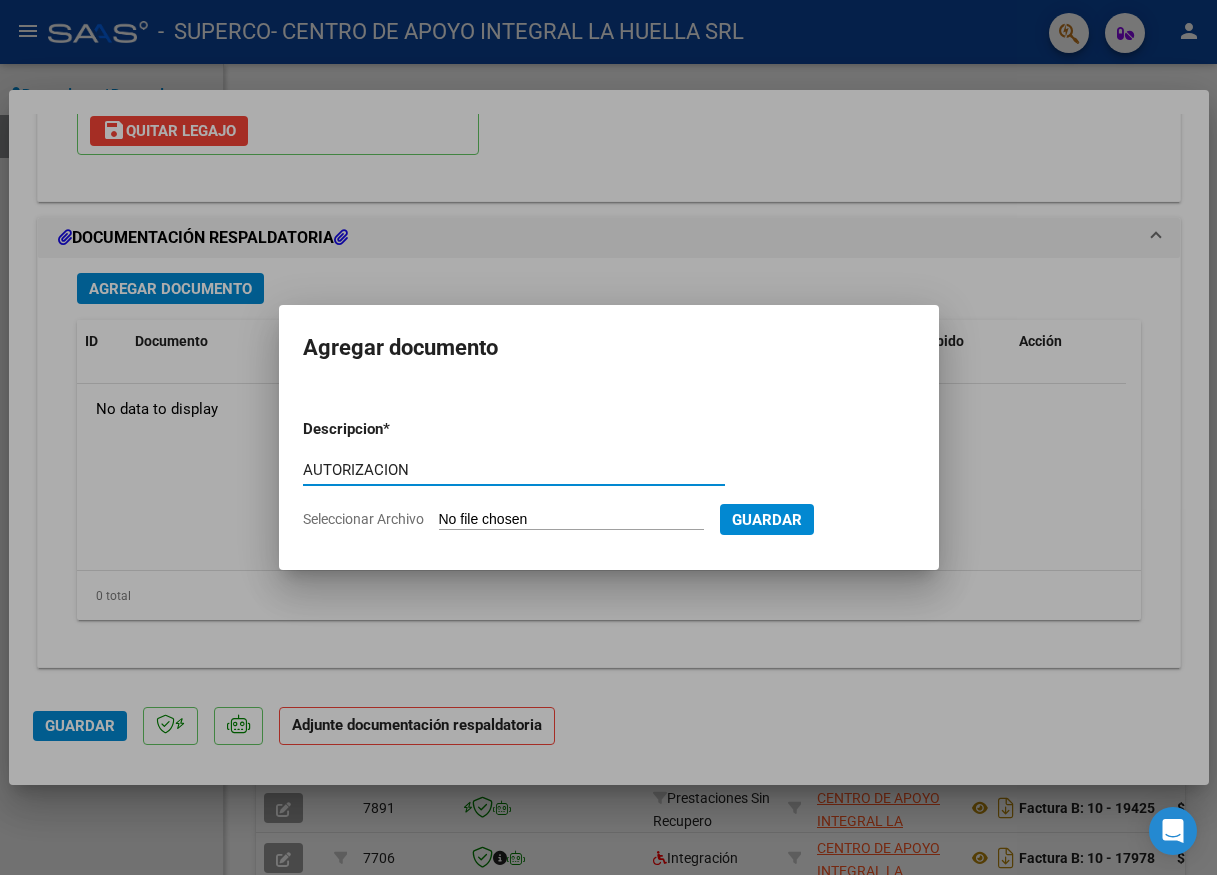 type on "AUTORIZACION" 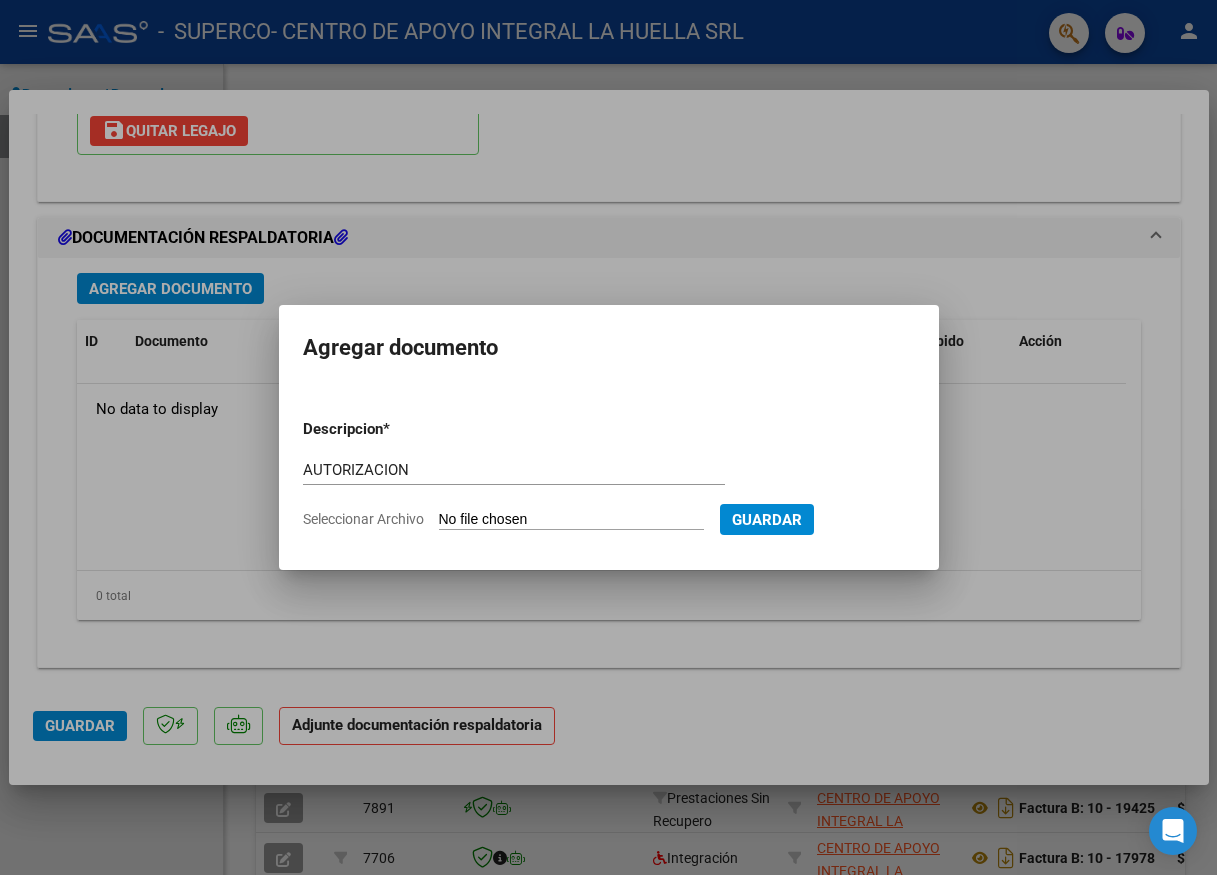 type on "C:\fakepath\POMA VERON MAXIMO VALENTINO AUTO S  SUPERCO.pdf" 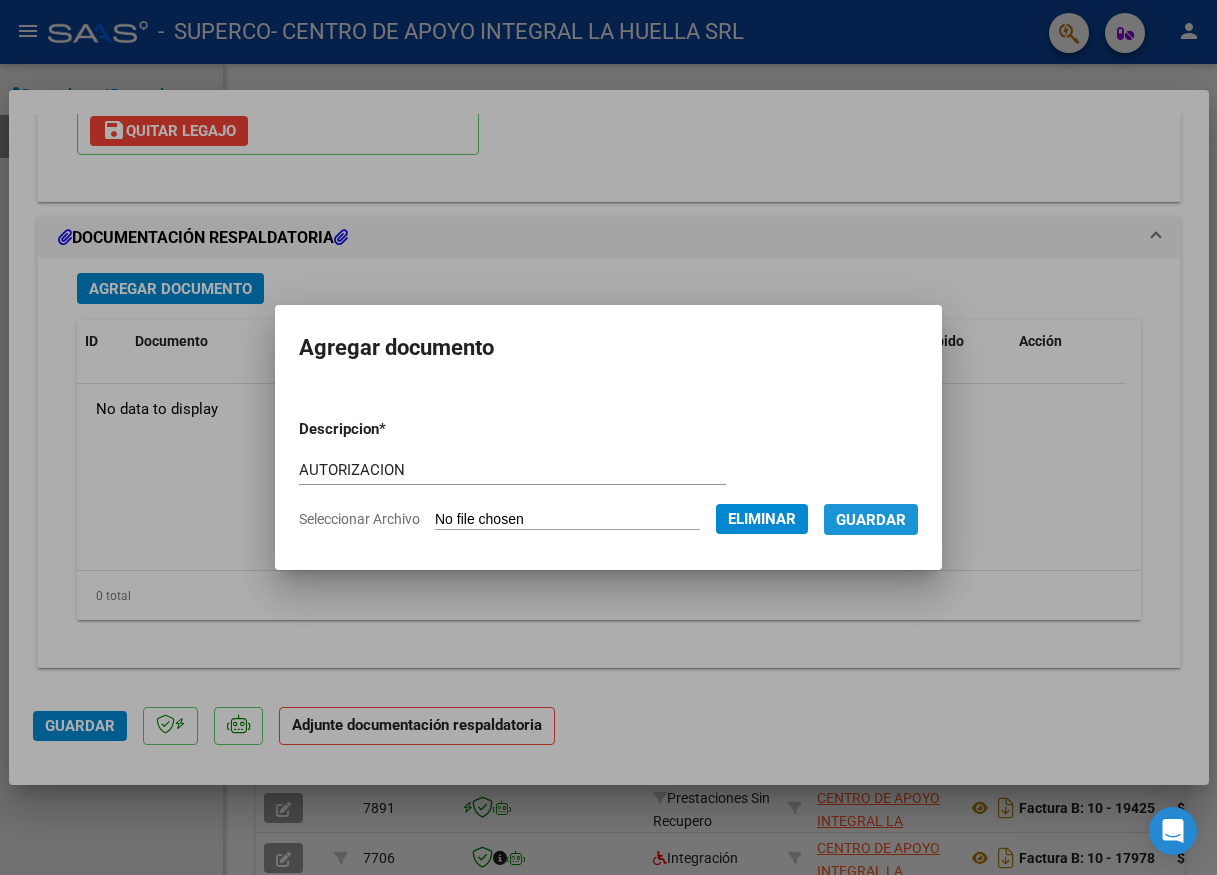 click on "Guardar" at bounding box center (871, 520) 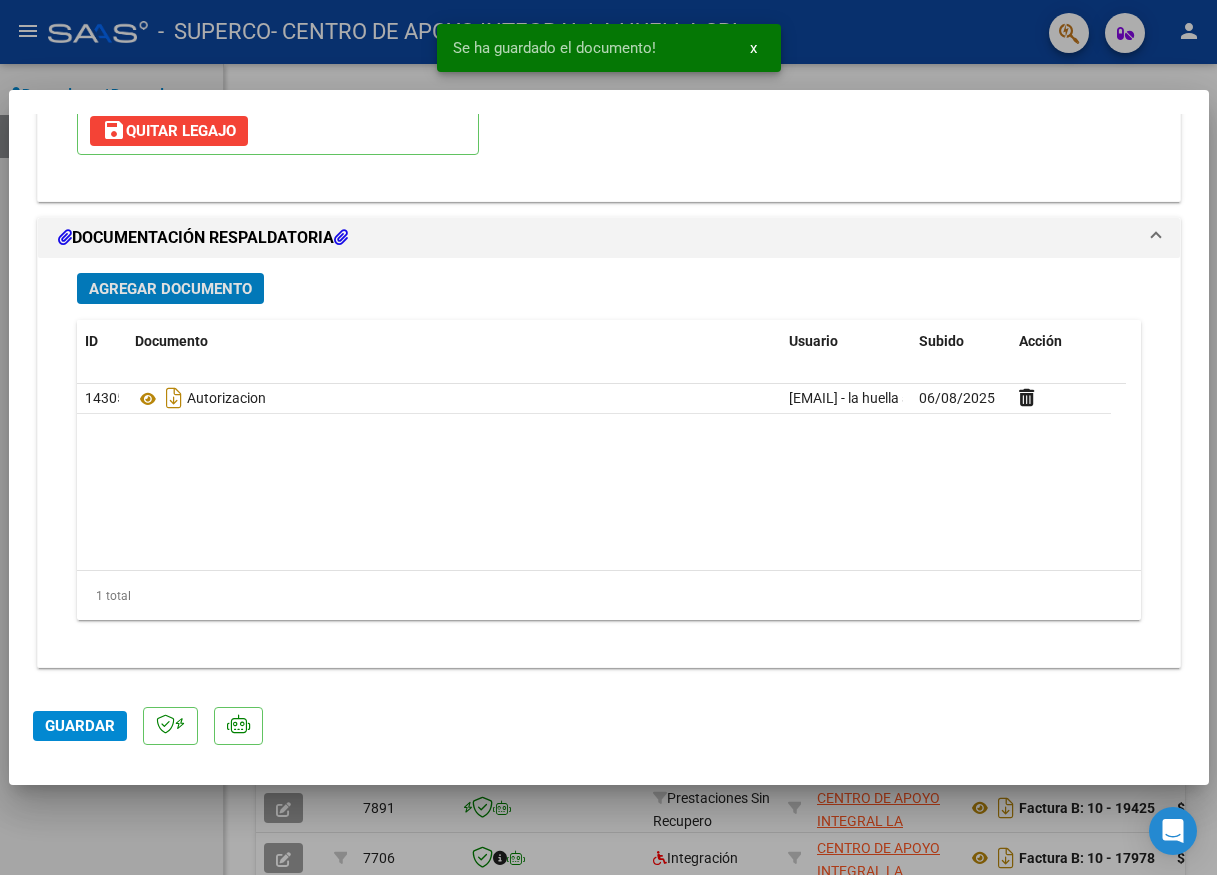 click on "Agregar Documento" at bounding box center [170, 289] 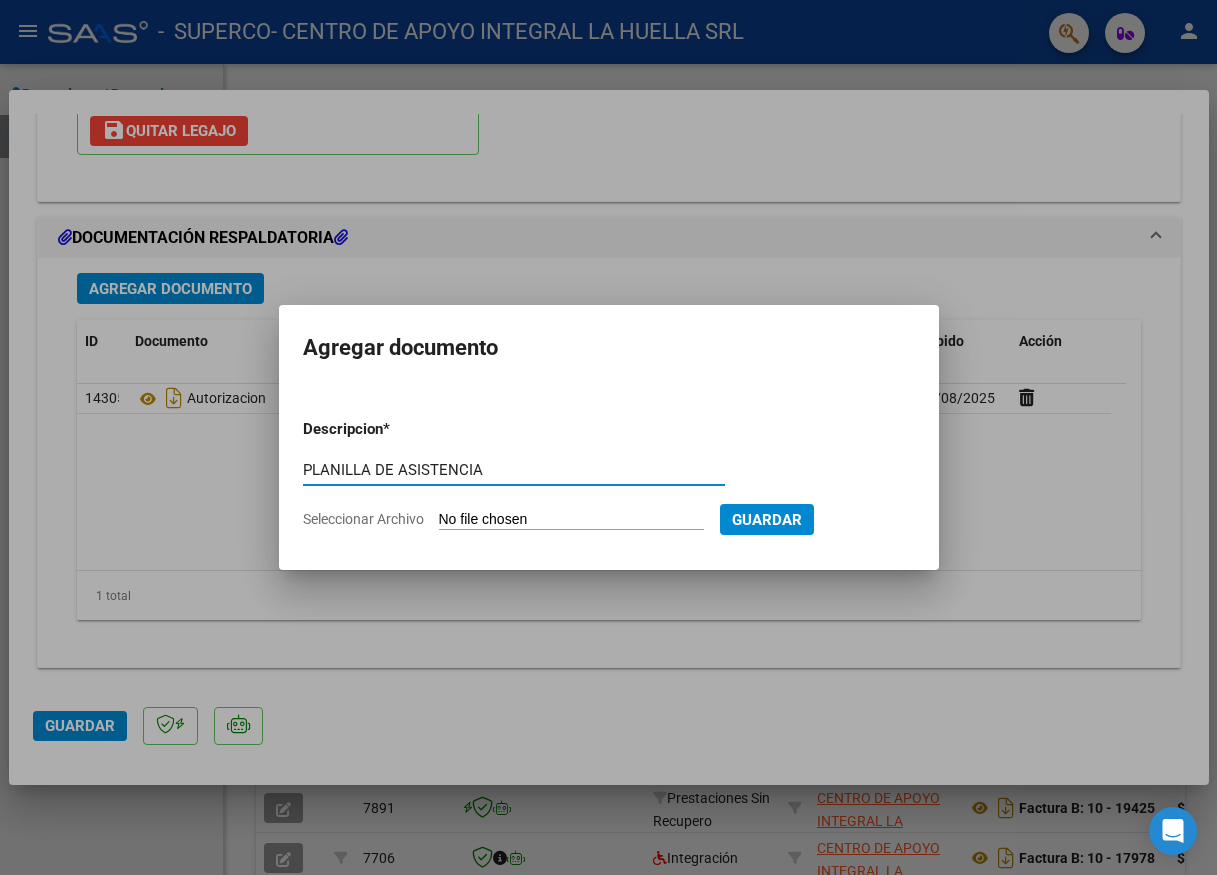 type on "PLANILLA DE ASISTENCIA" 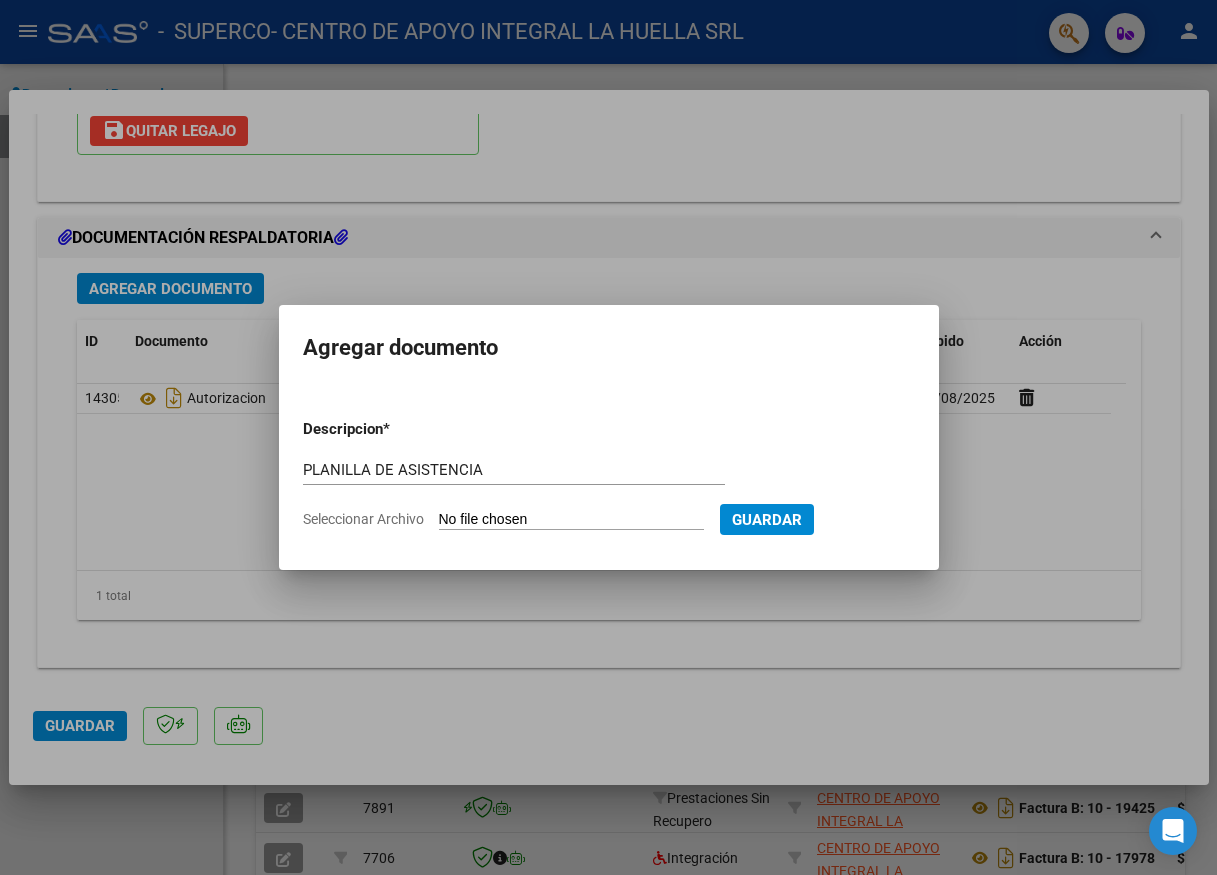 type on "C:\fakepath\POMA VERON MAXIMO VALENTINO PLANILLA ASISTENCIA JULIO S.pdf" 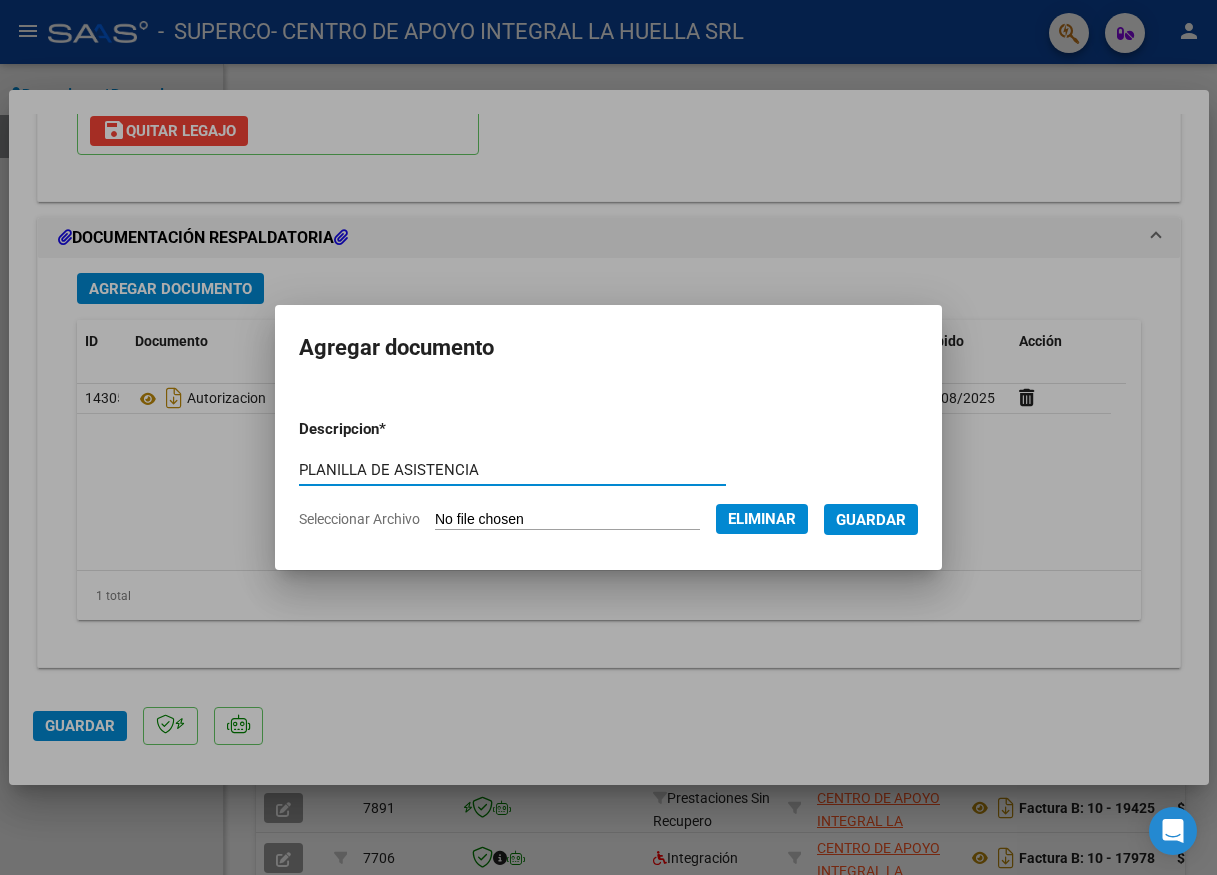 click on "Guardar" at bounding box center [871, 520] 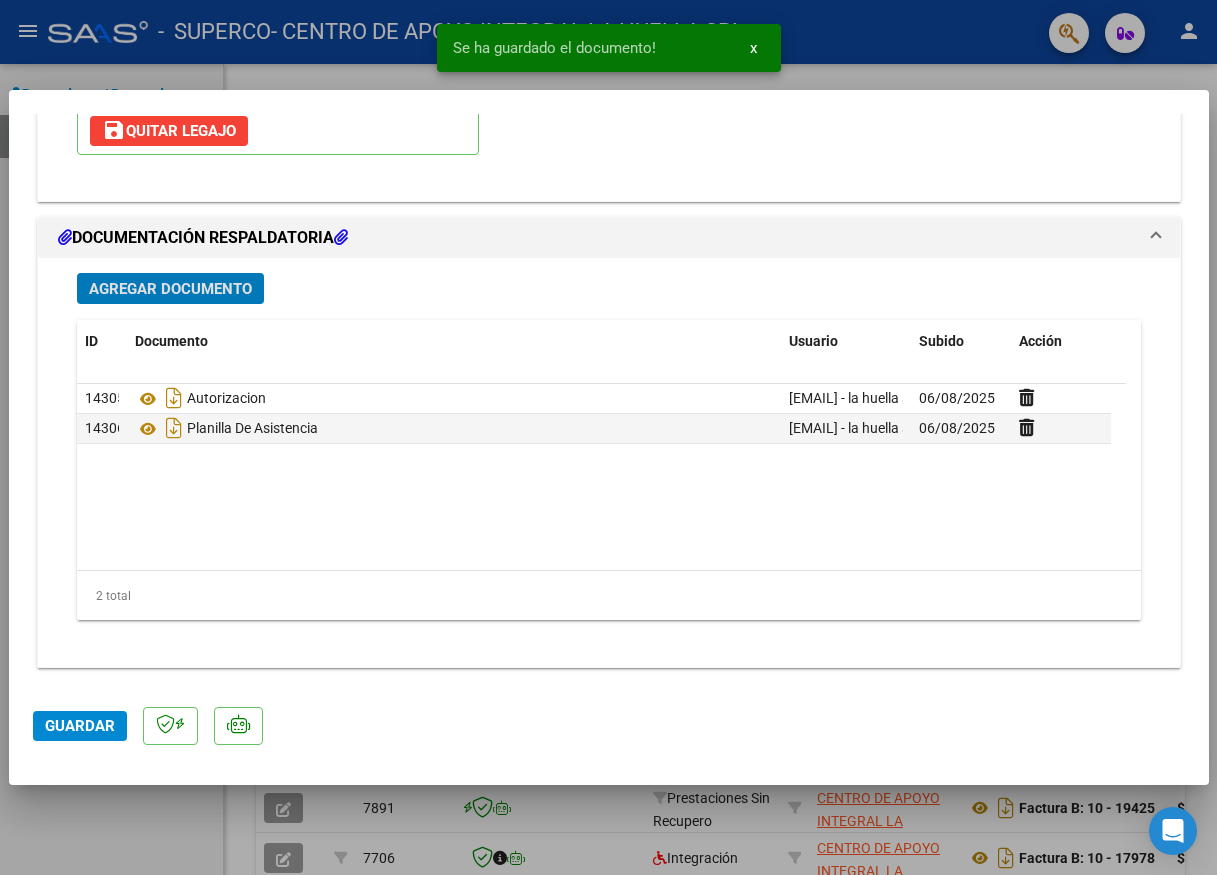 click on "Guardar" 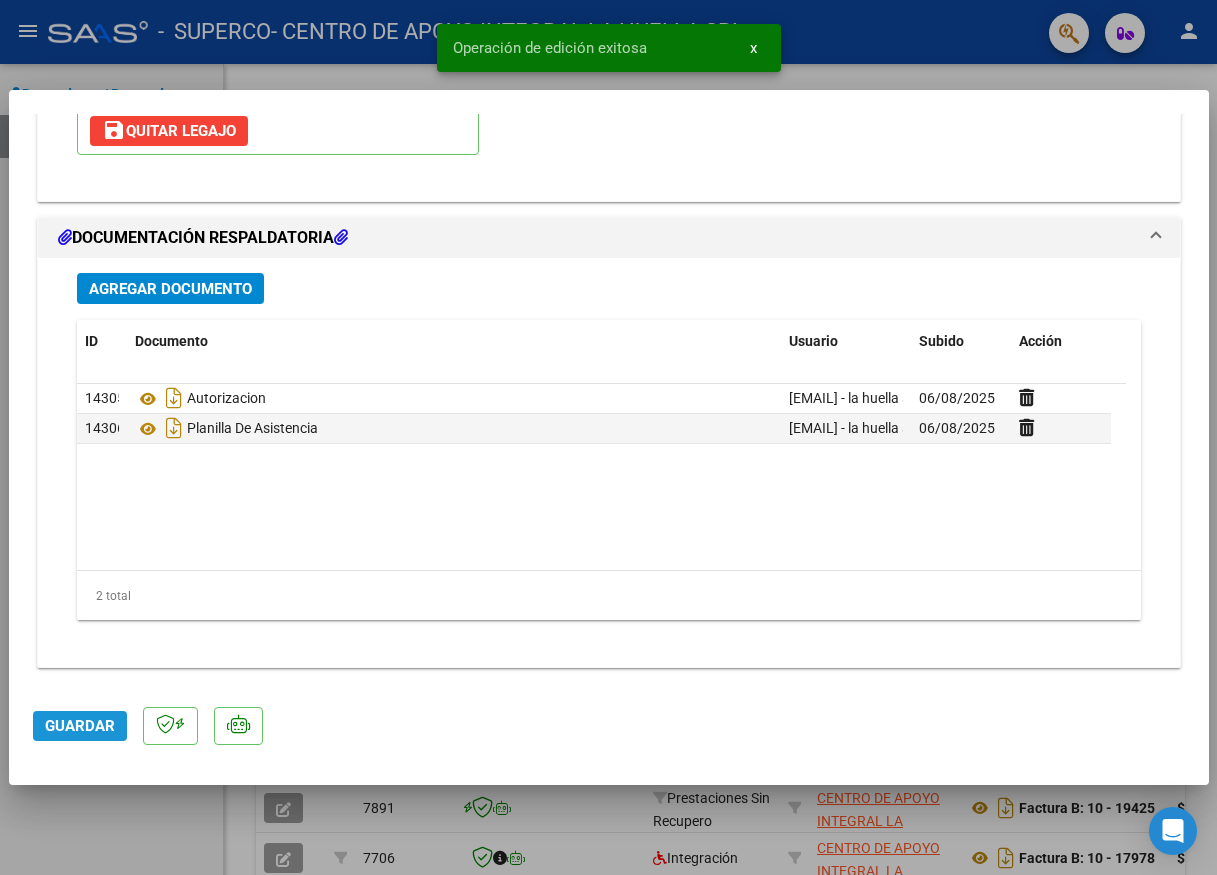 click on "Guardar" 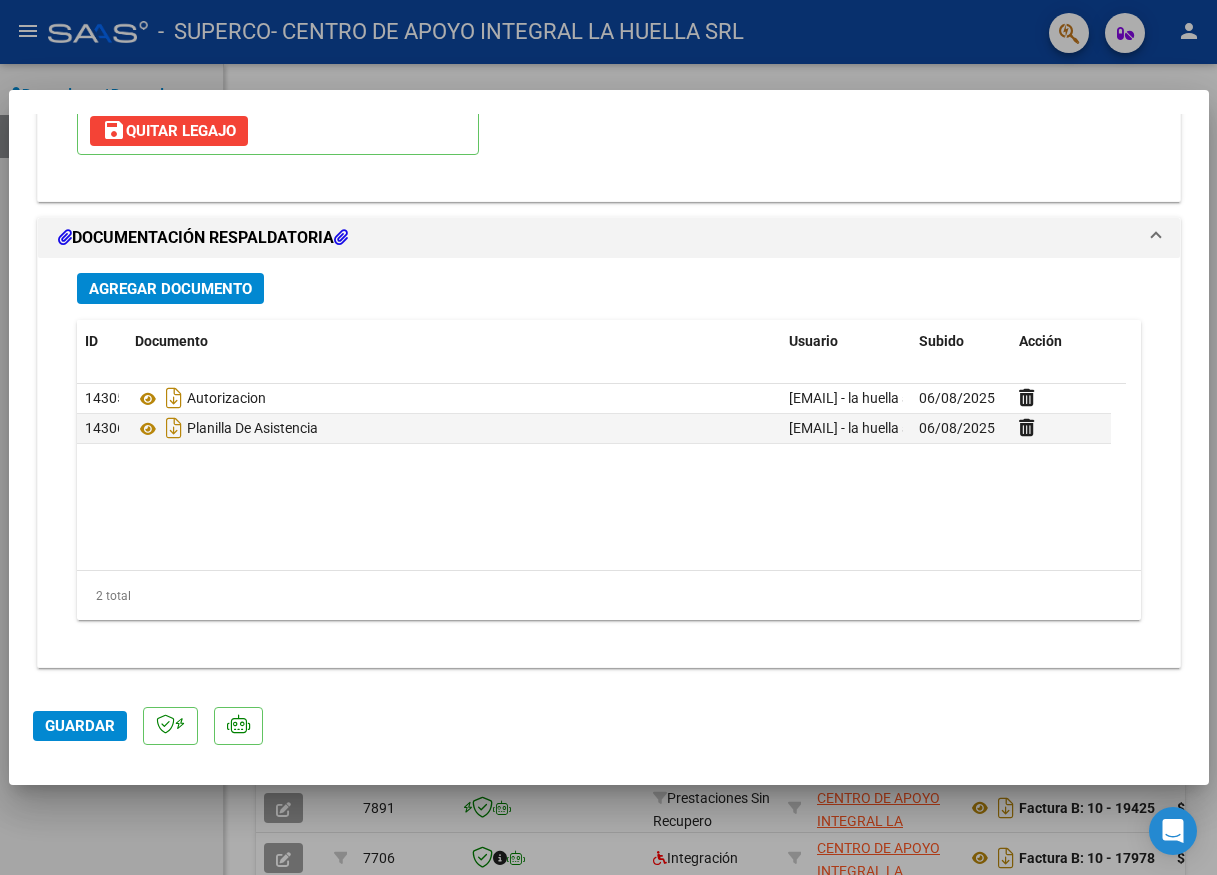 drag, startPoint x: 74, startPoint y: 726, endPoint x: 464, endPoint y: 451, distance: 477.2054 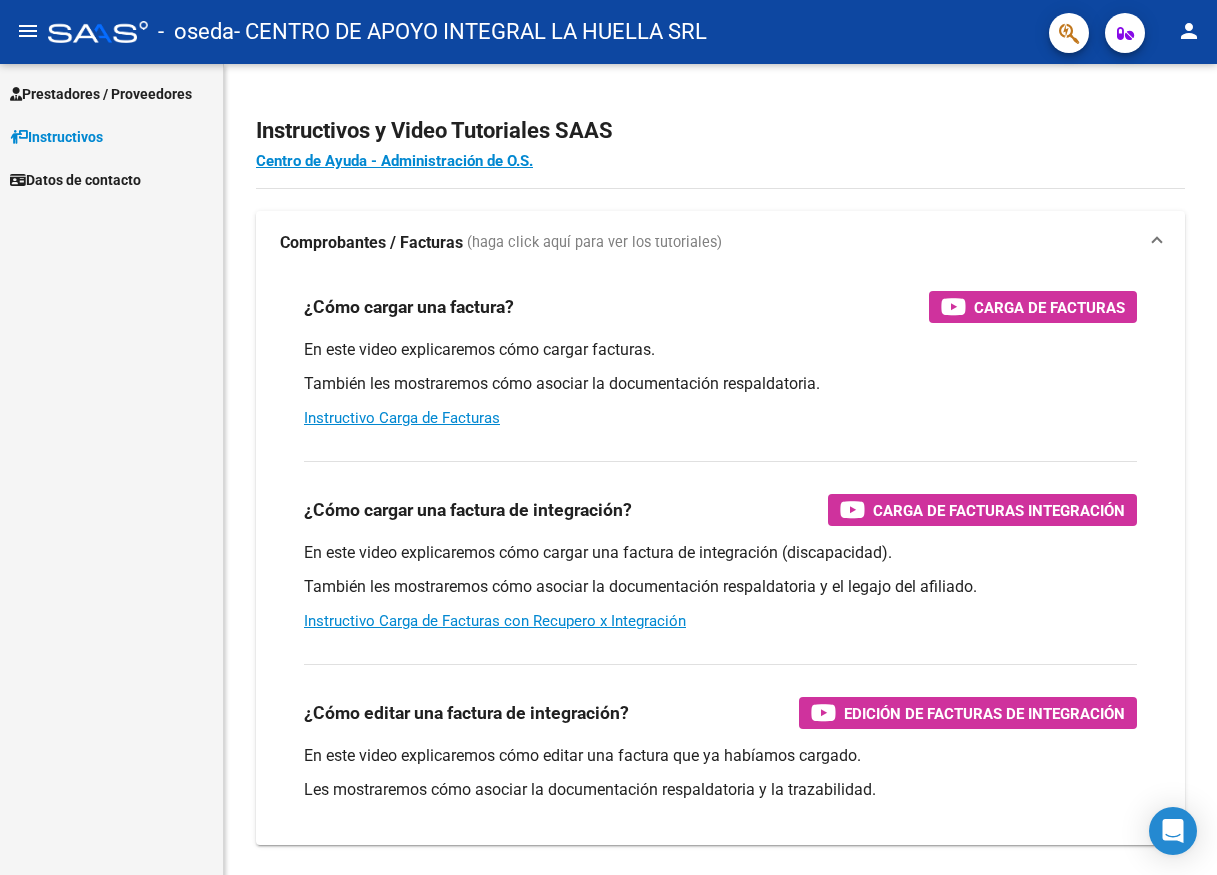 scroll, scrollTop: 0, scrollLeft: 0, axis: both 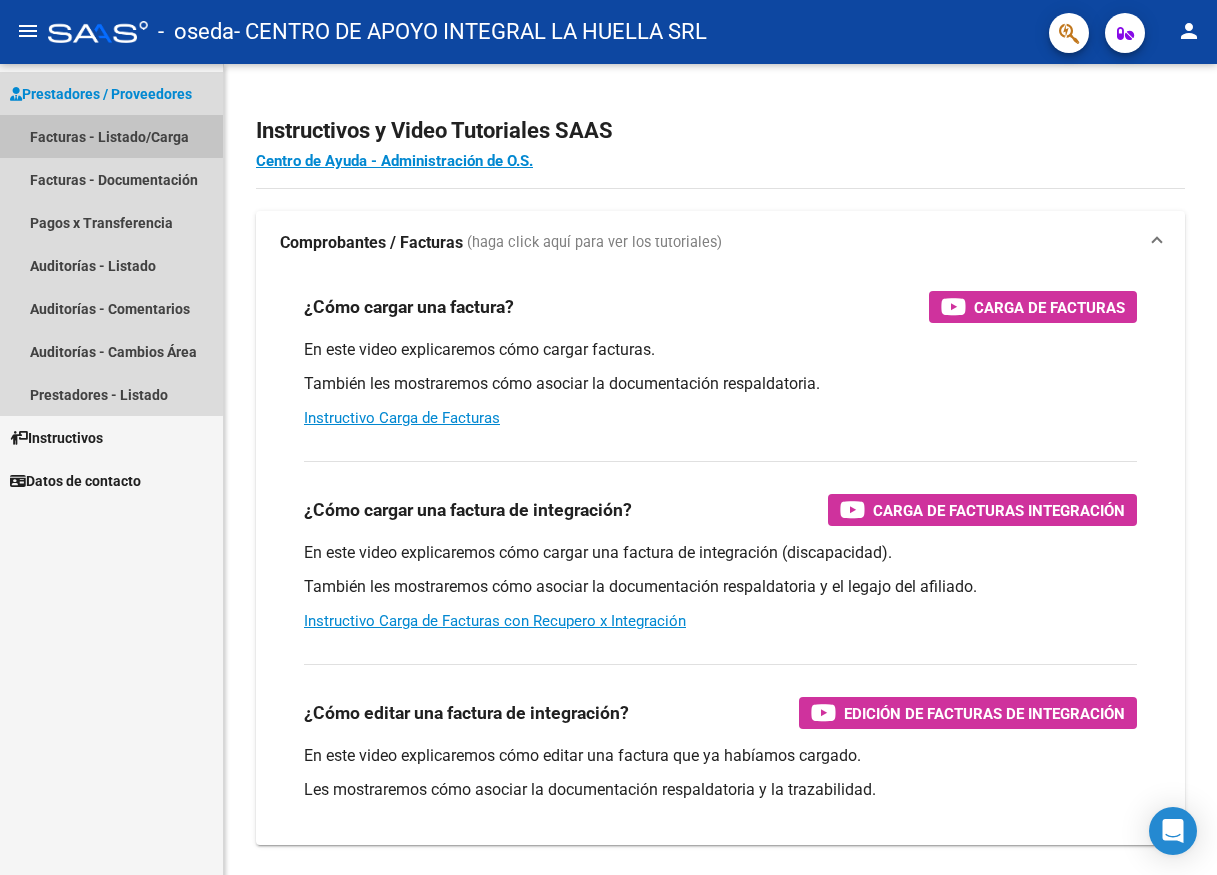 click on "Facturas - Listado/Carga" at bounding box center (111, 136) 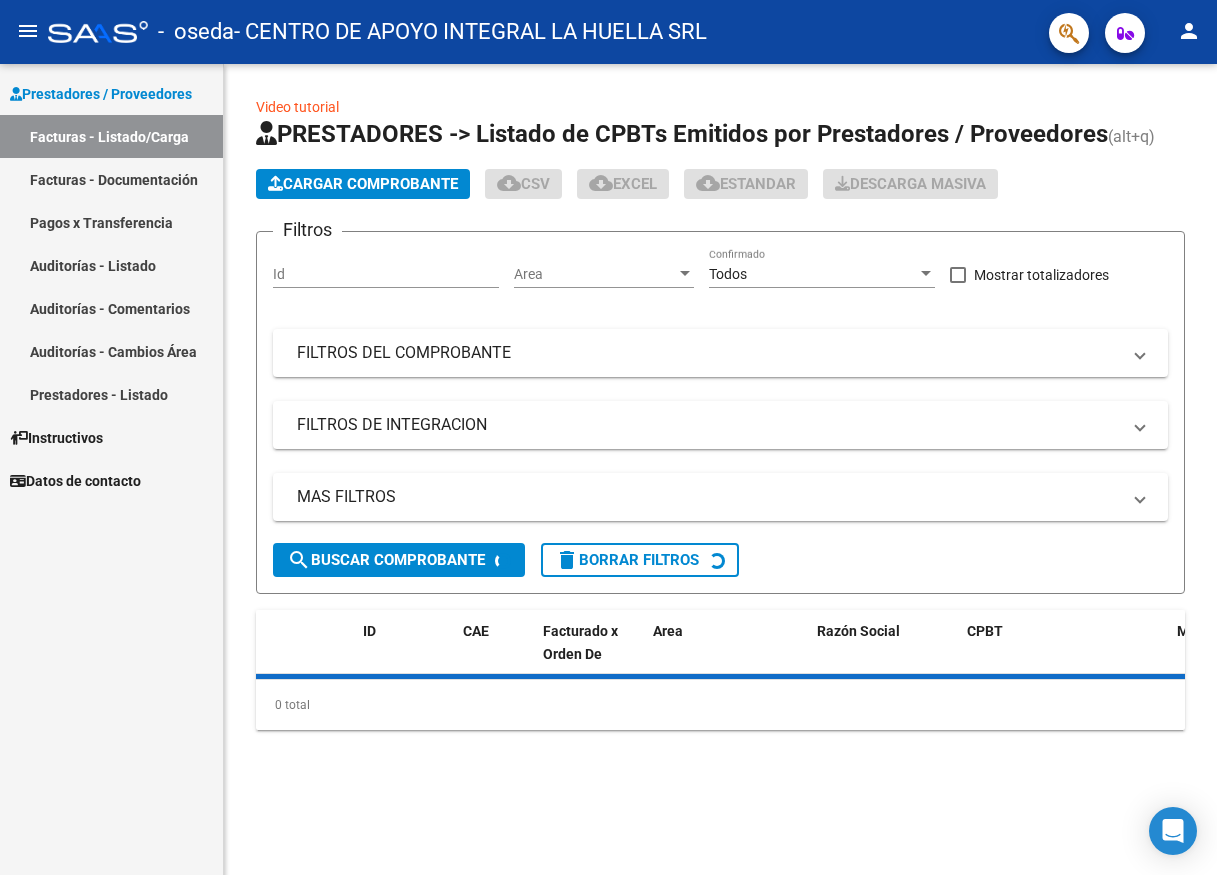 click on "Cargar Comprobante" 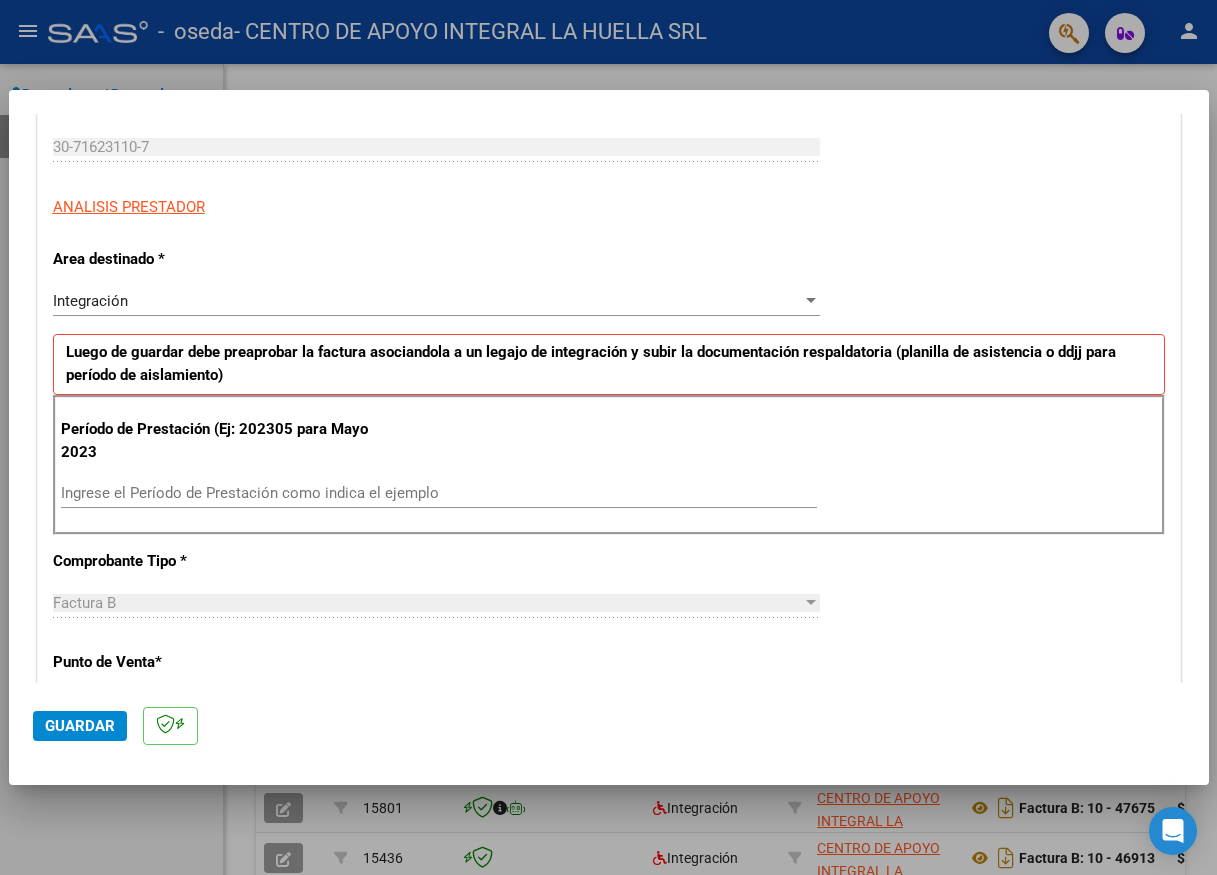 scroll, scrollTop: 400, scrollLeft: 0, axis: vertical 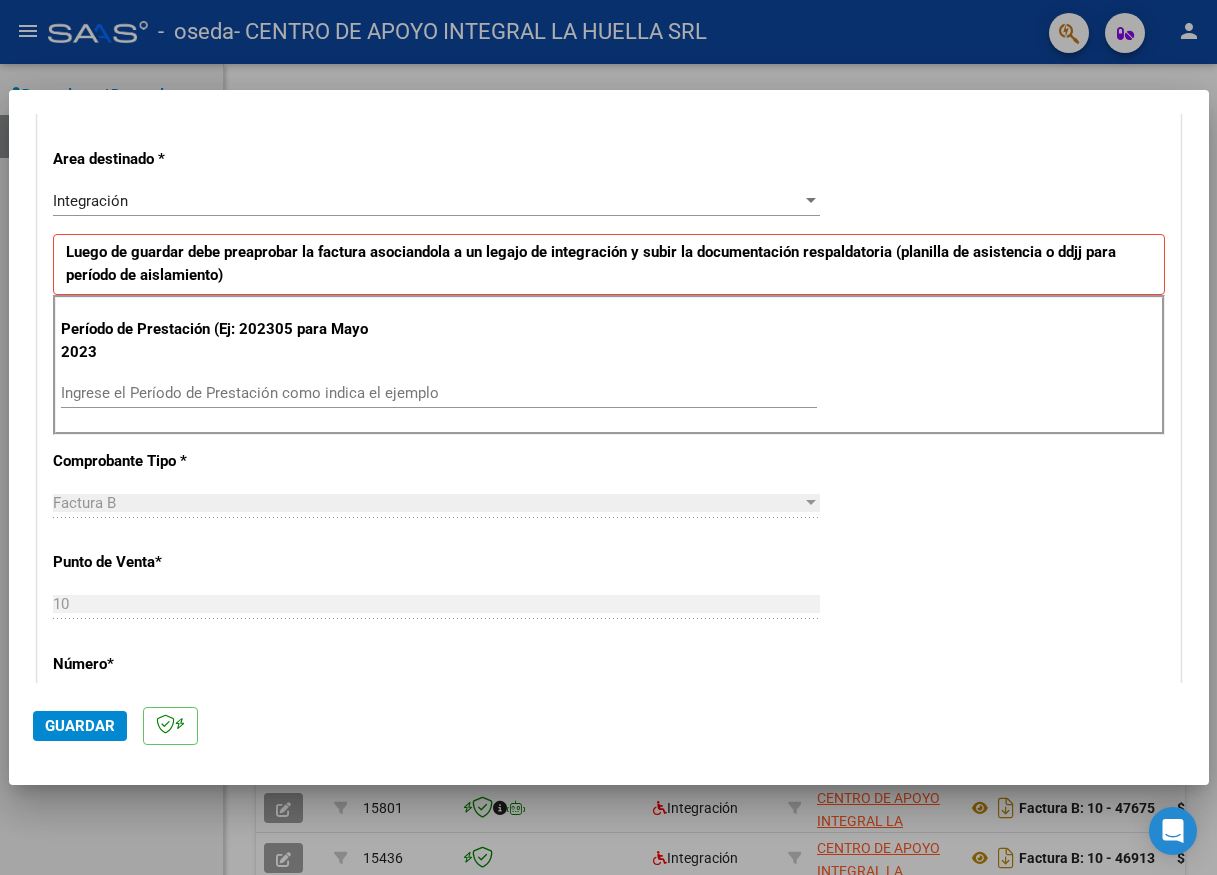 click on "Ingrese el Período de Prestación como indica el ejemplo" at bounding box center [439, 393] 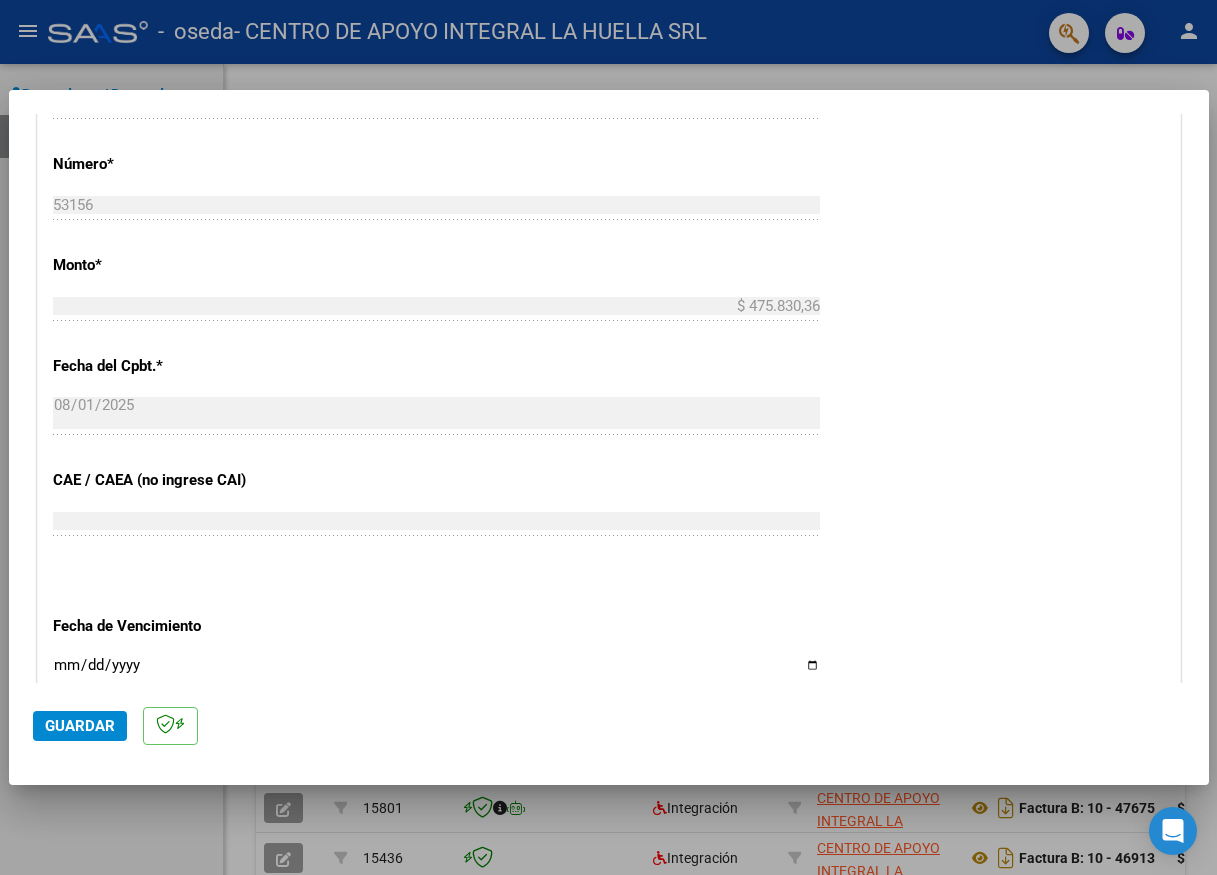 scroll, scrollTop: 1200, scrollLeft: 0, axis: vertical 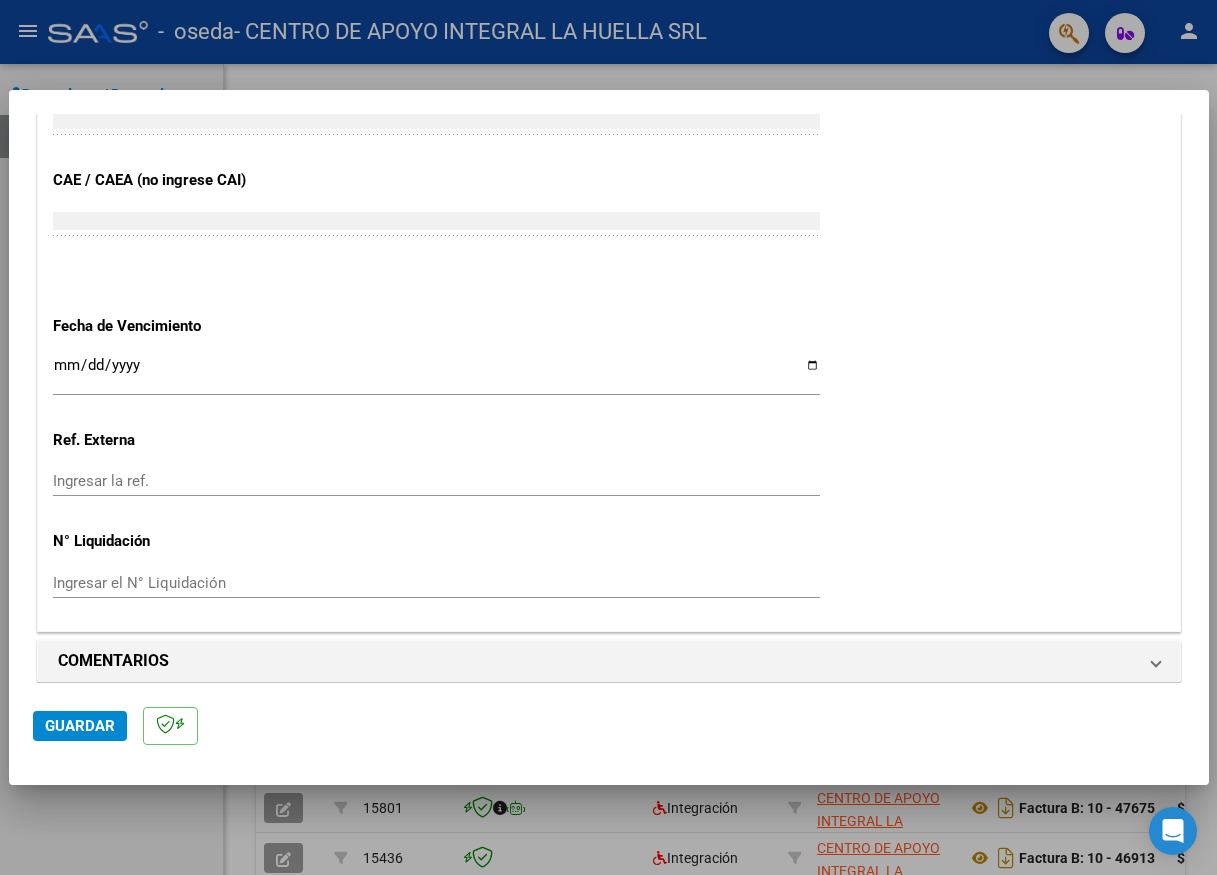 type on "202507" 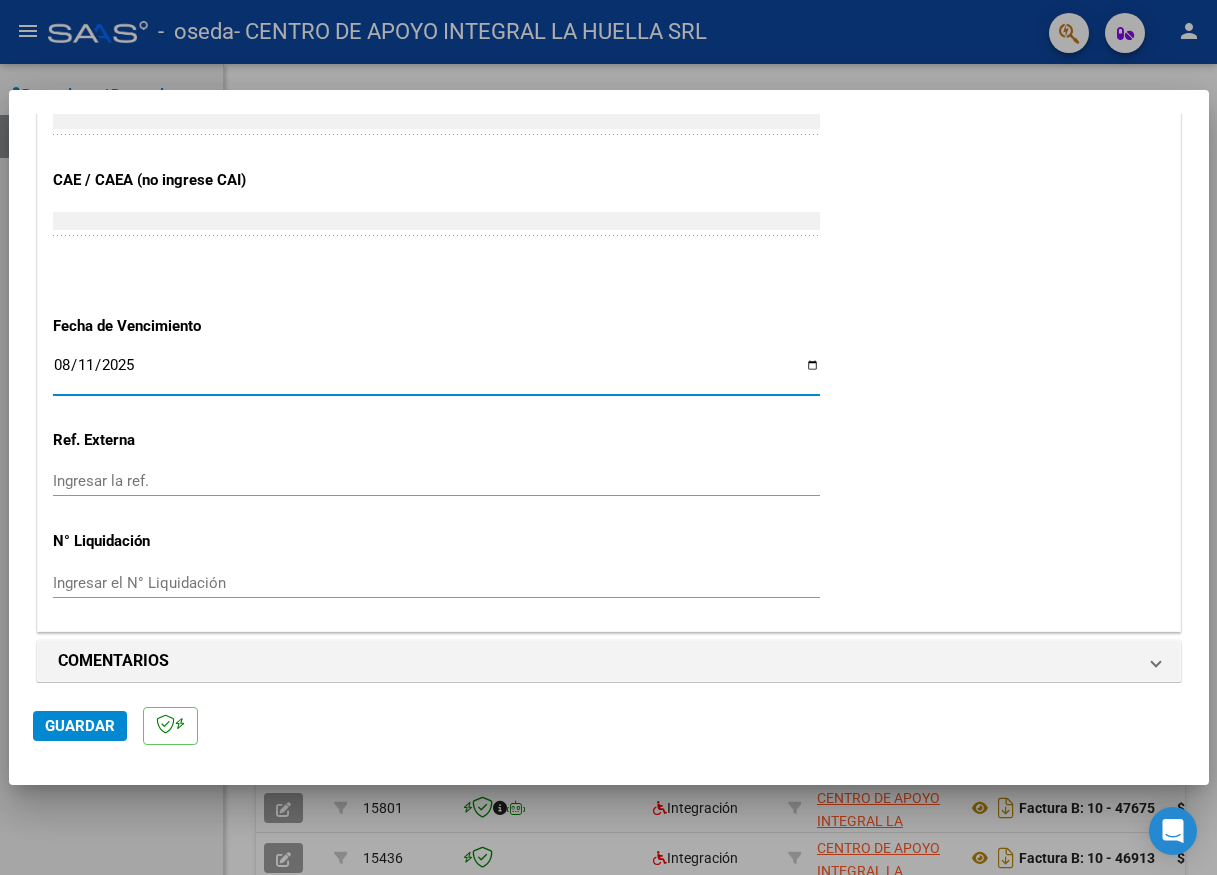 type on "2025-08-11" 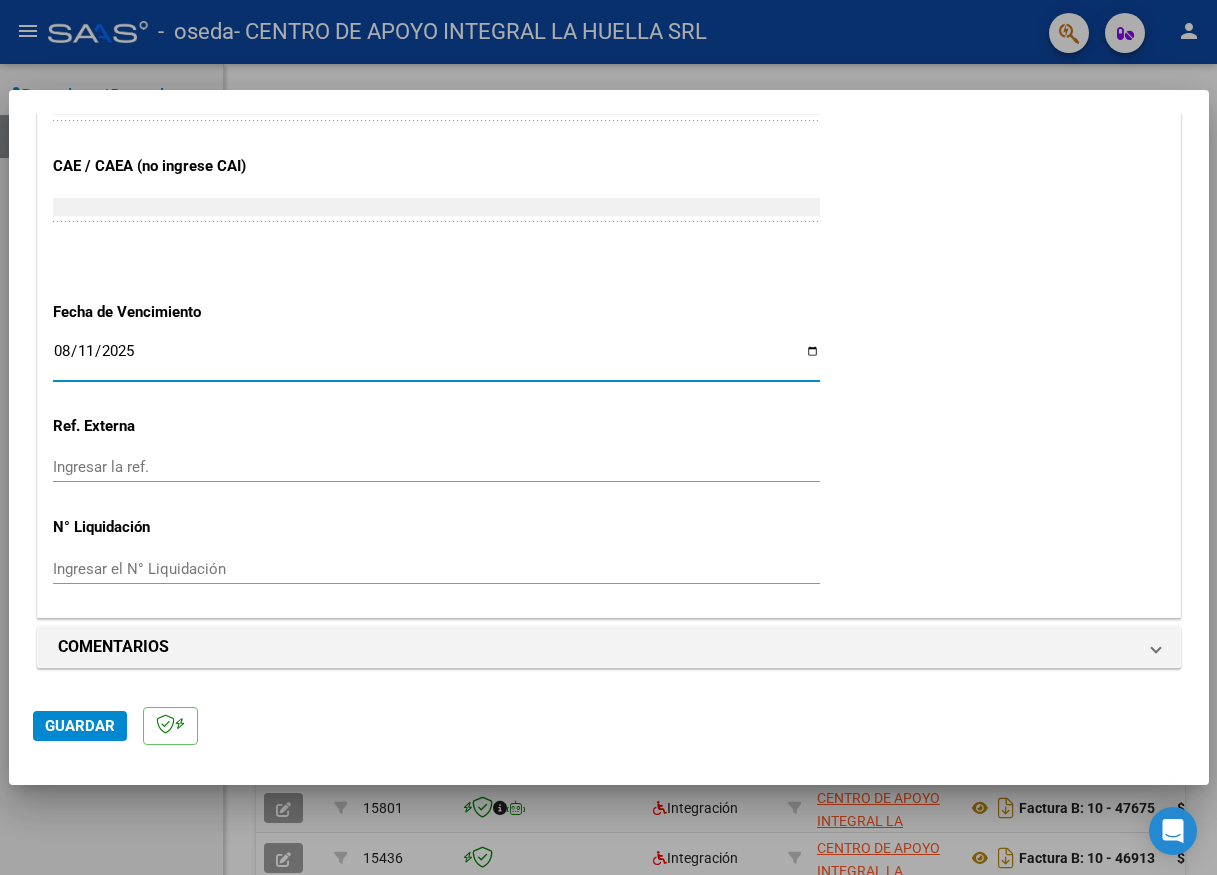 click on "Guardar" 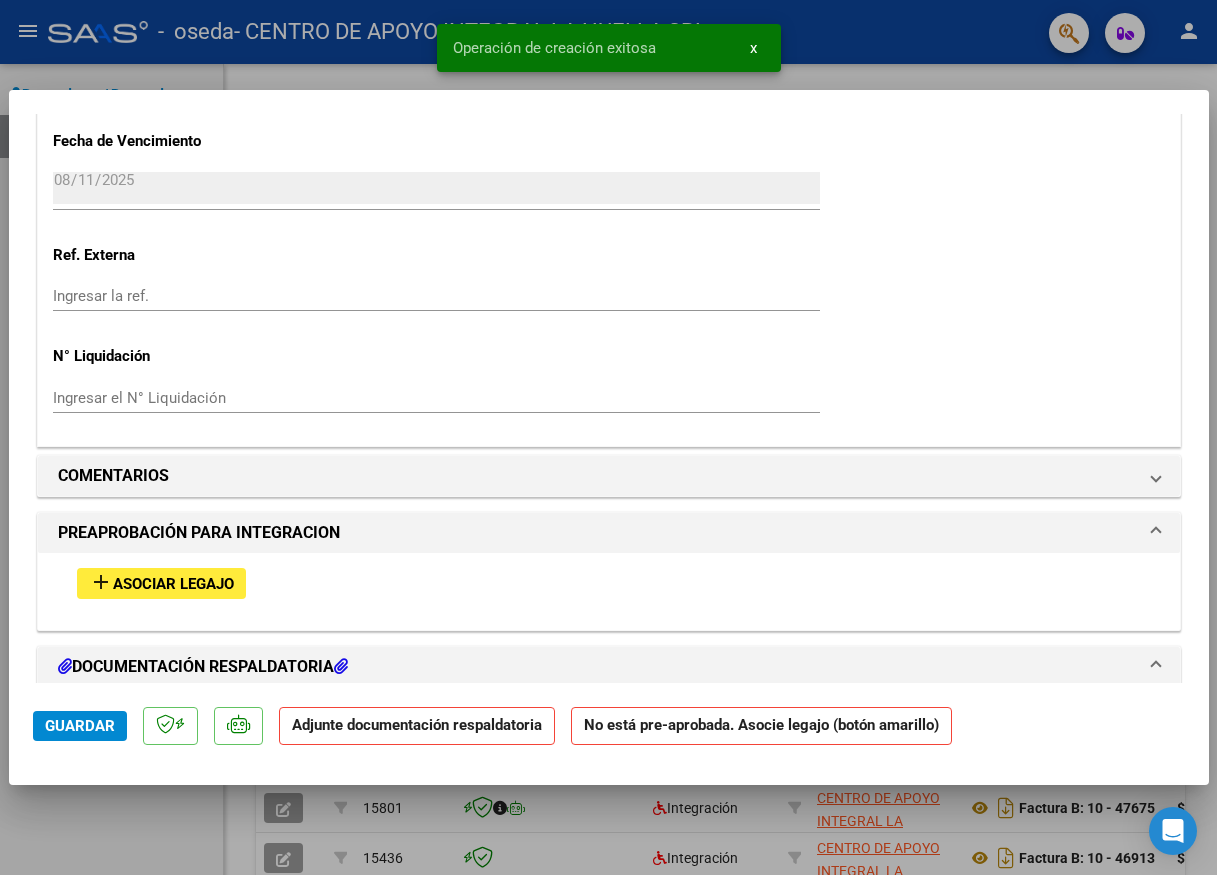 scroll, scrollTop: 1600, scrollLeft: 0, axis: vertical 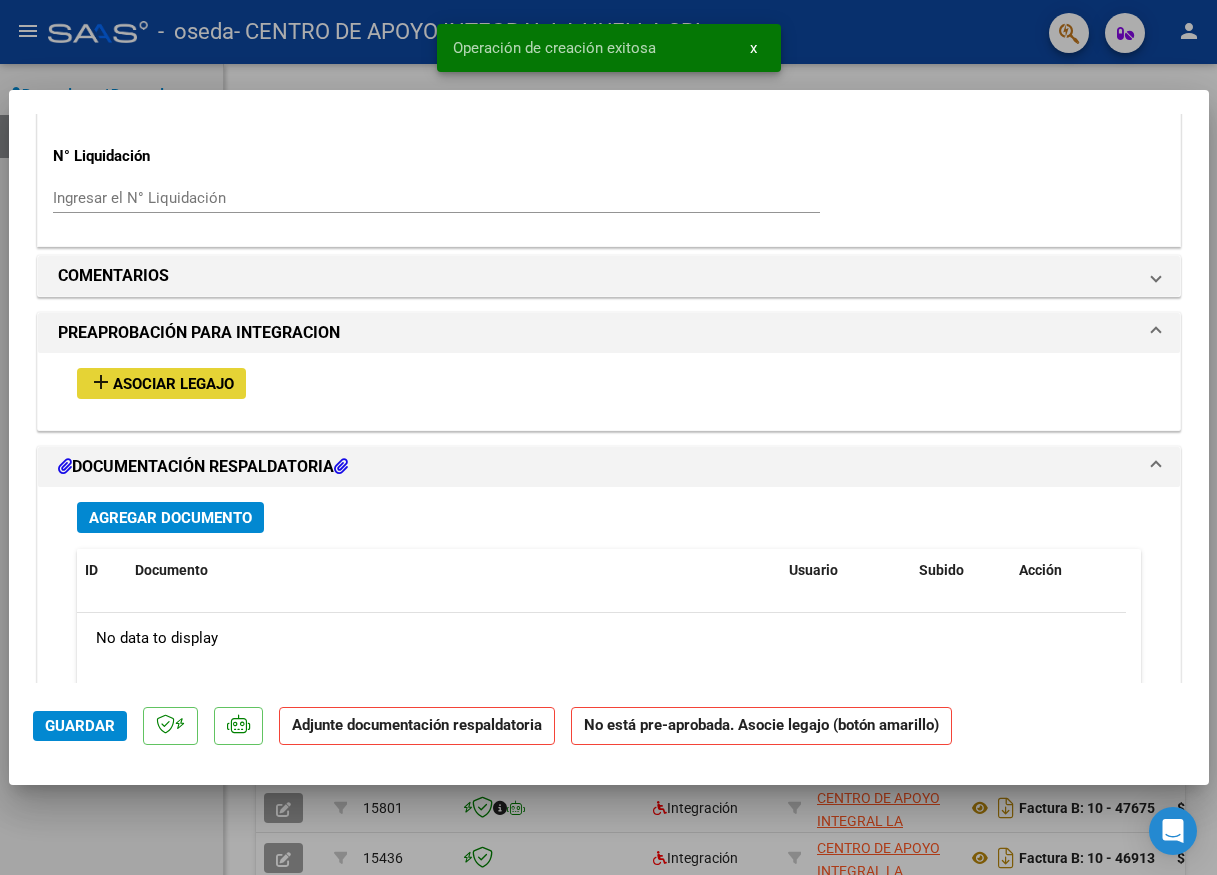 click on "add Asociar Legajo" at bounding box center [161, 383] 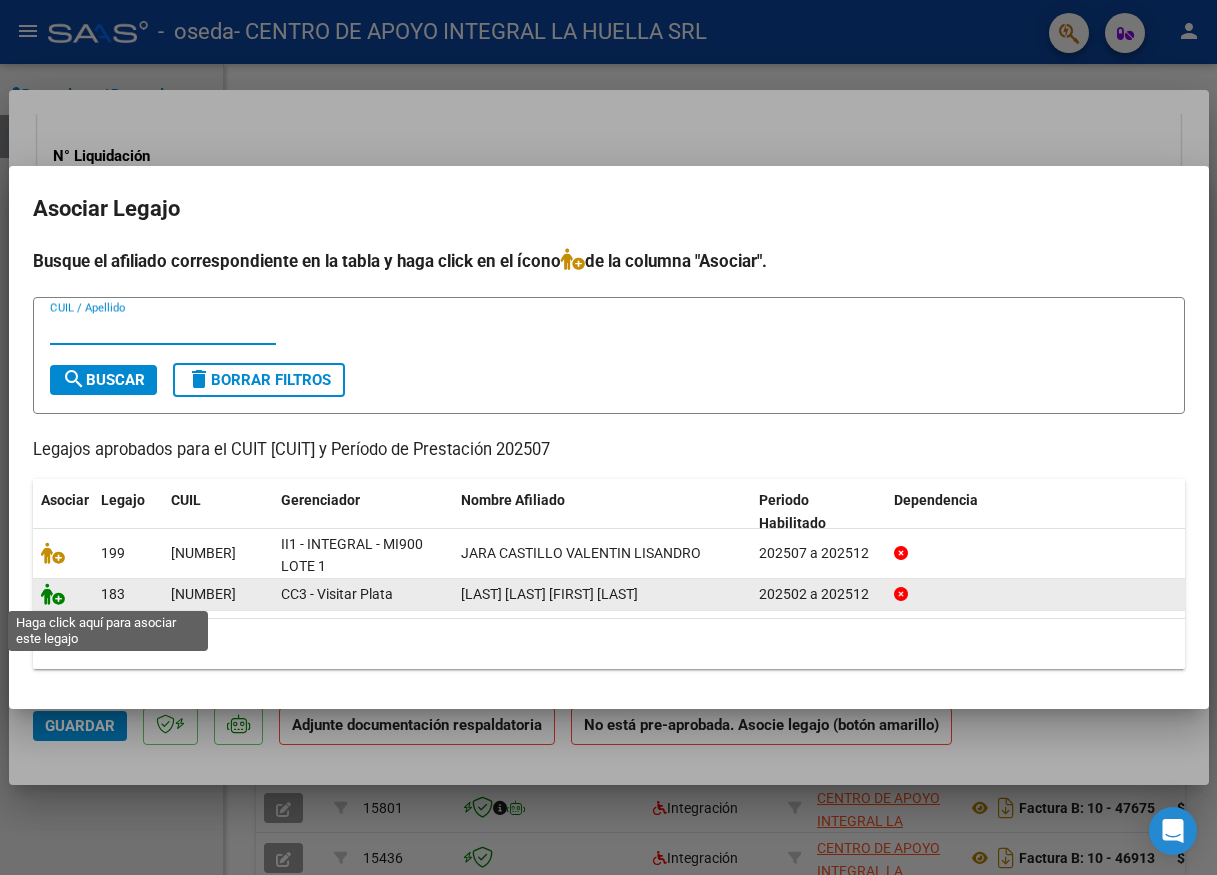 click 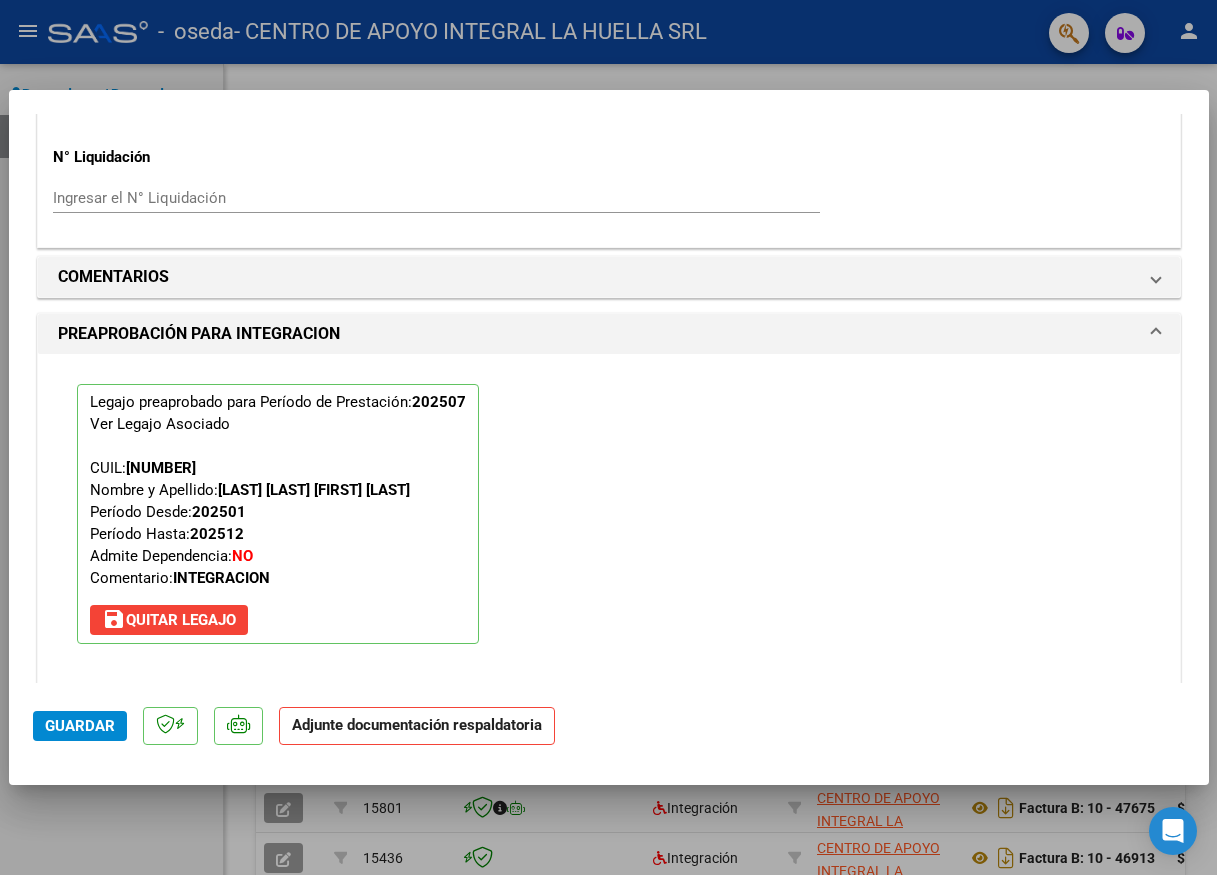 scroll, scrollTop: 2052, scrollLeft: 0, axis: vertical 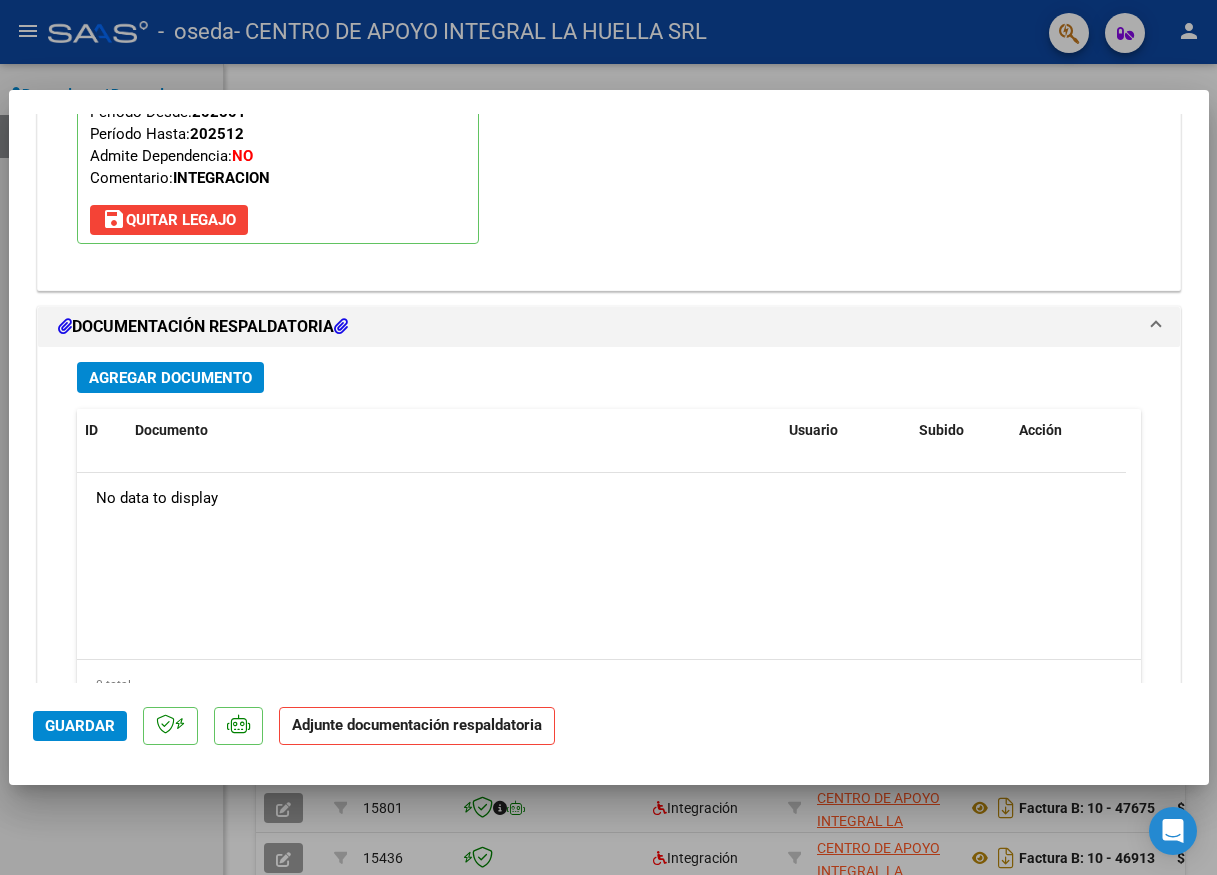 click on "Agregar Documento" at bounding box center (170, 377) 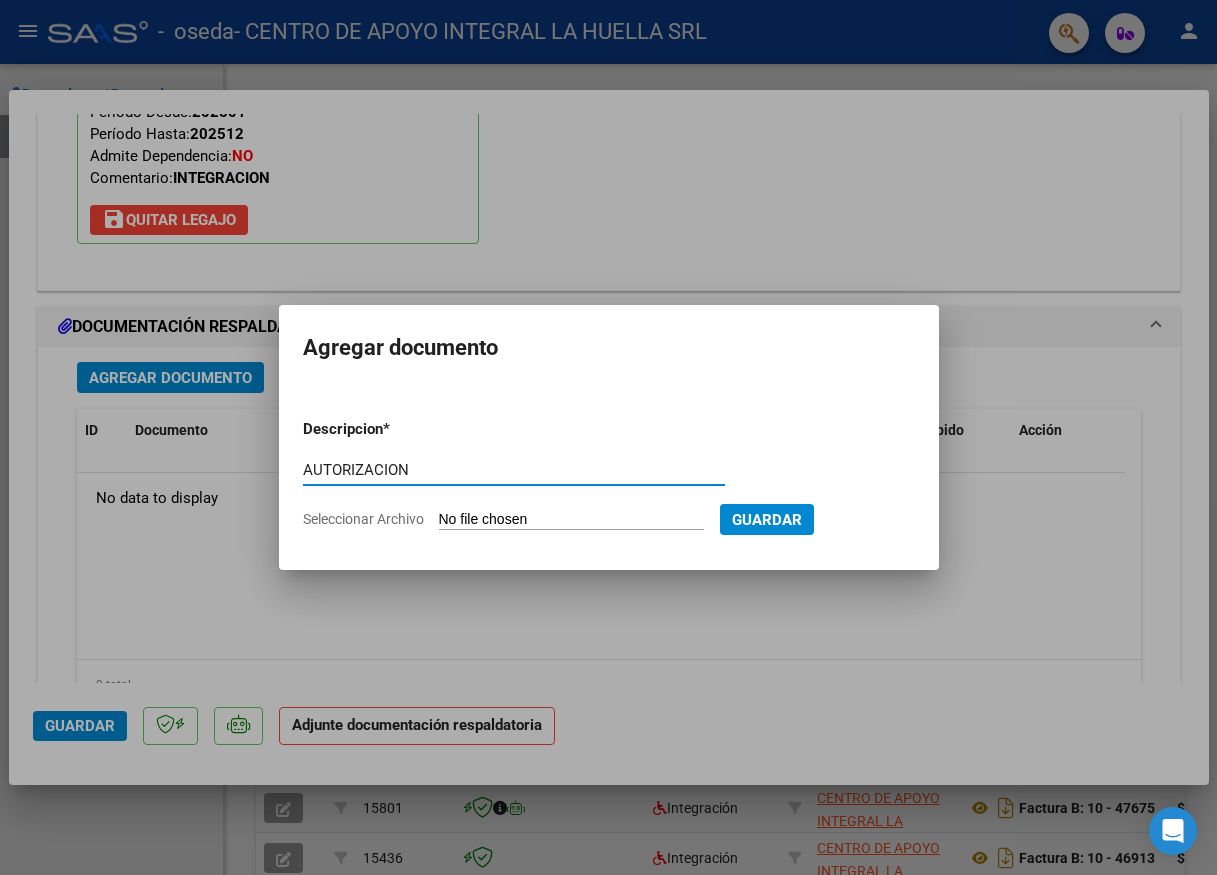 type on "AUTORIZACION" 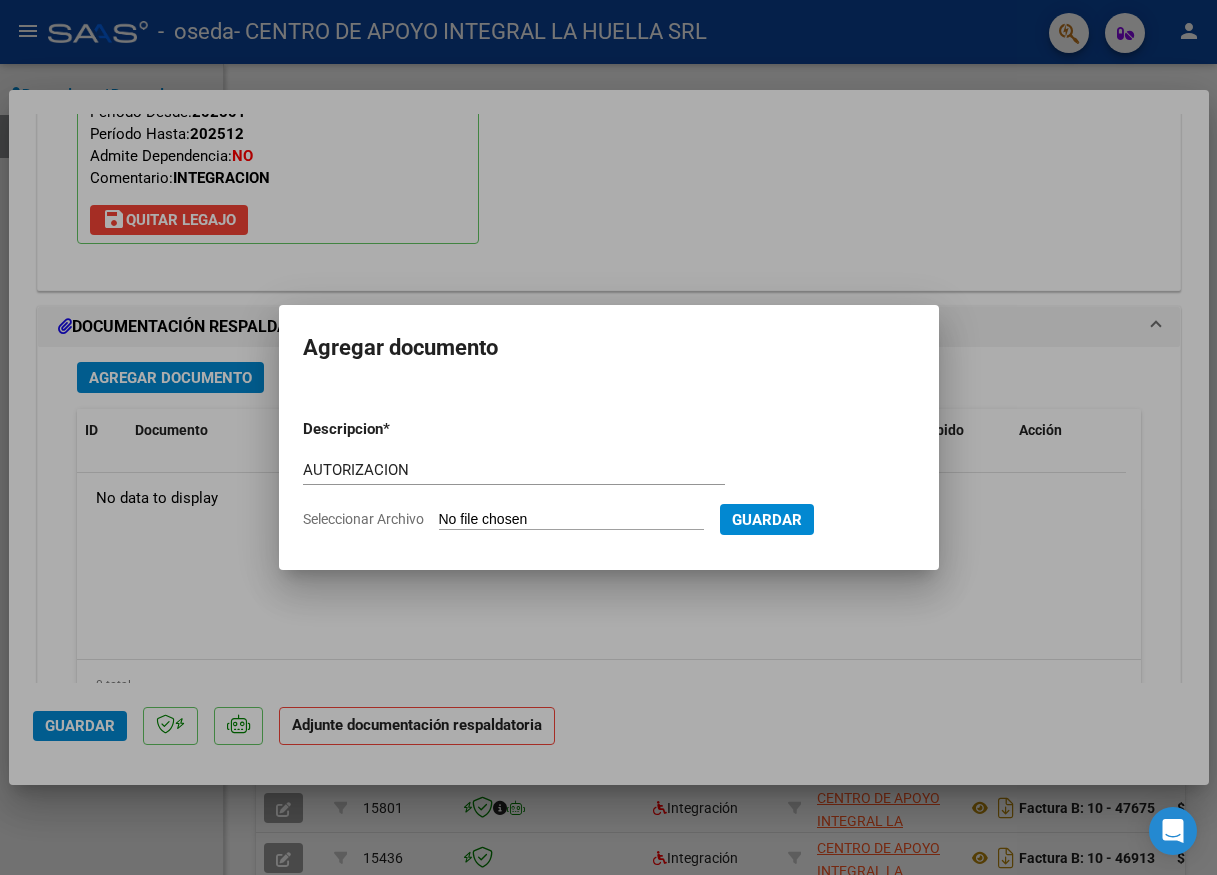 type on "C:\fakepath\MONTENEGRO SANTIAGO LIONEL S AUTORIZACION OSEDA.pdf" 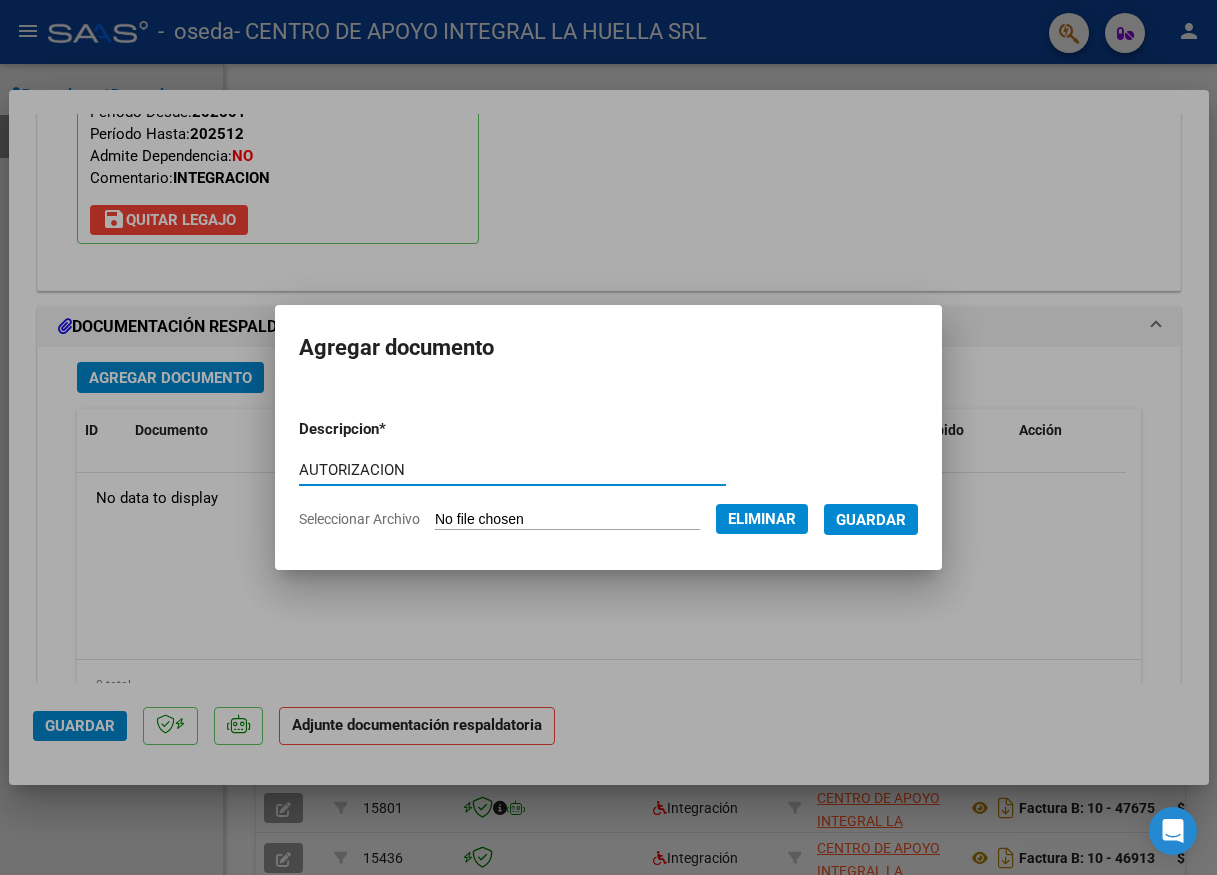 click on "Guardar" at bounding box center [871, 520] 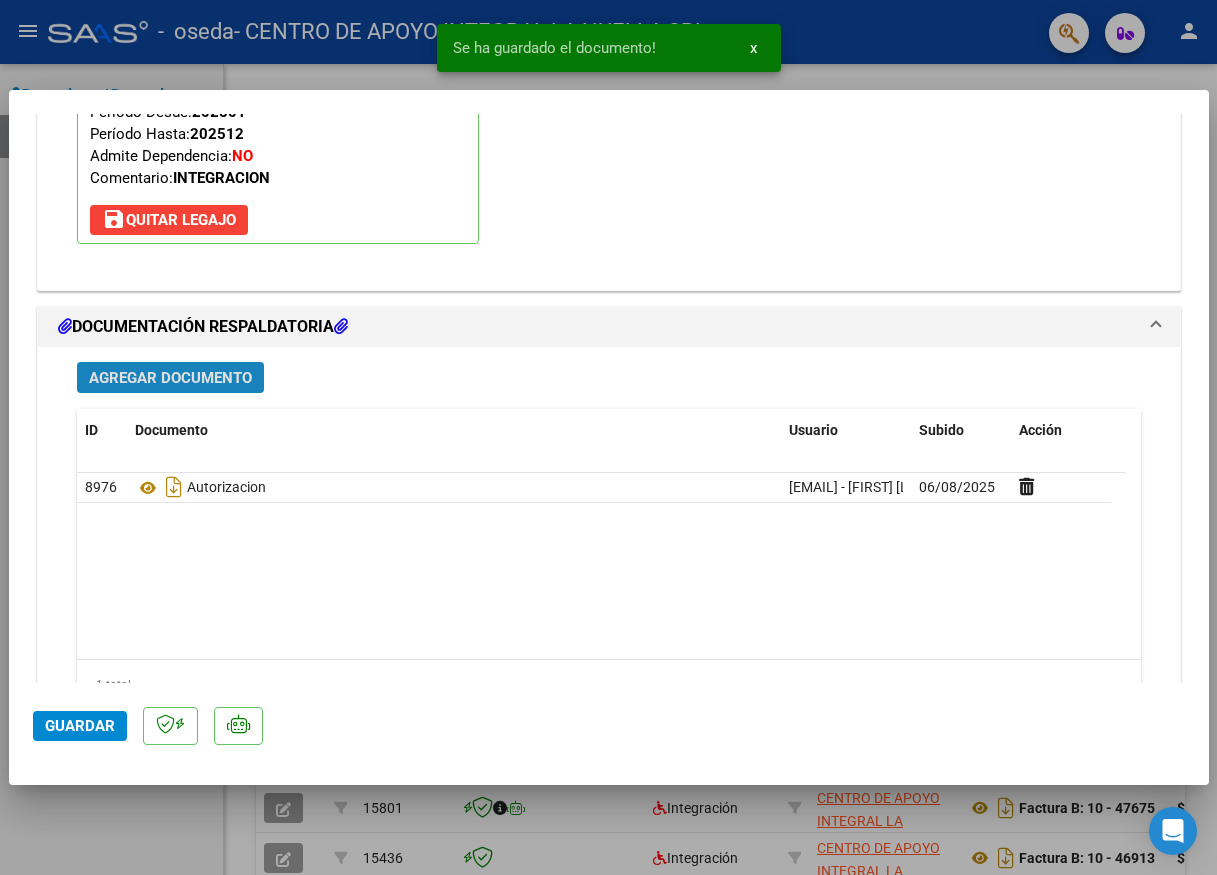 click on "Agregar Documento" at bounding box center [170, 378] 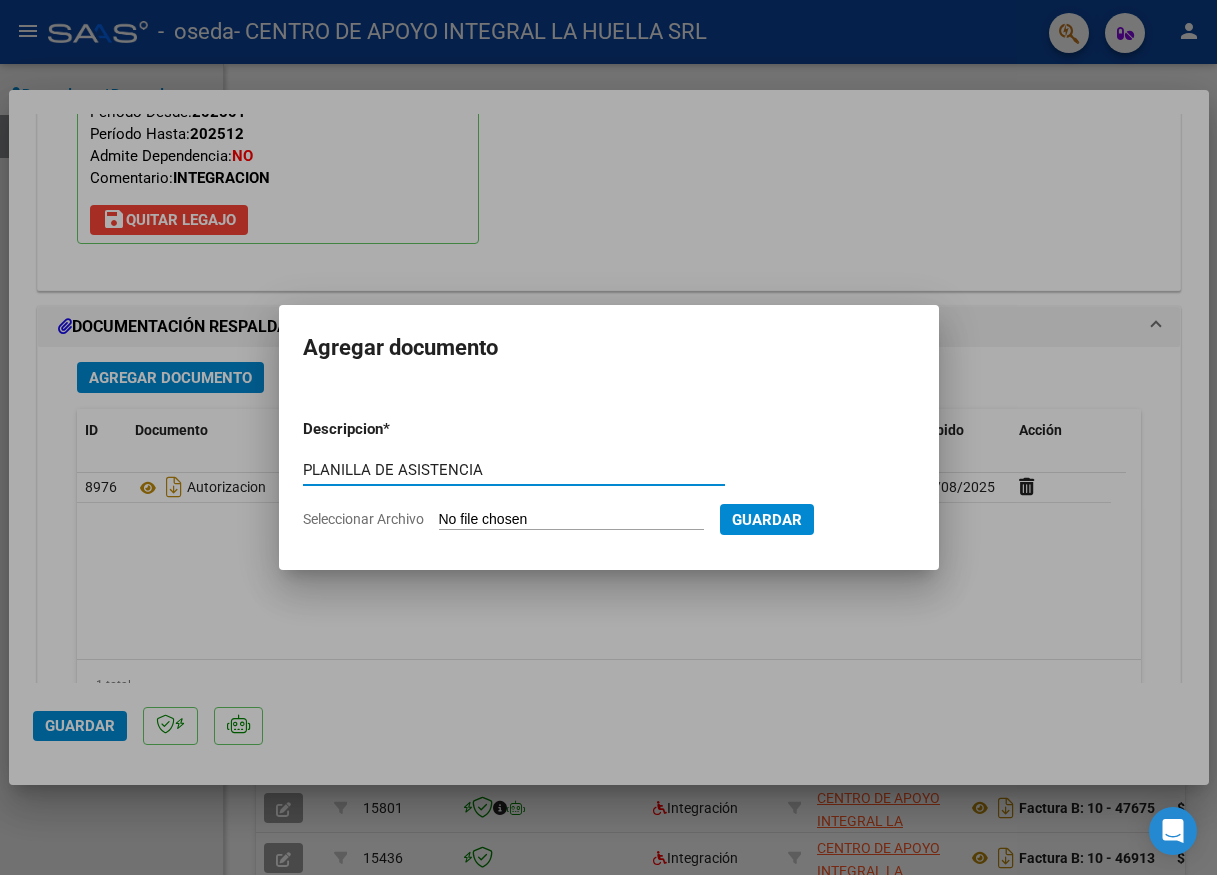 type on "PLANILLA DE ASISTENCIA" 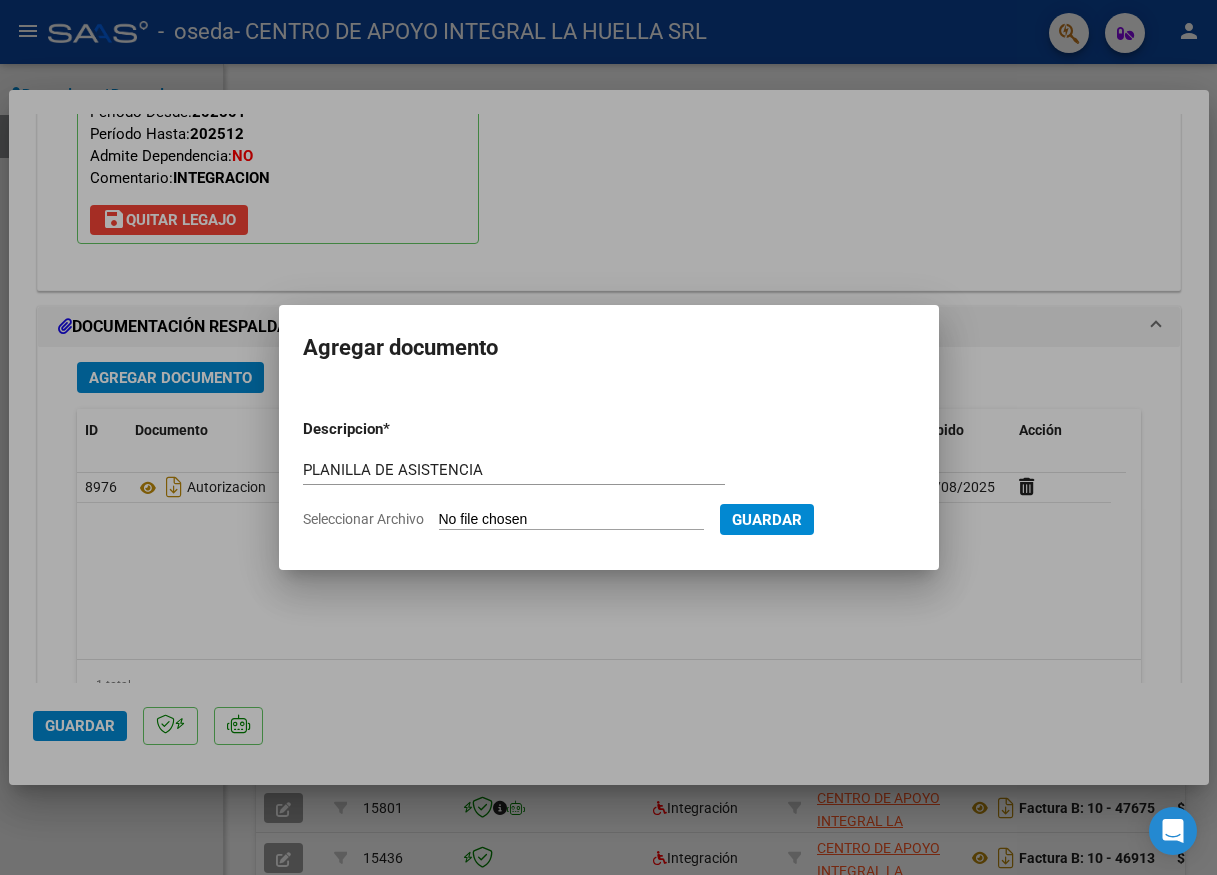 type on "C:\fakepath\MONTENEGRO SANTIAGO LIONEL-PLANILLA ASISTENCIA JULIO-OSEDA.pdf" 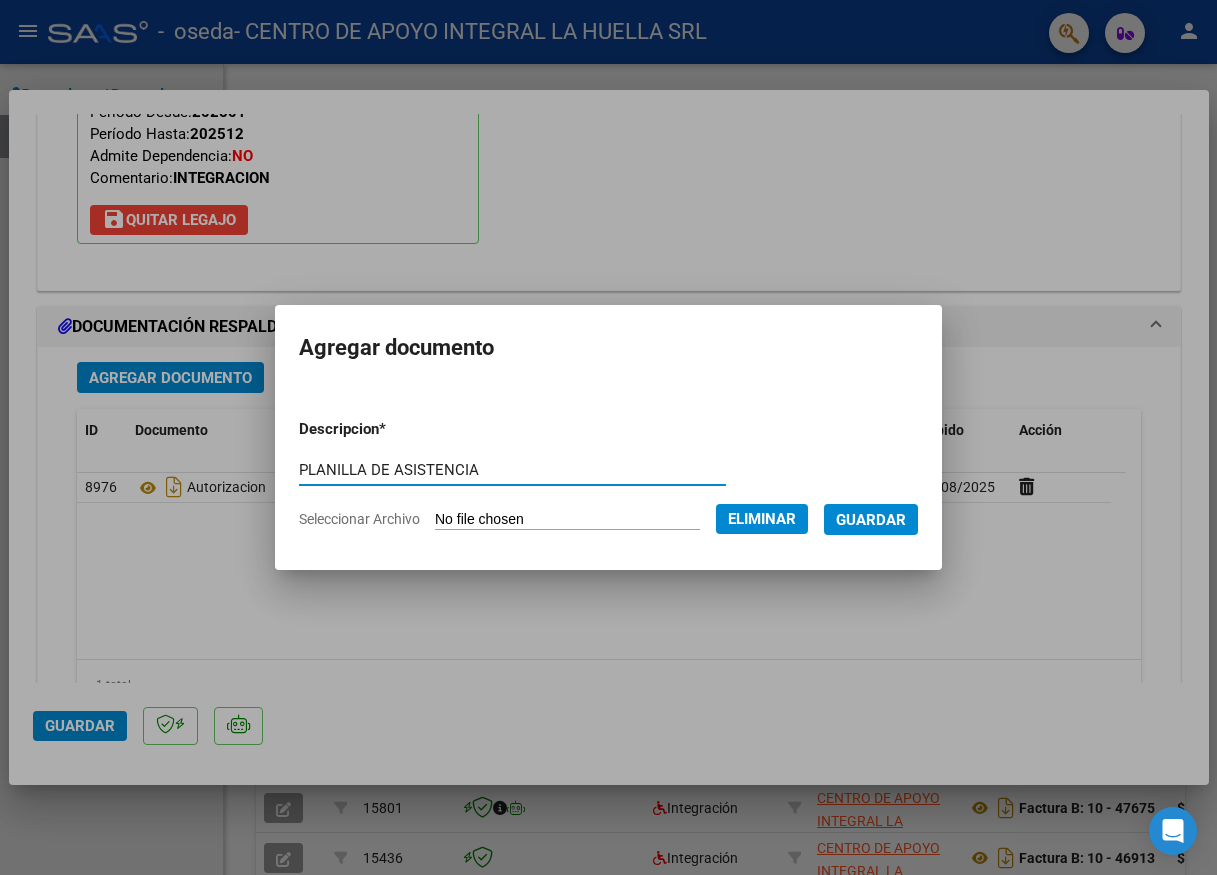 click on "Guardar" at bounding box center (871, 520) 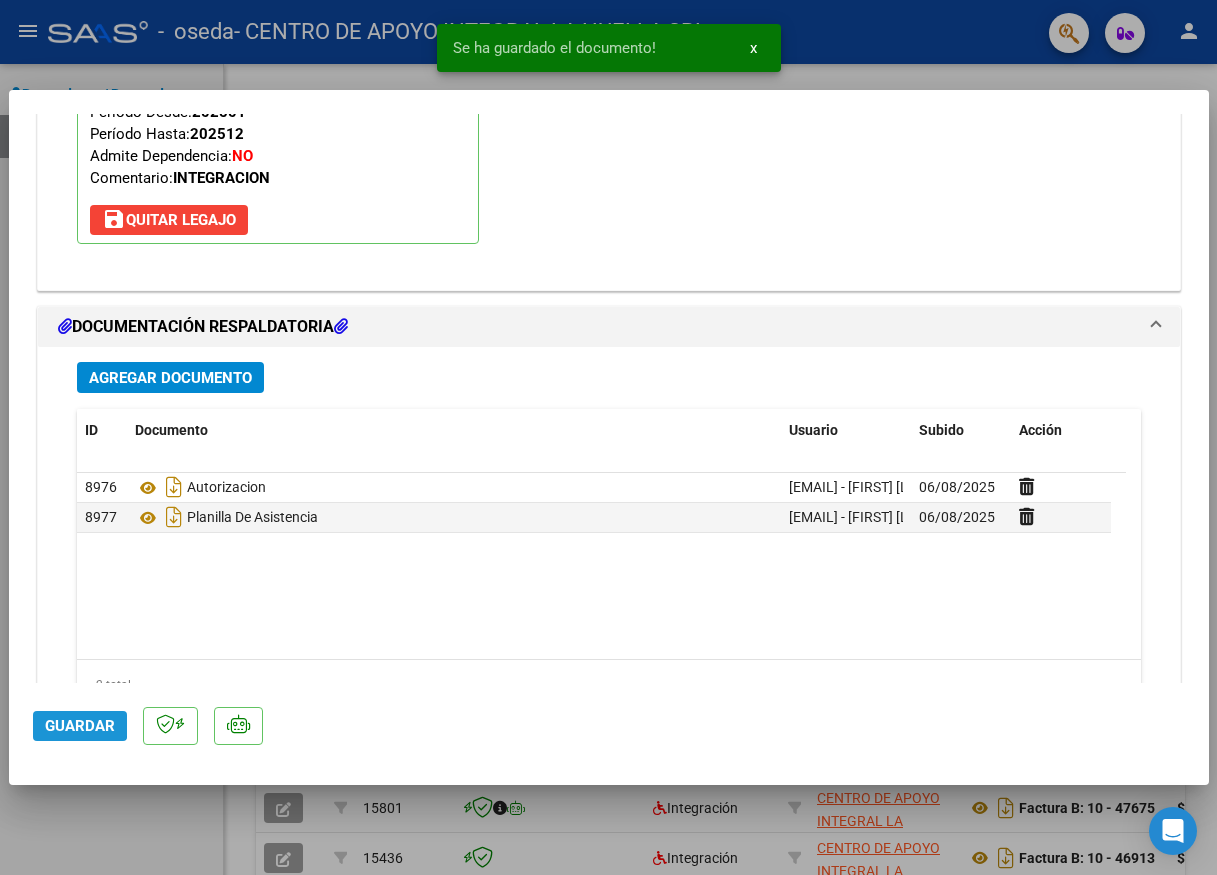 click on "Guardar" 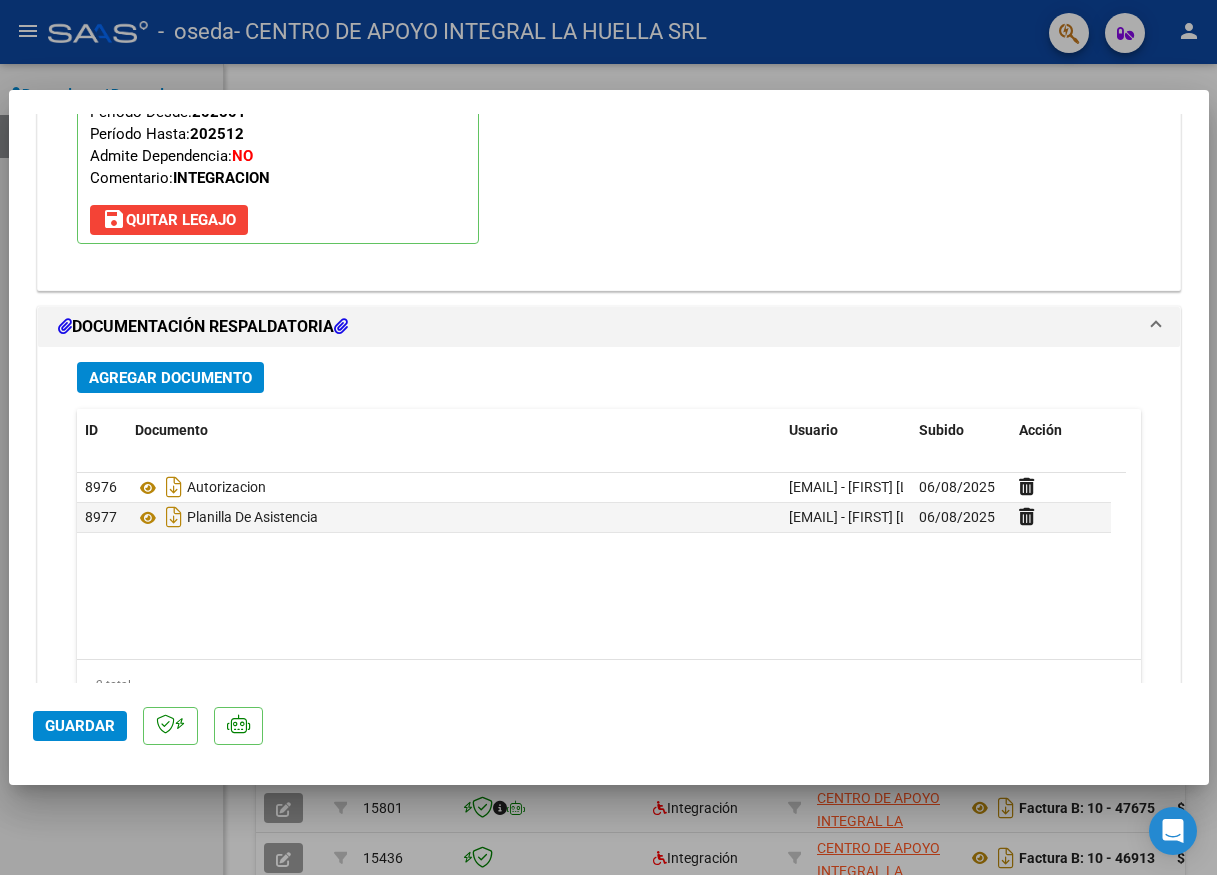 click on "Guardar" 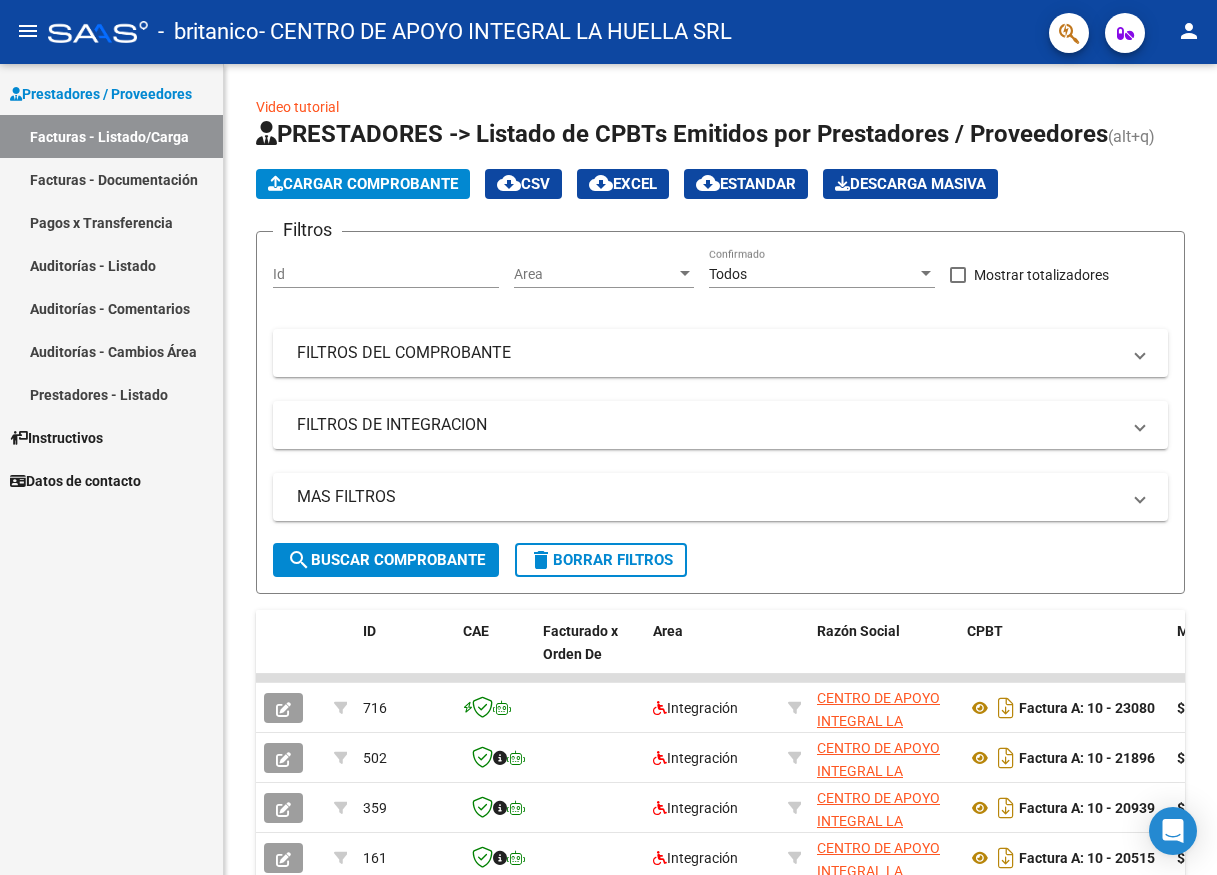 scroll, scrollTop: 0, scrollLeft: 0, axis: both 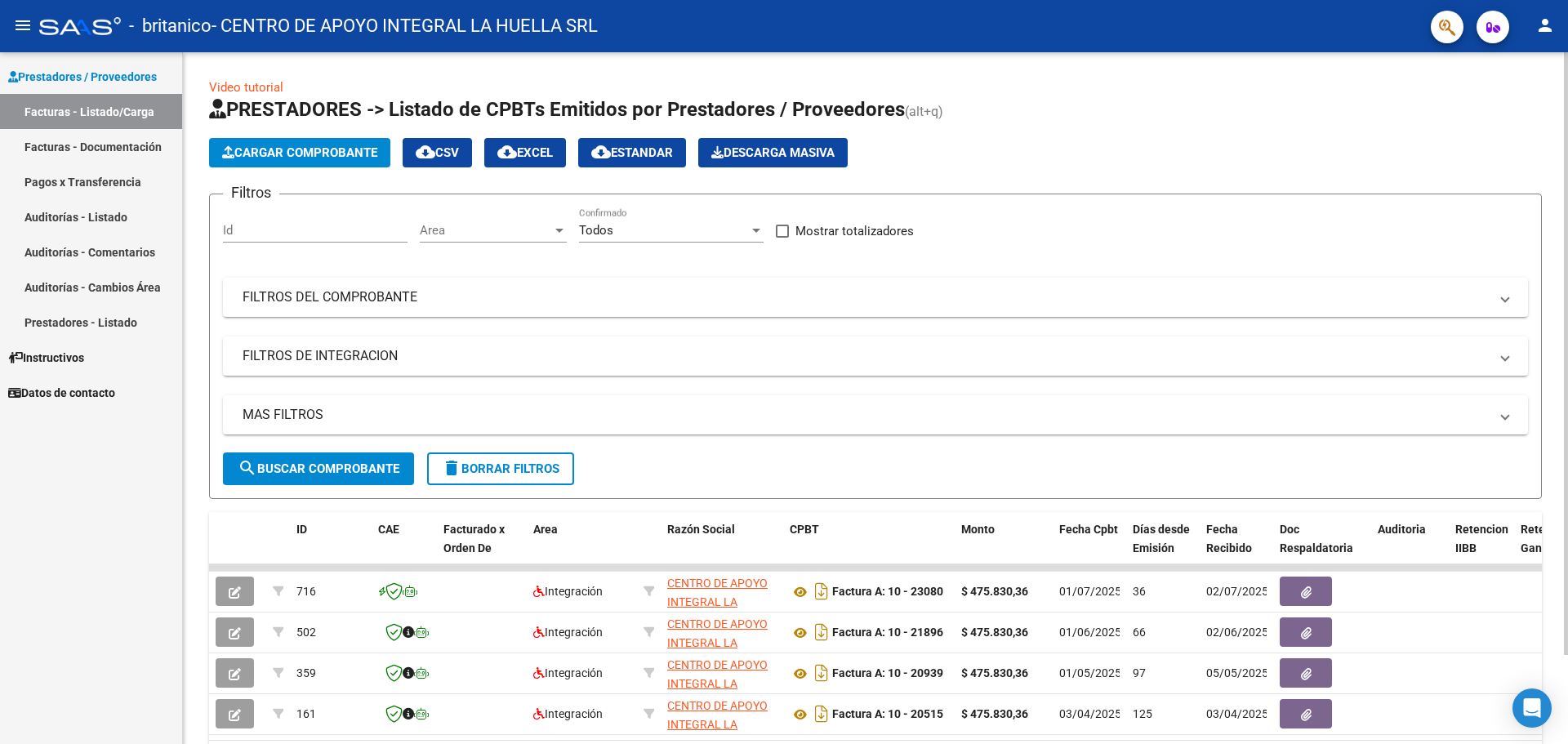 click on "Cargar Comprobante" 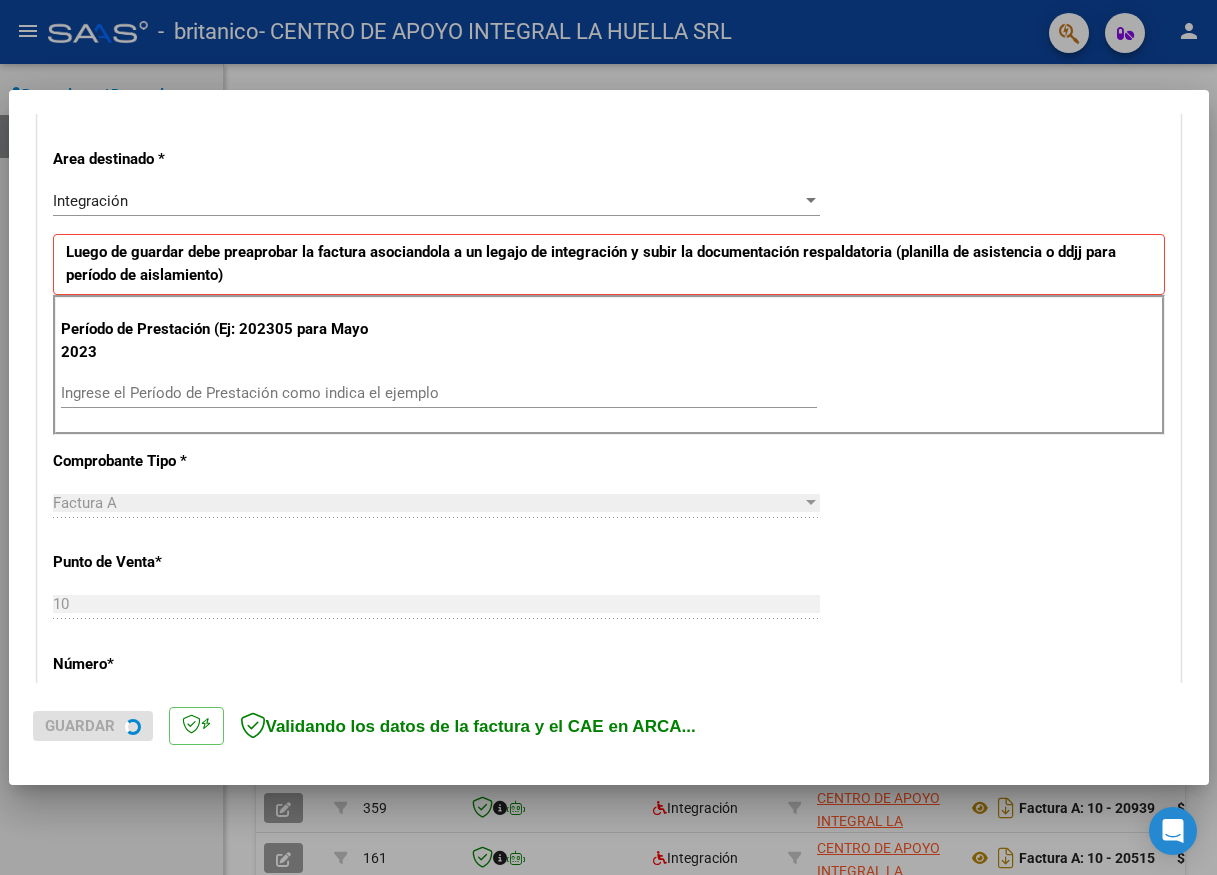 scroll, scrollTop: 500, scrollLeft: 0, axis: vertical 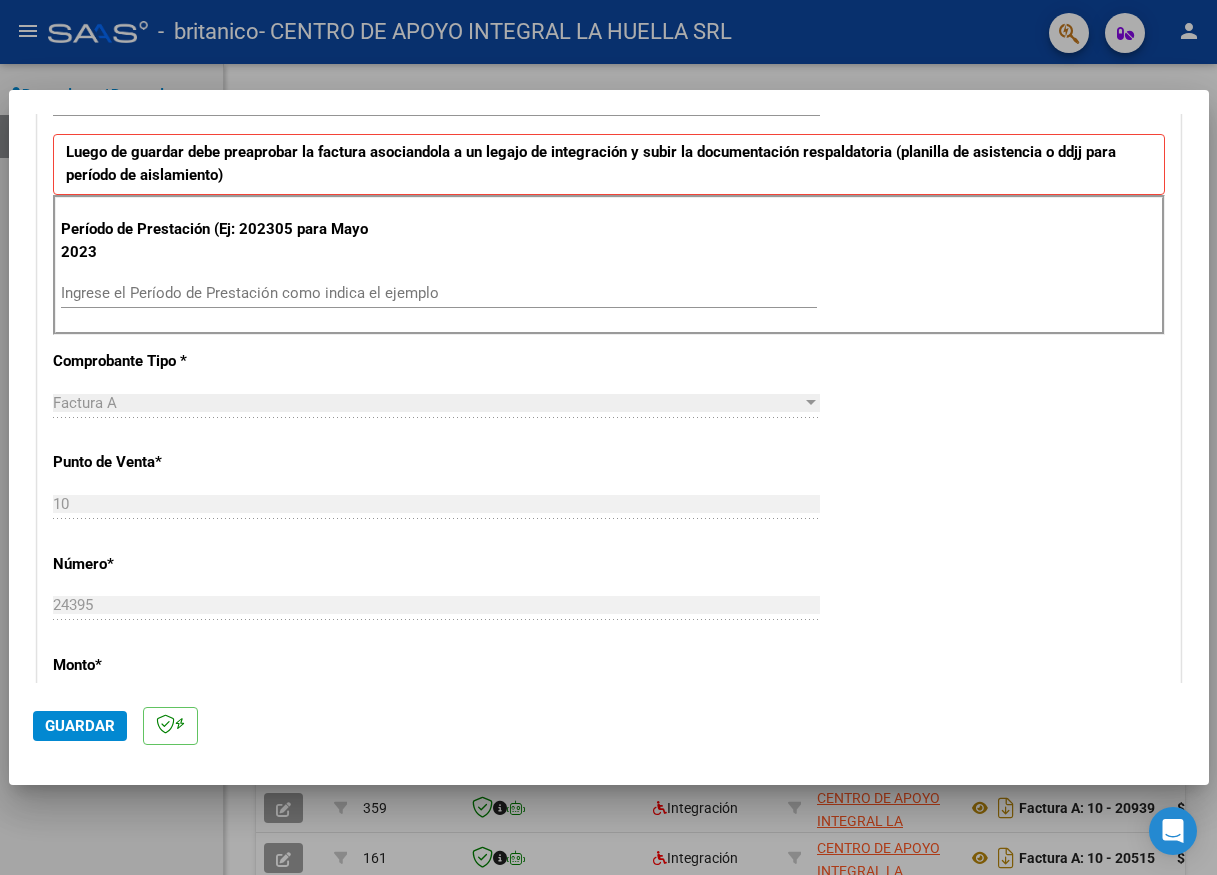 click on "Ingrese el Período de Prestación como indica el ejemplo" at bounding box center (439, 293) 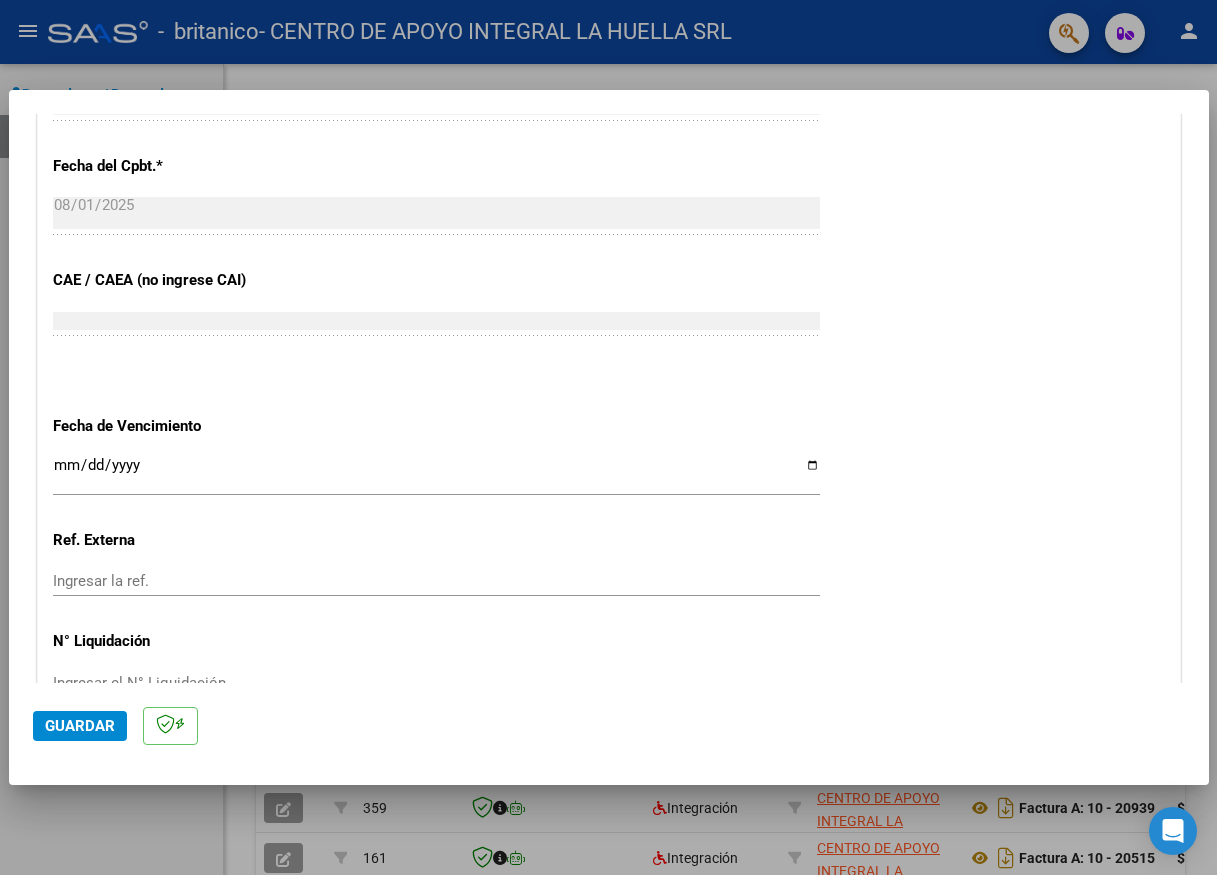 scroll, scrollTop: 1200, scrollLeft: 0, axis: vertical 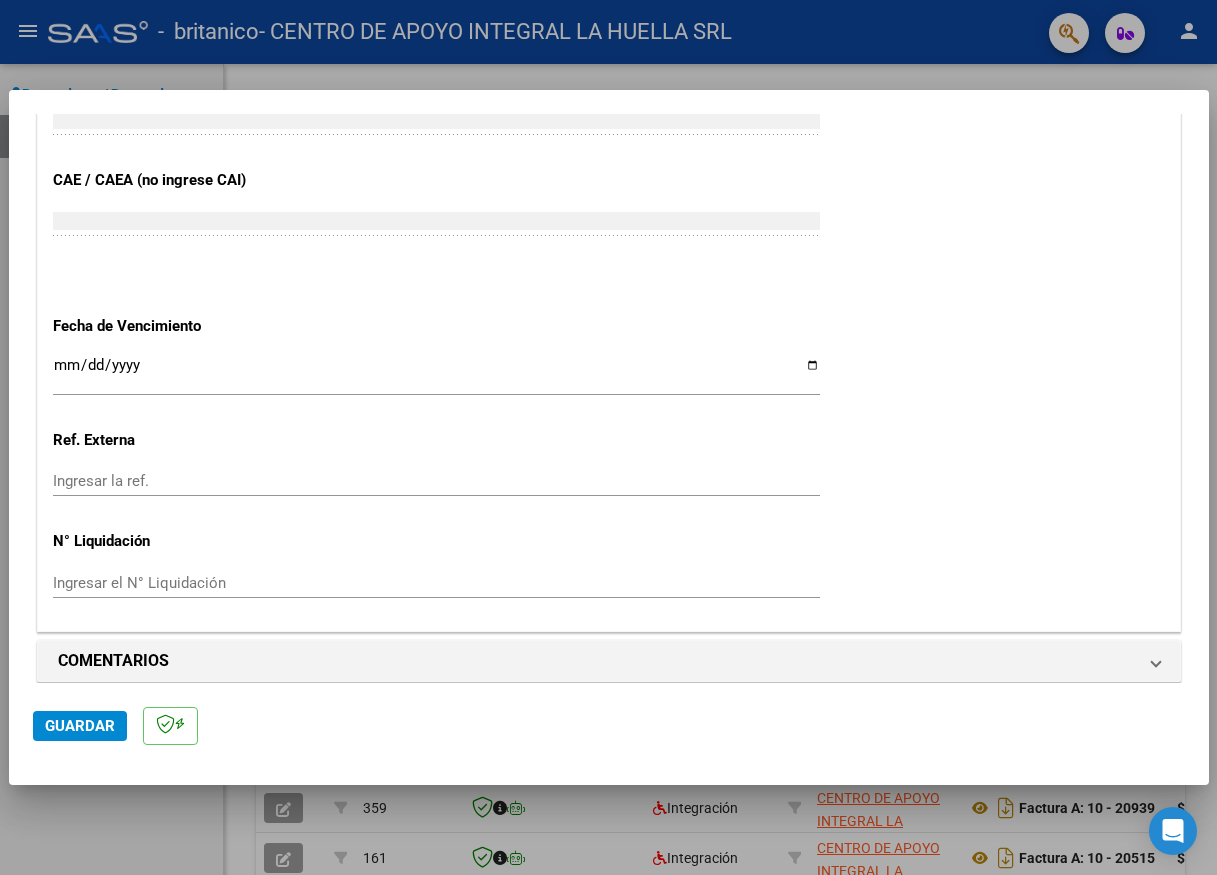 type on "202507" 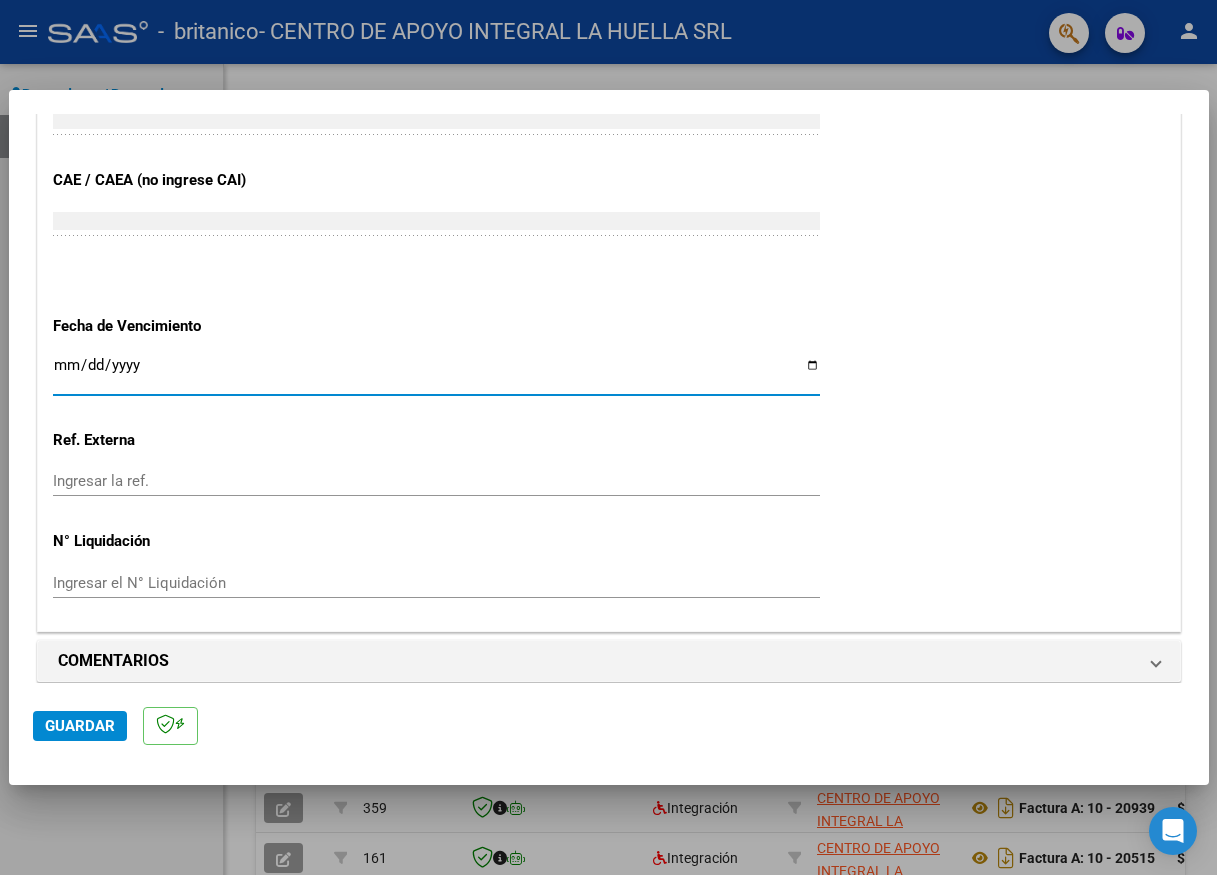 click on "Ingresar la fecha" at bounding box center (436, 373) 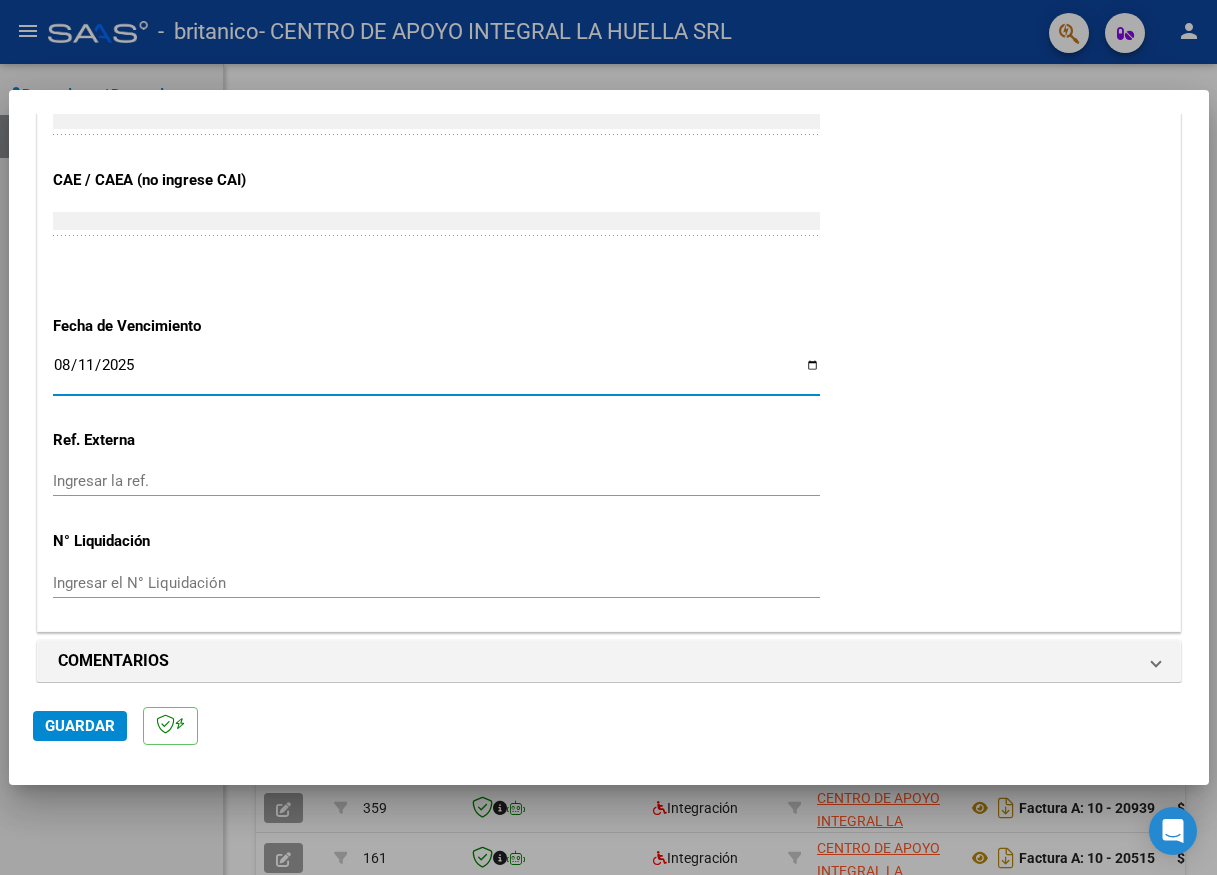 type on "2025-08-11" 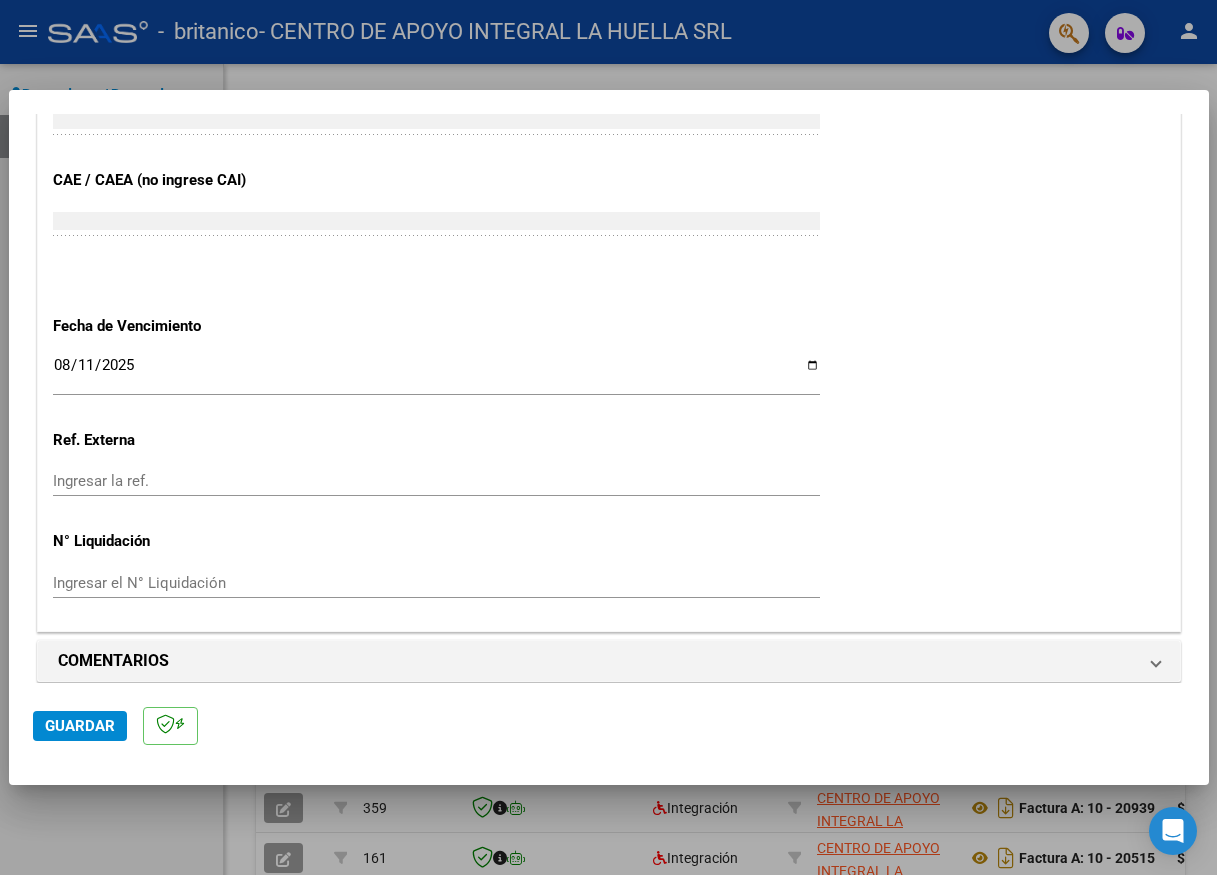 scroll, scrollTop: 1214, scrollLeft: 0, axis: vertical 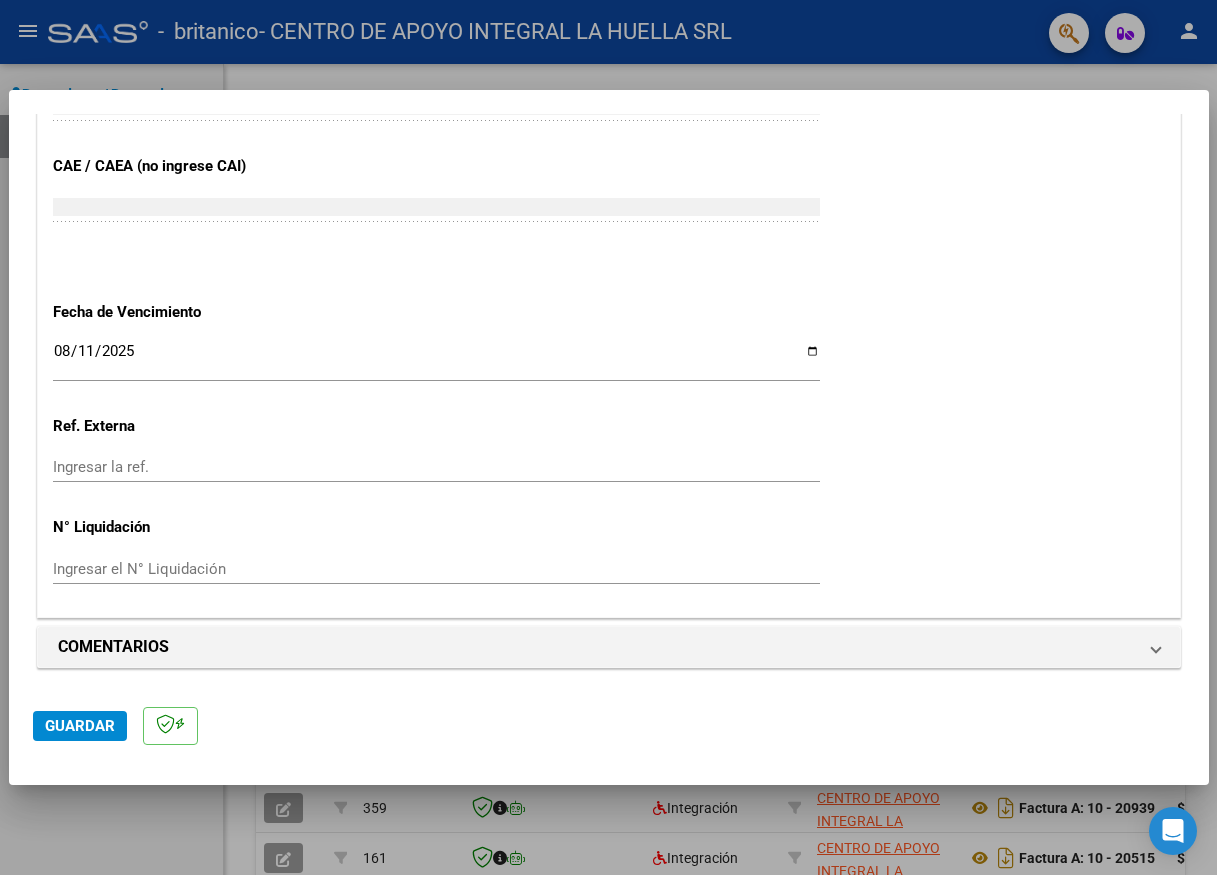 click on "Guardar" 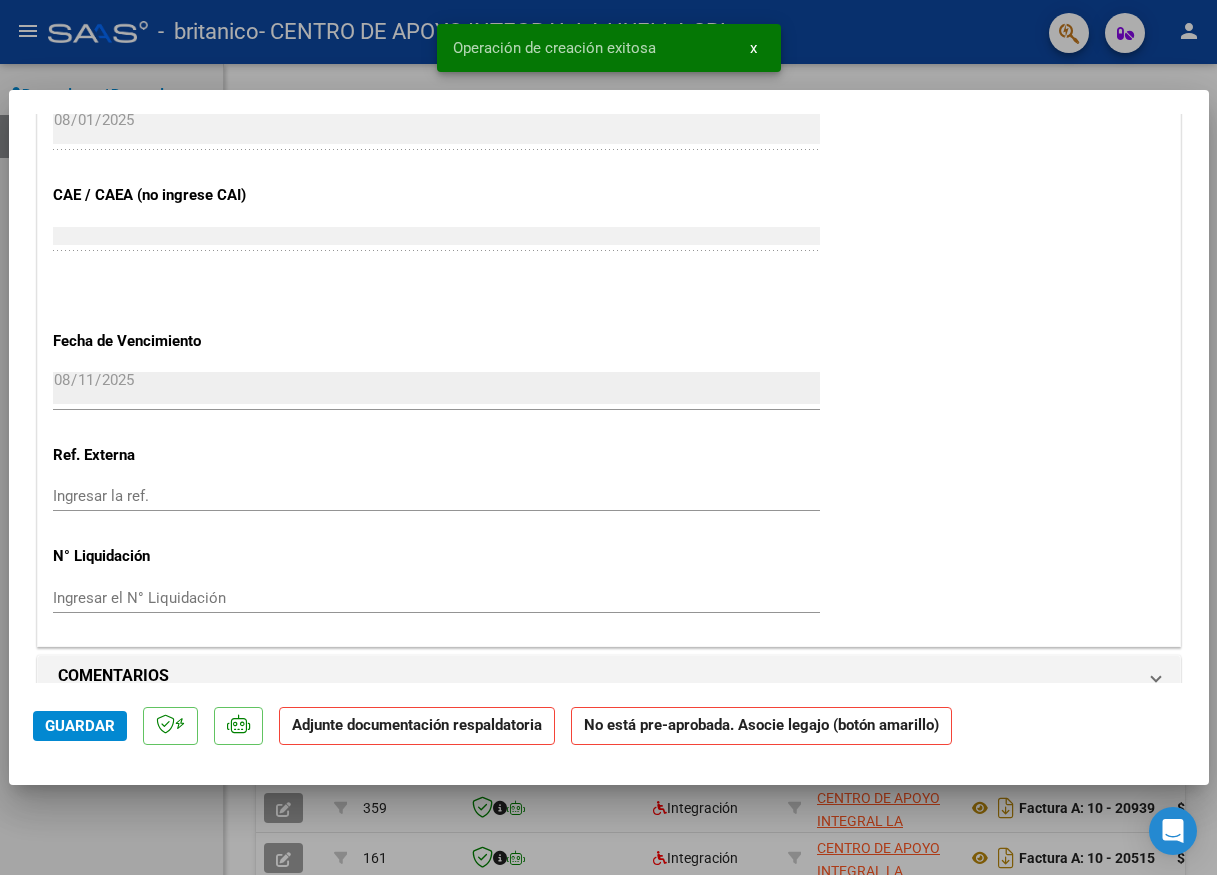 scroll, scrollTop: 1700, scrollLeft: 0, axis: vertical 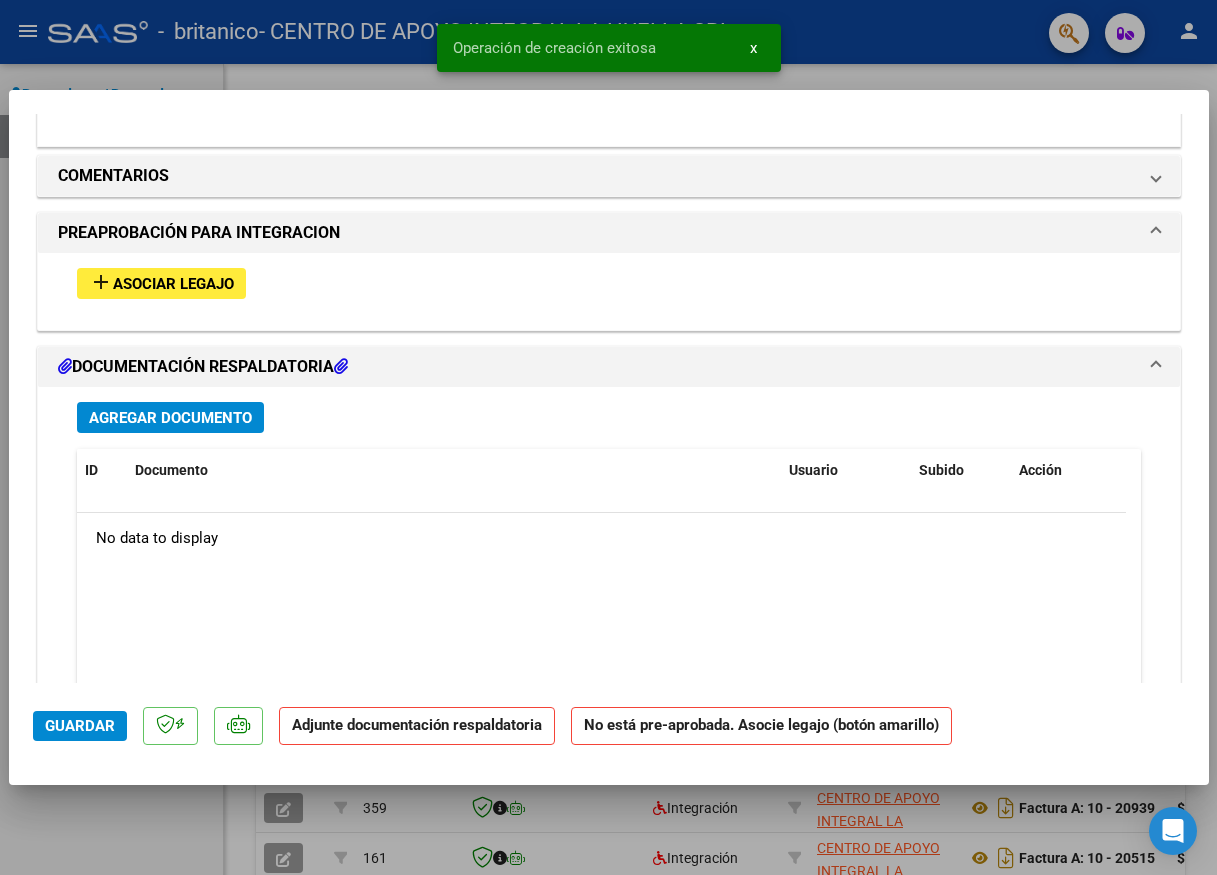 click on "Asociar Legajo" at bounding box center [173, 284] 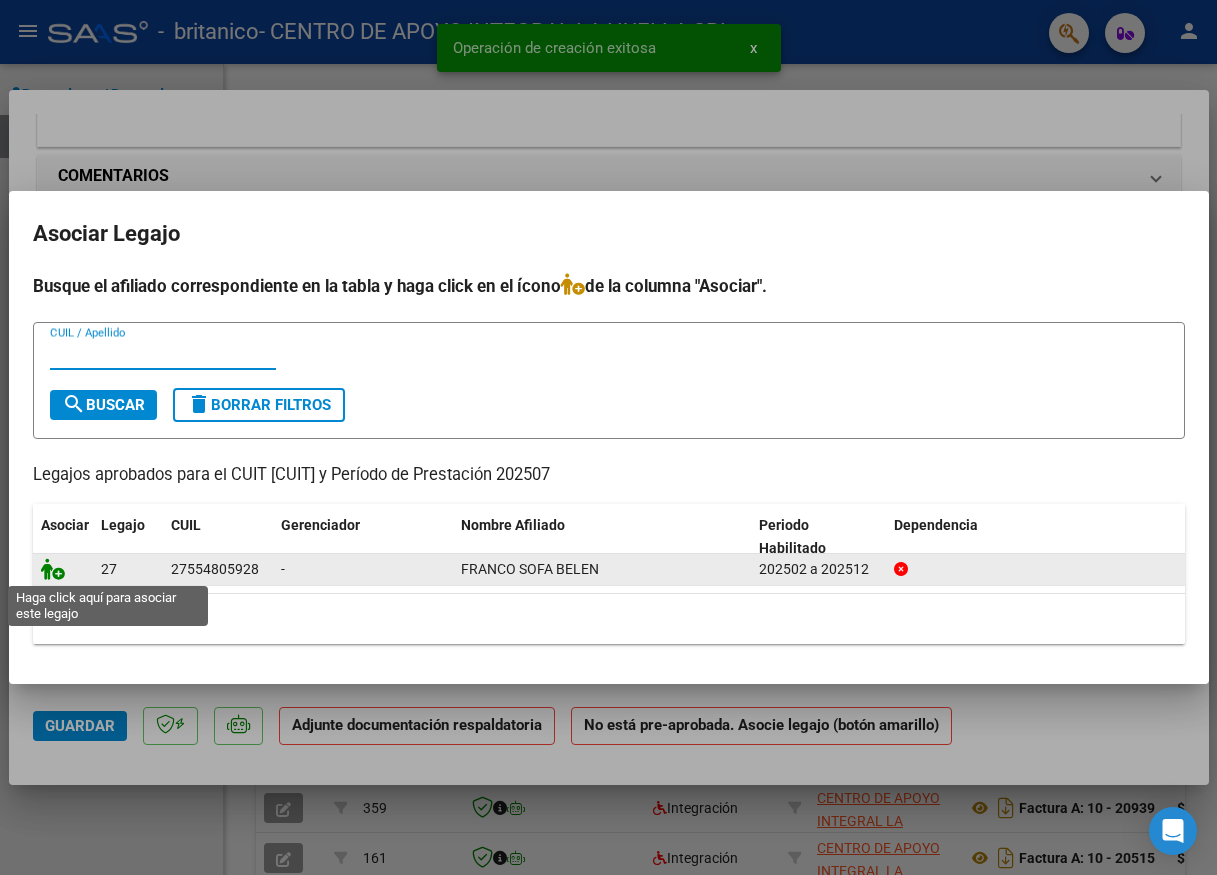 click 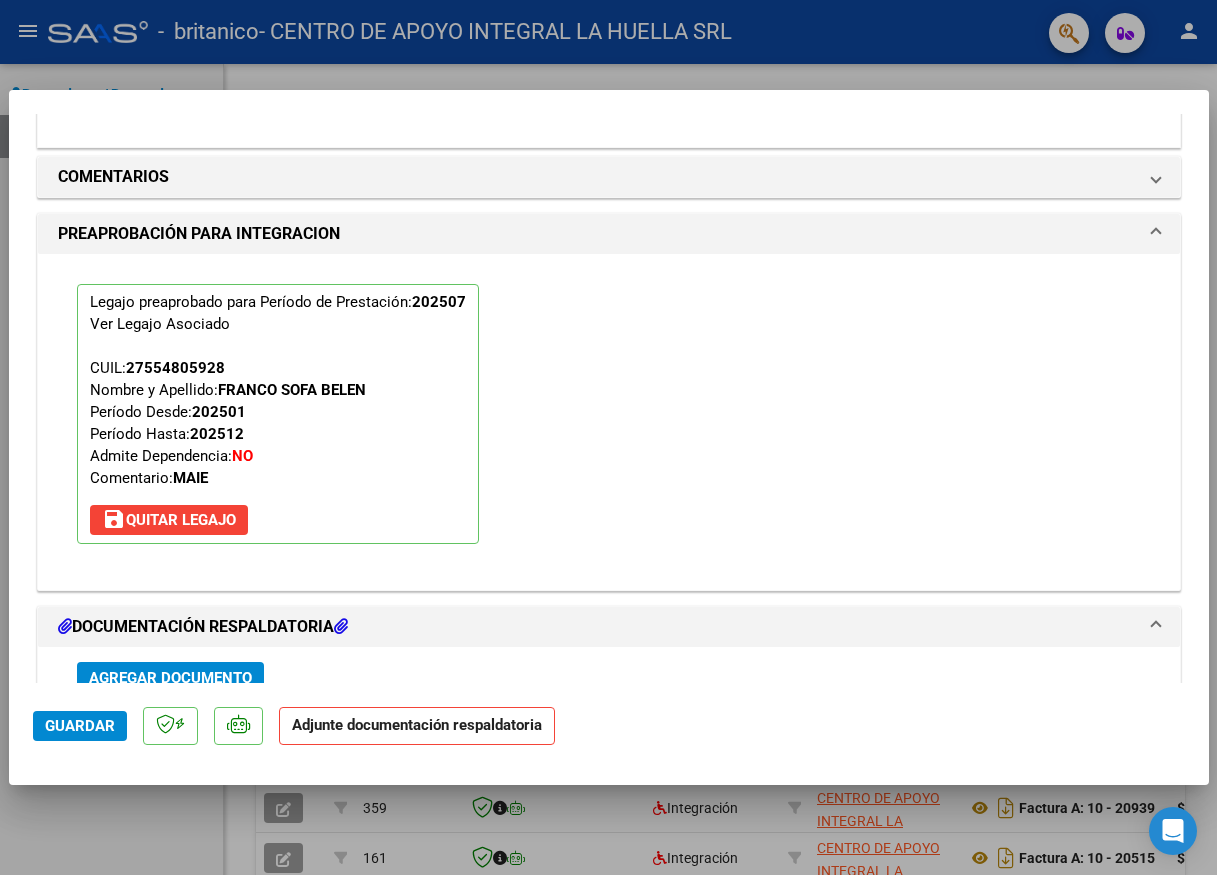 scroll, scrollTop: 2141, scrollLeft: 0, axis: vertical 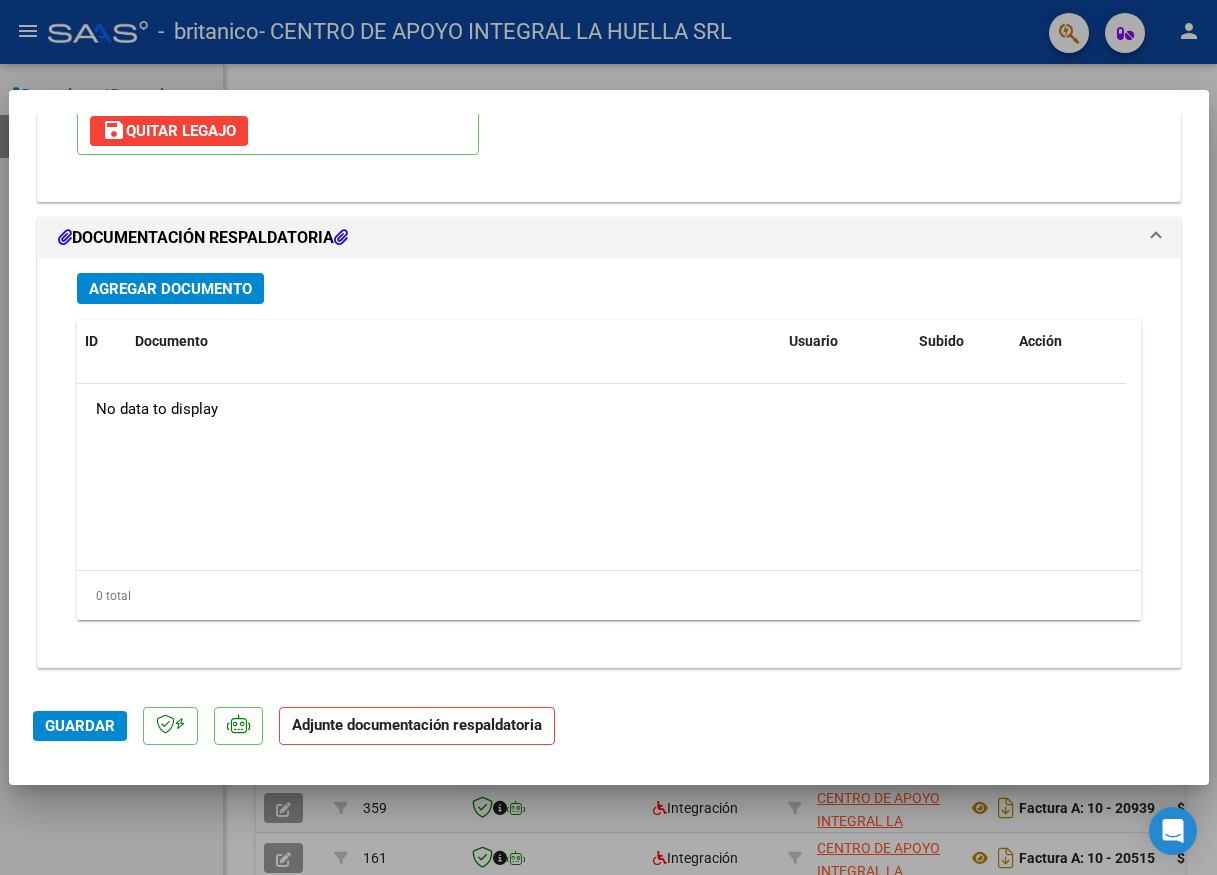 click on "Agregar Documento" at bounding box center [170, 289] 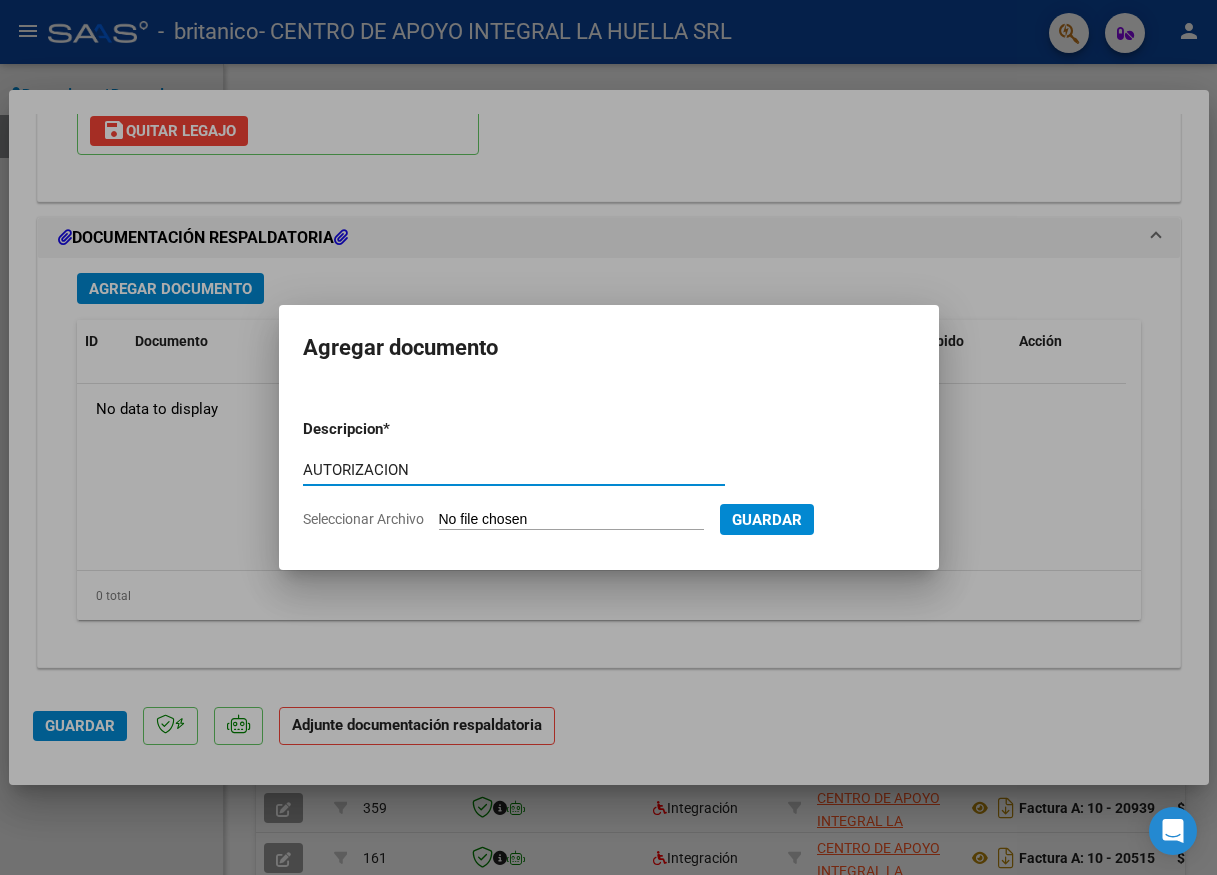 type on "AUTORIZACION" 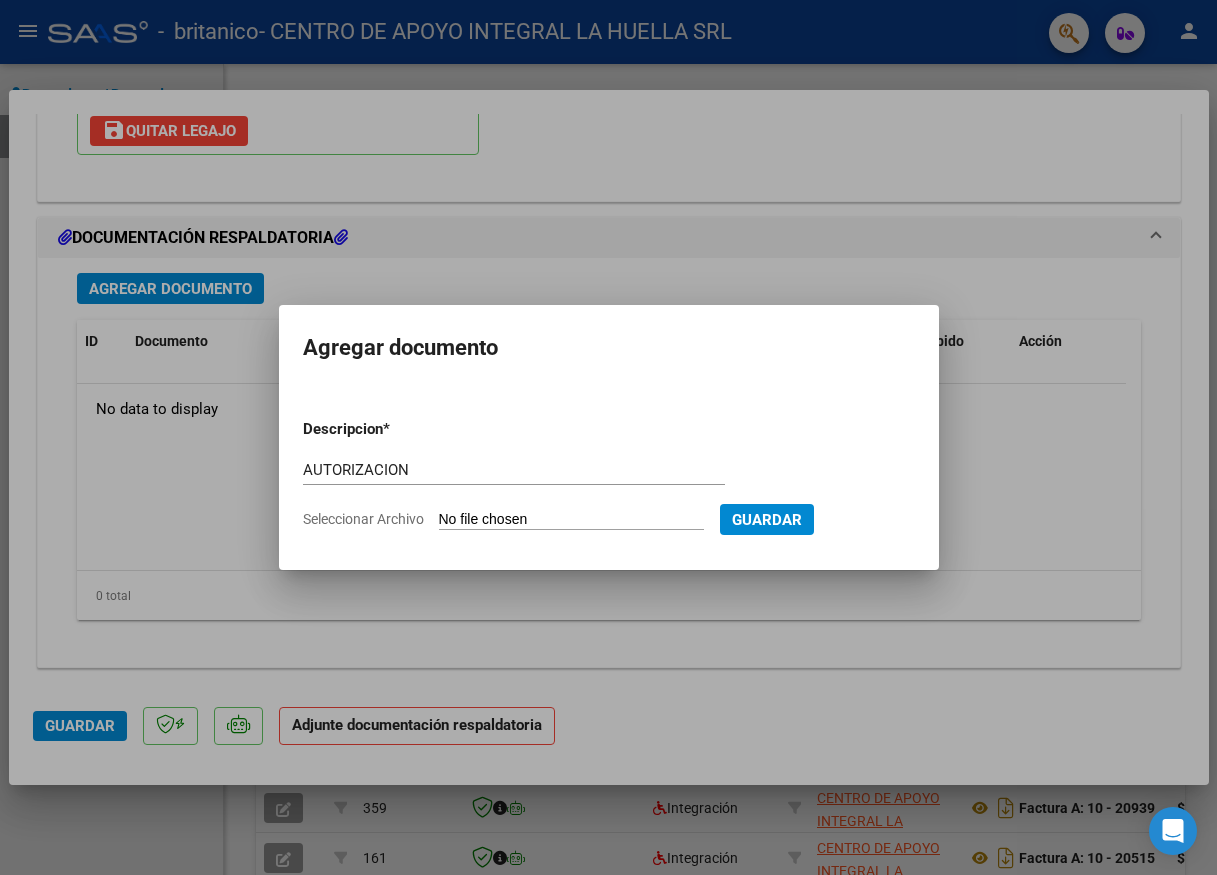 type on "C:\fakepath\FRANCO SOFIA BELEN AUTORIZACION S HOSPITAL BRITANICO.pdf" 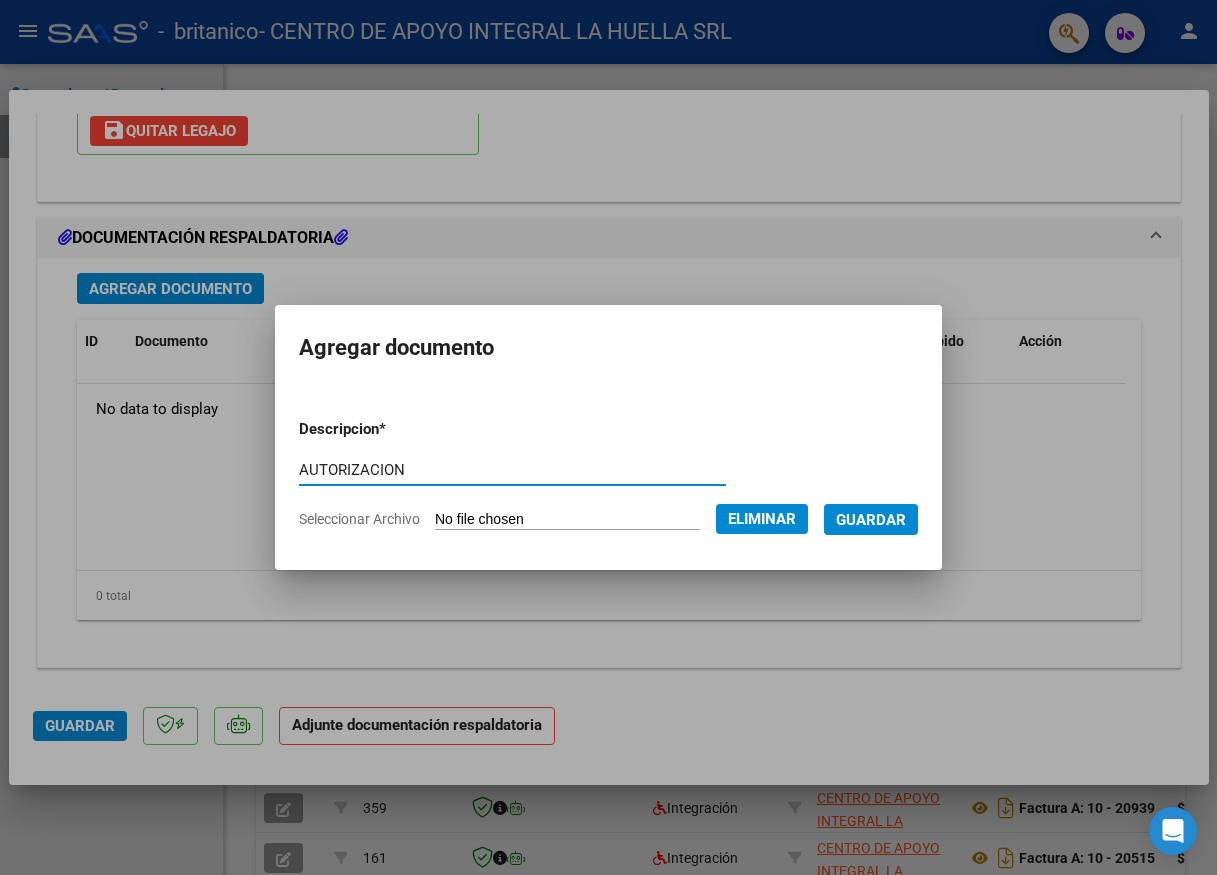 click on "Guardar" at bounding box center (871, 519) 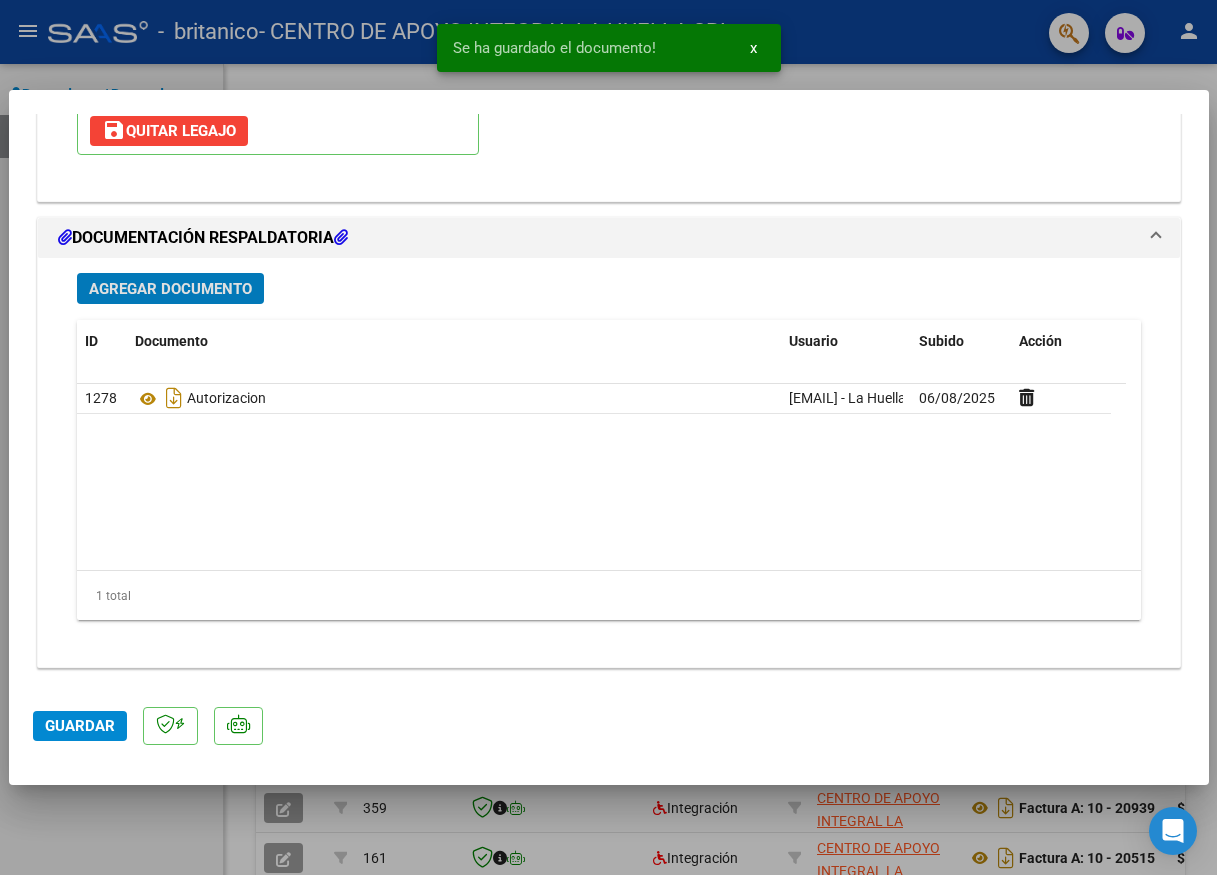 click on "Agregar Documento" at bounding box center (170, 289) 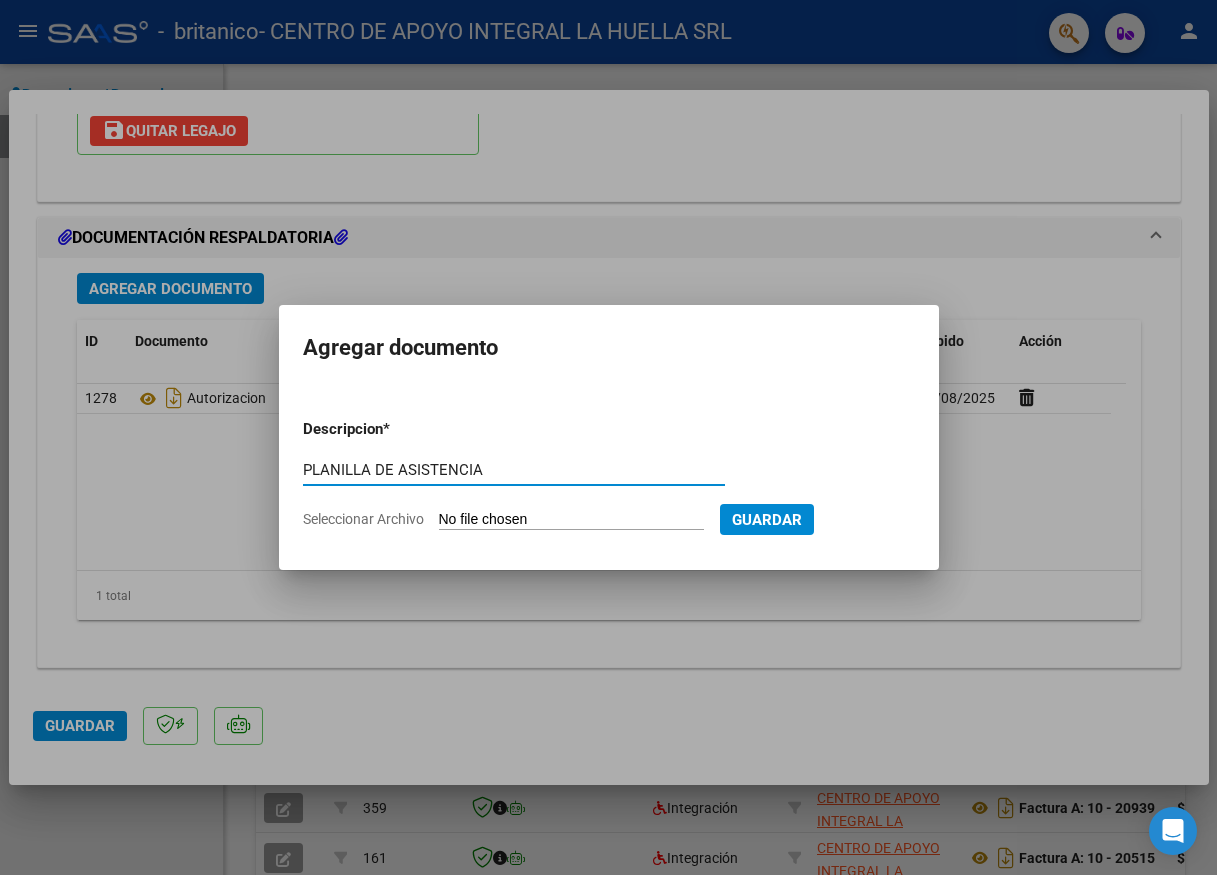type on "PLANILLA DE ASISTENCIA" 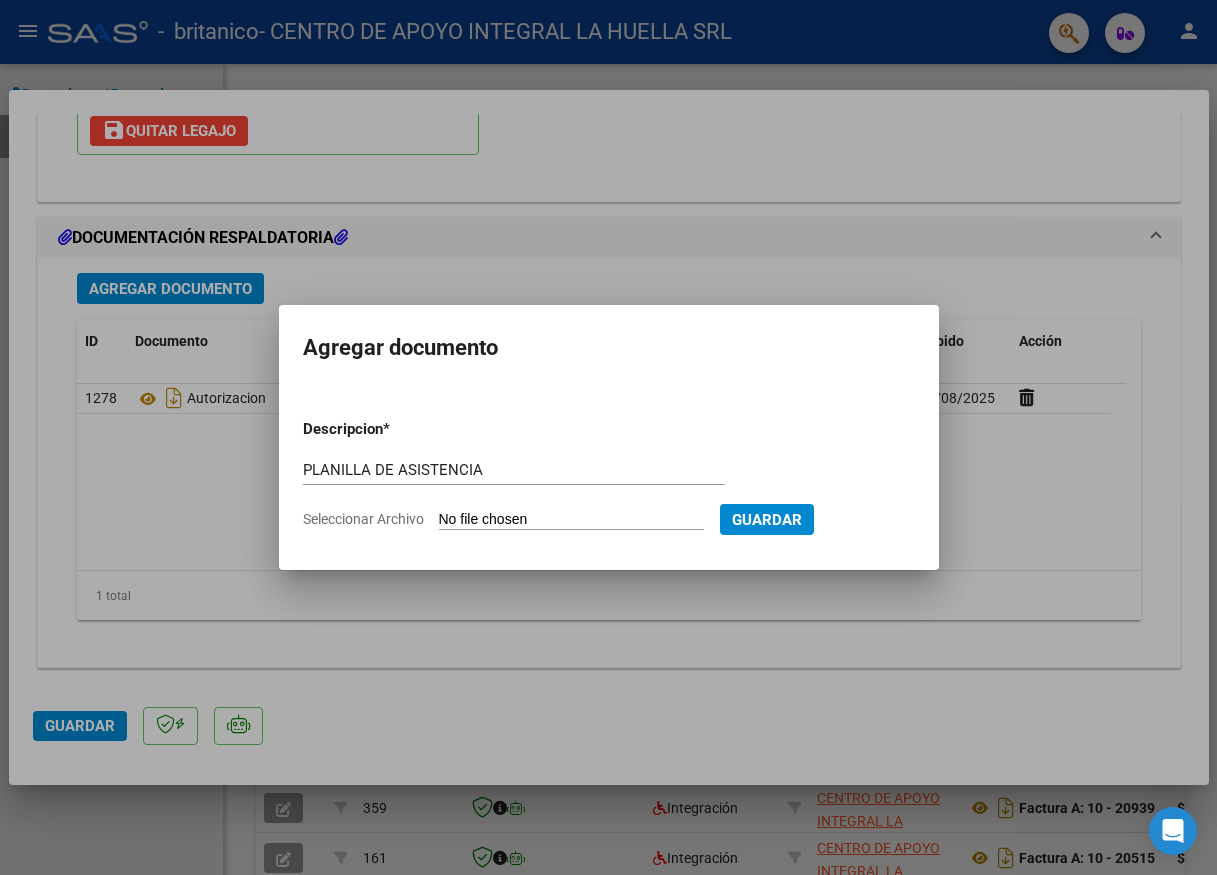 type on "C:\fakepath\FRANCO SOFIA BELEN PLANILLA ASISTENCIA JULIO S HOSPITAL BRITANICO.pdf" 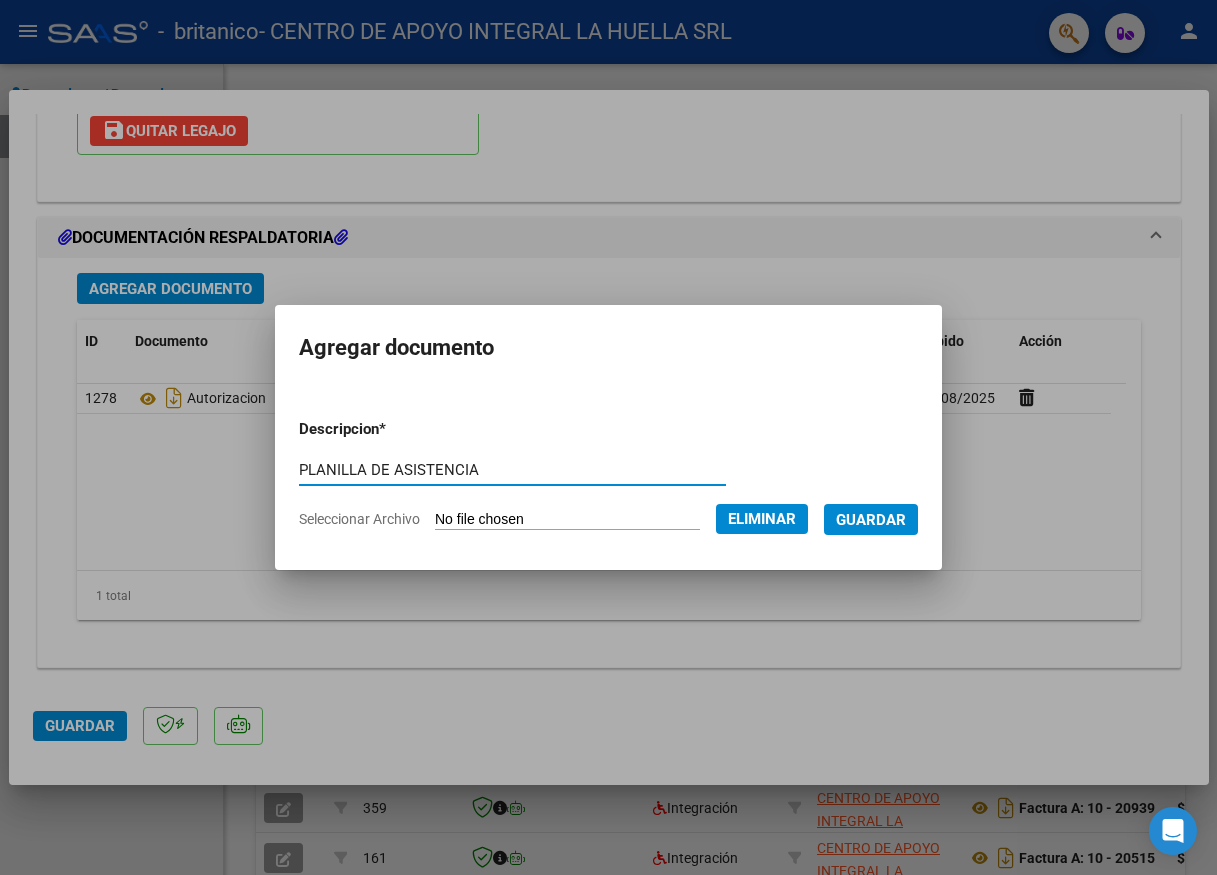 click on "Guardar" at bounding box center (871, 520) 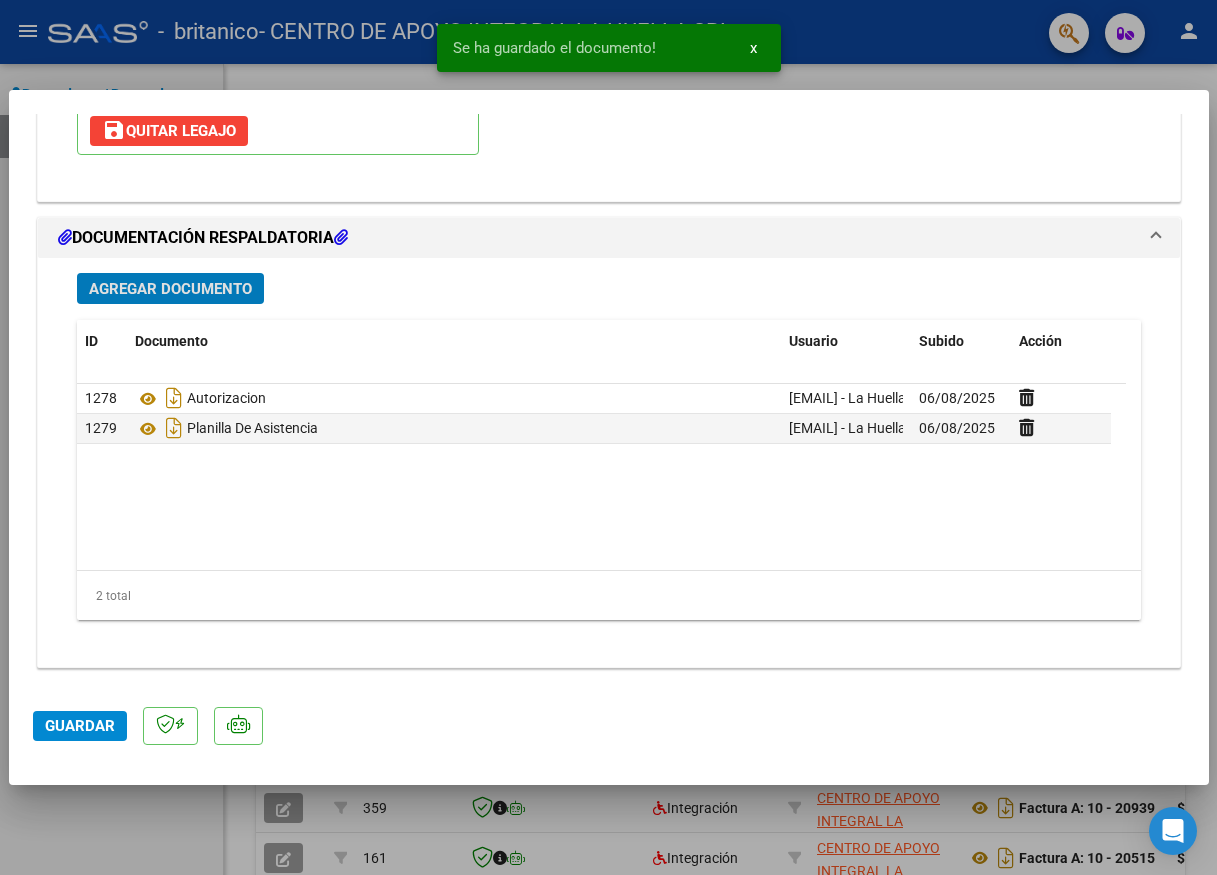 click on "Guardar" 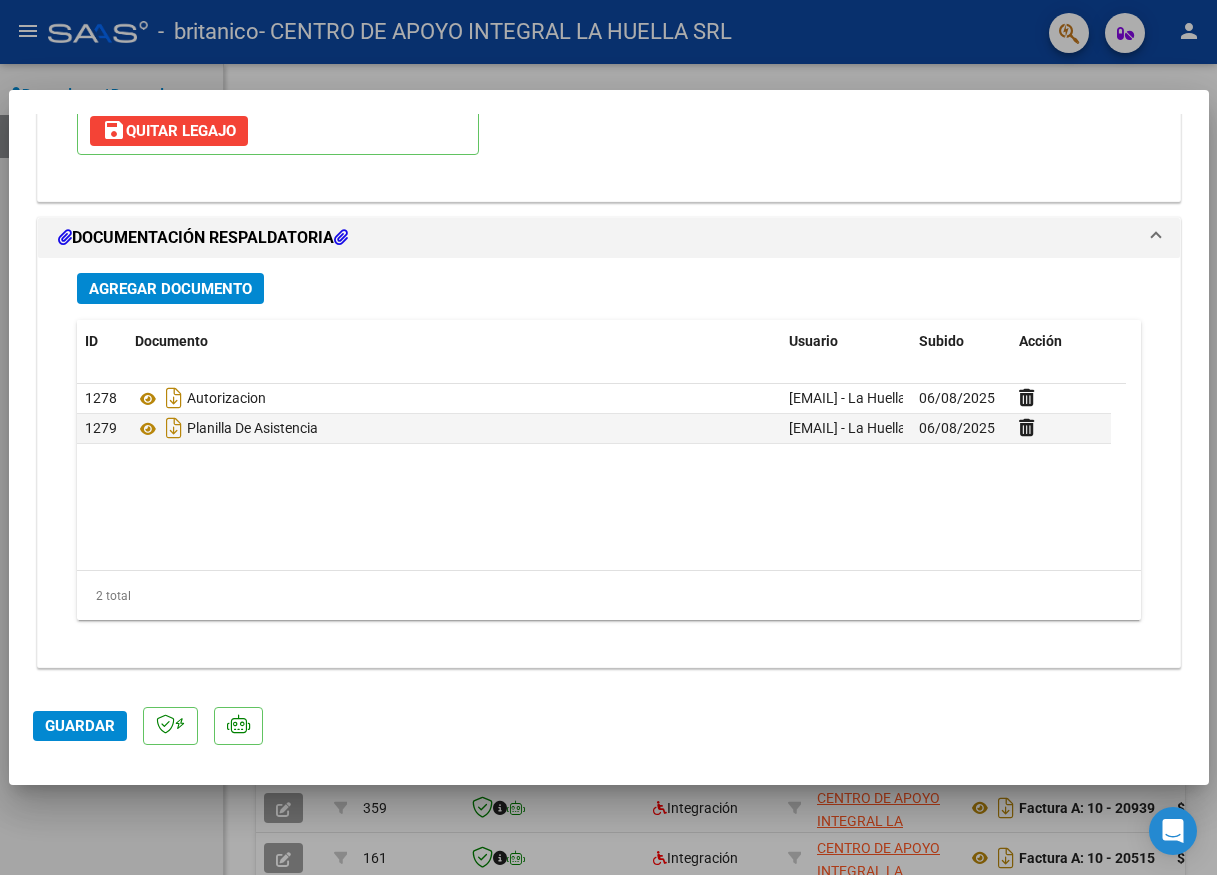 click on "Guardar" 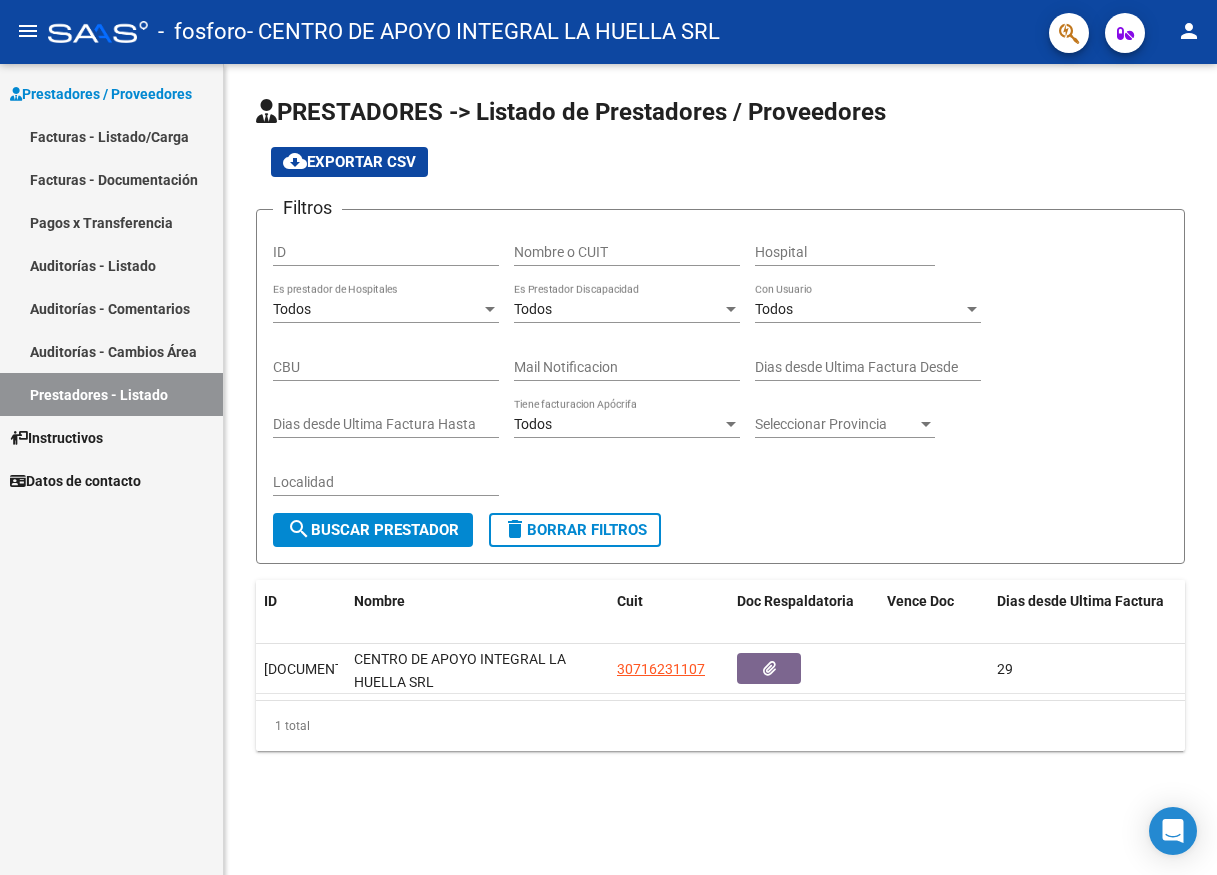 scroll, scrollTop: 0, scrollLeft: 0, axis: both 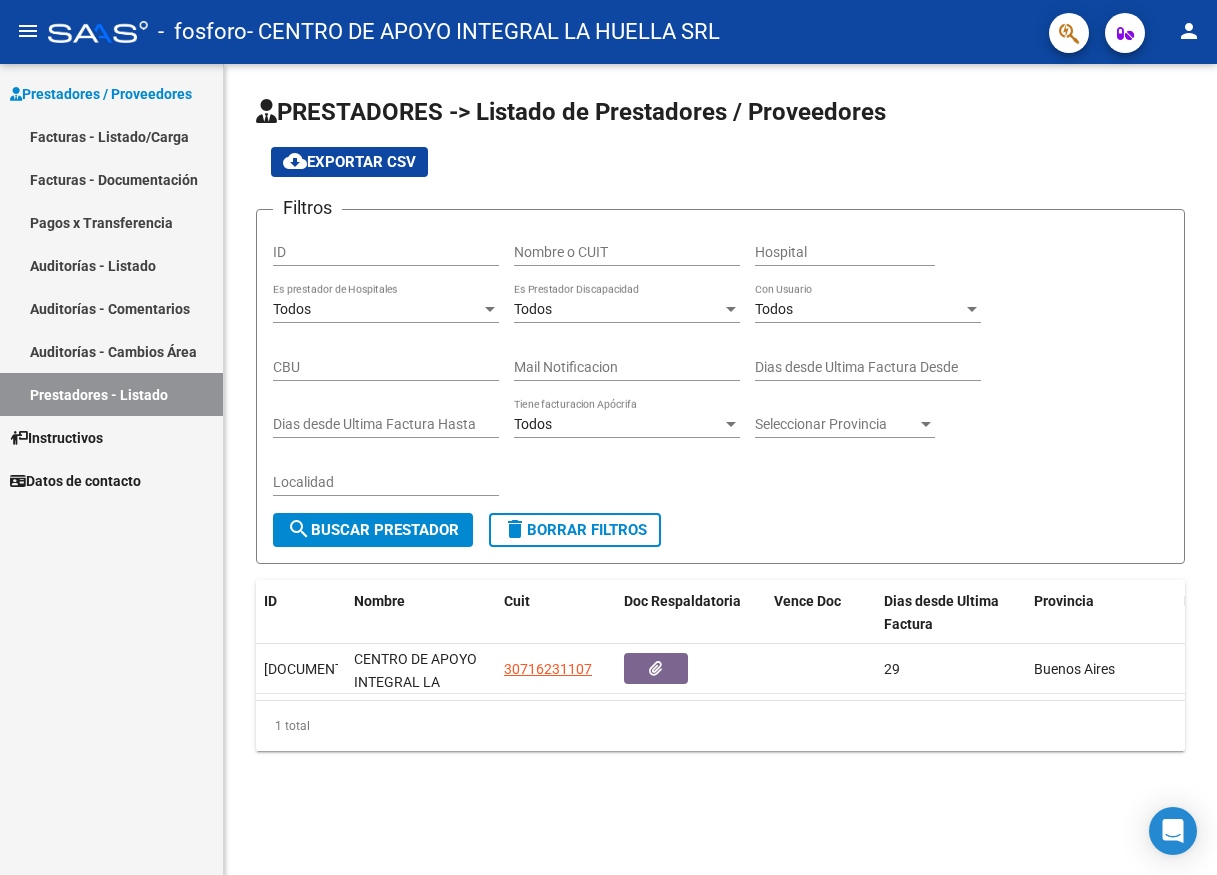 click on "Facturas - Listado/Carga" at bounding box center [111, 136] 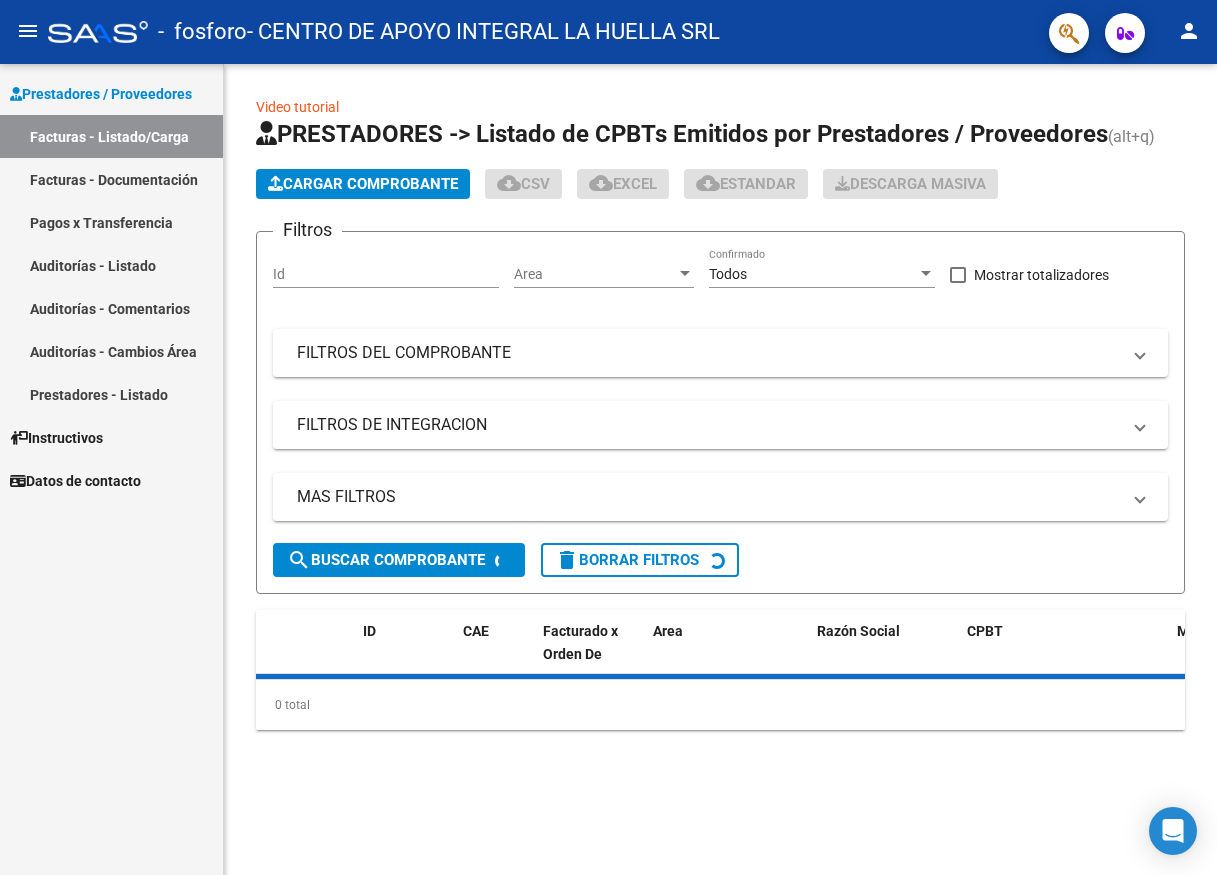 click on "Cargar Comprobante" 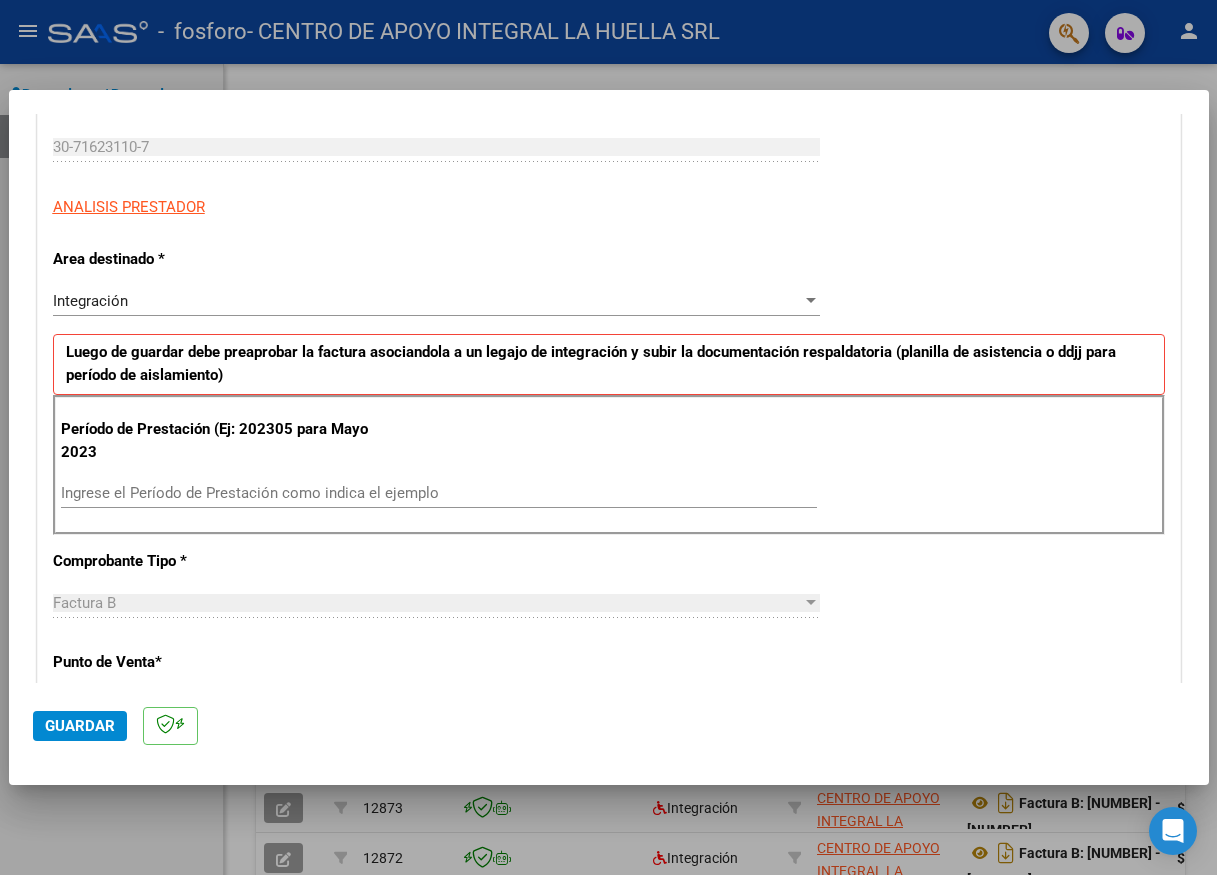 scroll, scrollTop: 400, scrollLeft: 0, axis: vertical 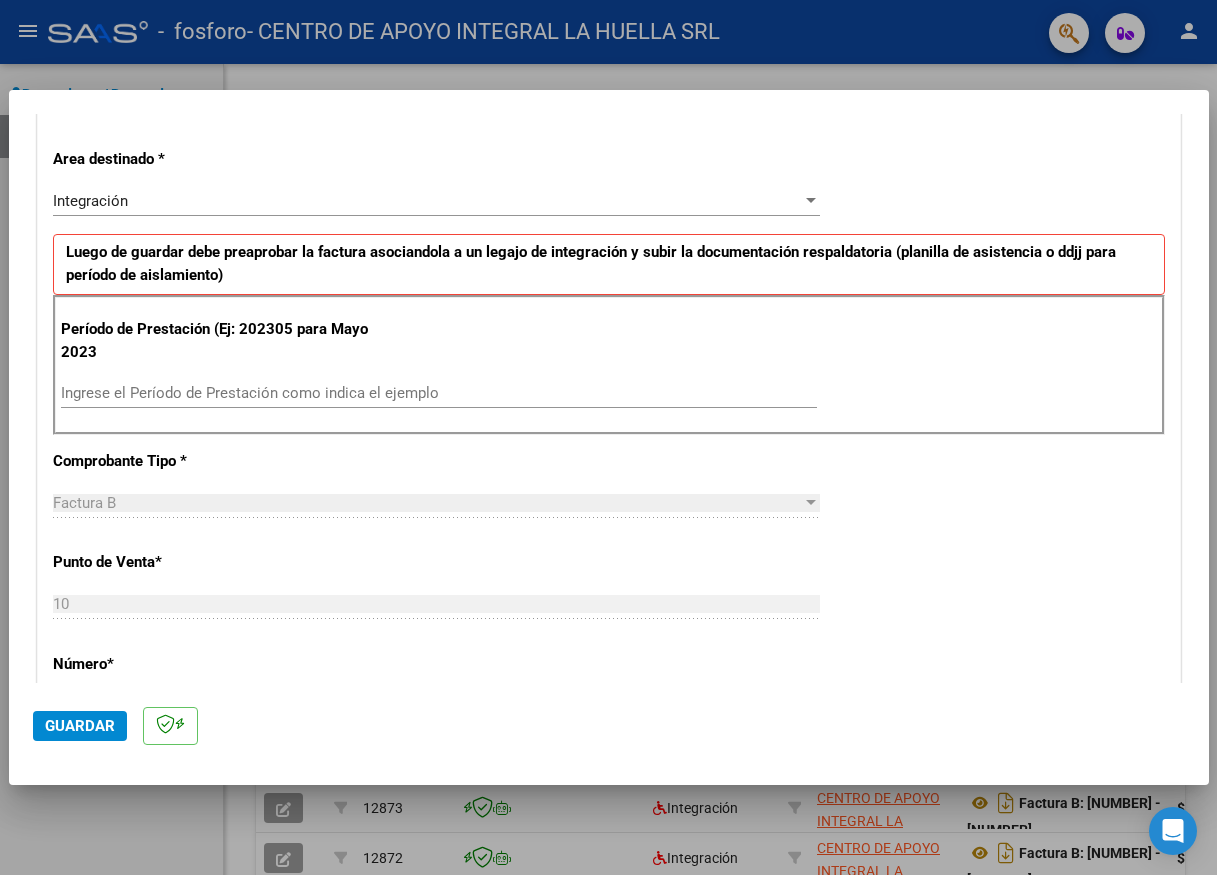 click on "Ingrese el Período de Prestación como indica el ejemplo" at bounding box center (439, 393) 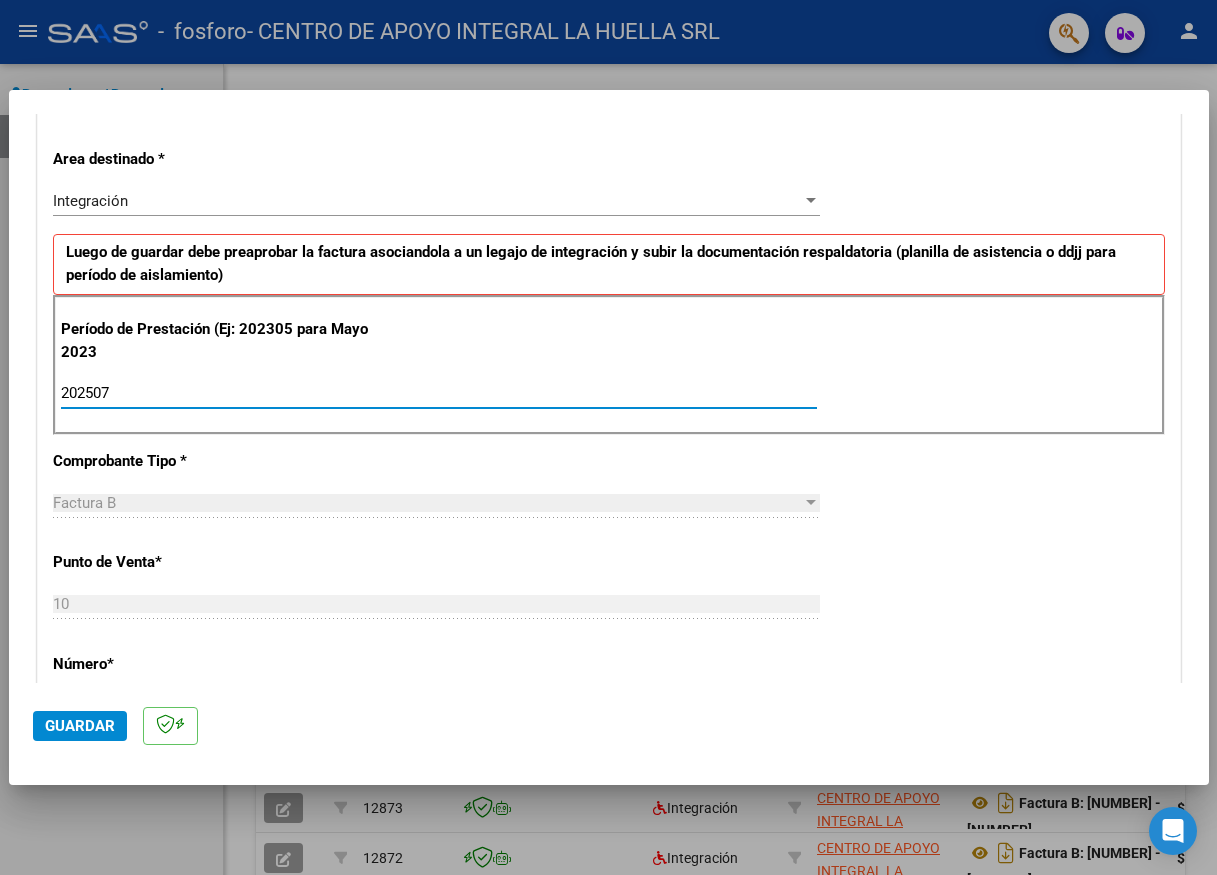 type on "202507" 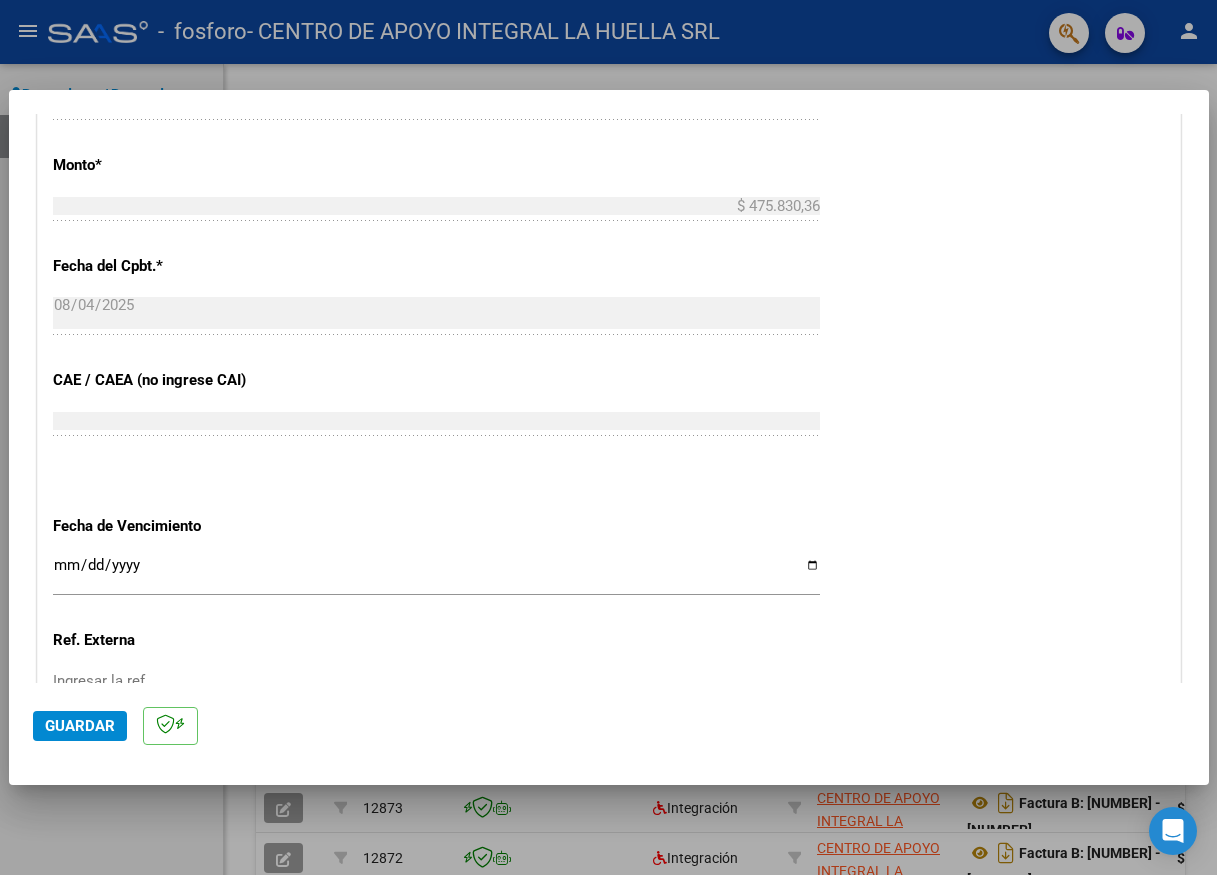 scroll, scrollTop: 1200, scrollLeft: 0, axis: vertical 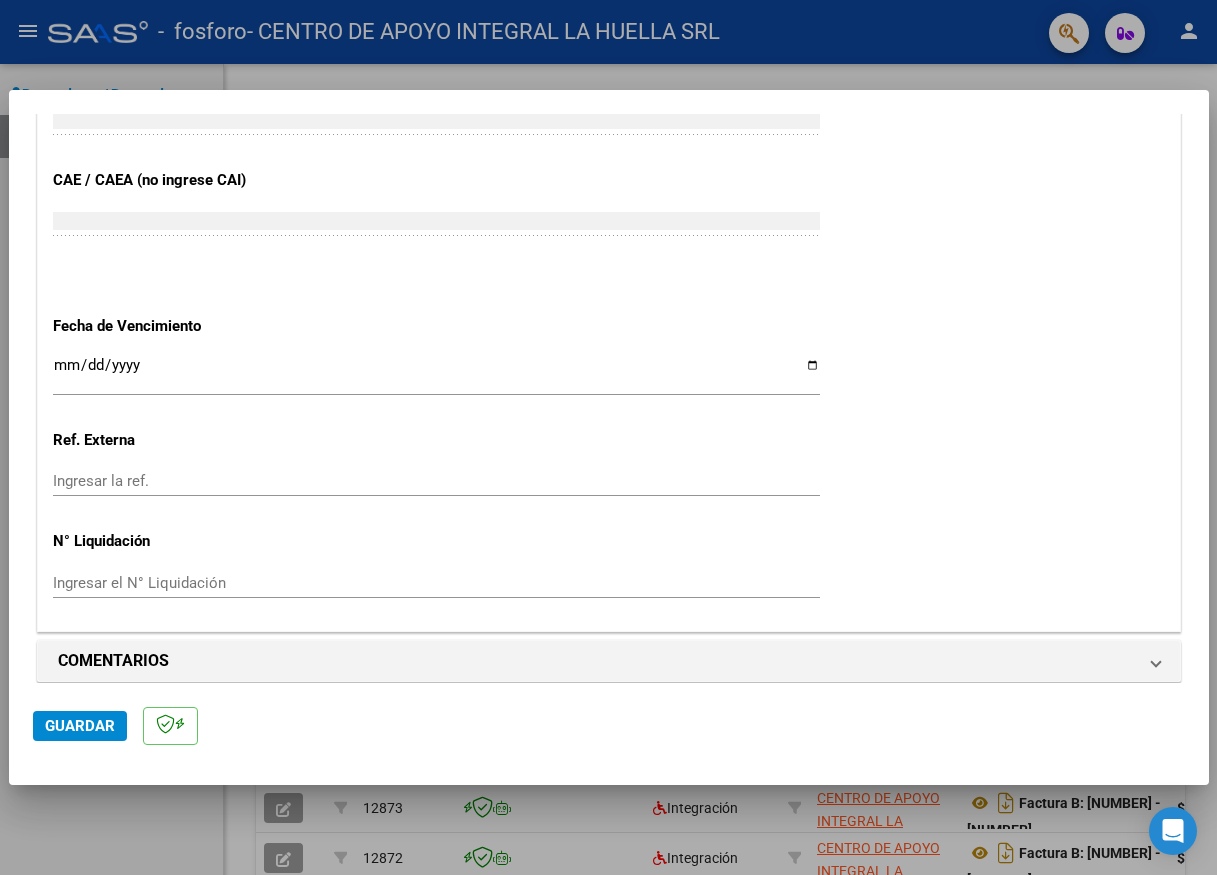click on "CUIT  *   [CUIT] Ingresar CUIT  ANALISIS PRESTADOR  Area destinado * Integración Seleccionar Area Luego de guardar debe preaprobar la factura asociandola a un legajo de integración y subir la documentación respaldatoria (planilla de asistencia o ddjj para período de aislamiento)  Período de Prestación (Ej: 202305 para Mayo 2023    [DATE] Ingrese el Período de Prestación como indica el ejemplo   Comprobante Tipo * Factura B Seleccionar Tipo Punto de Venta  *   [NUMBER] Ingresar el Nro.  Número  *   [NUMBER] Ingresar el Nro.  Monto  *   $ [AMOUNT] Ingresar el monto  Fecha del Cpbt.  *   [DATE] Ingresar la fecha  CAE / CAEA (no ingrese CAI)    [CAE] Ingresar el CAE o CAEA (no ingrese CAI)  Fecha de Vencimiento    Ingresar la fecha  Ref. Externa    Ingresar la ref.  N° Liquidación    Ingresar el N° Liquidación" at bounding box center (609, -103) 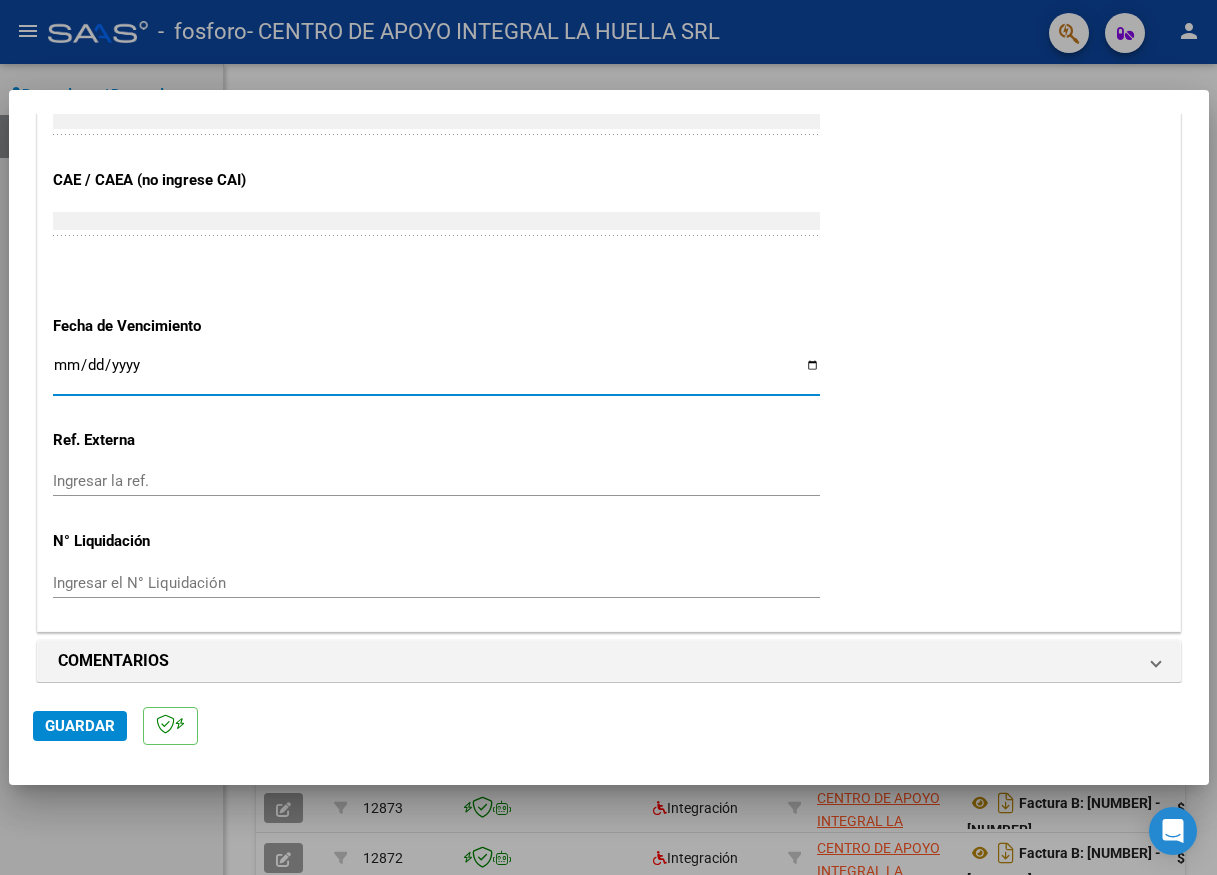 click on "Ingresar la fecha" at bounding box center (436, 373) 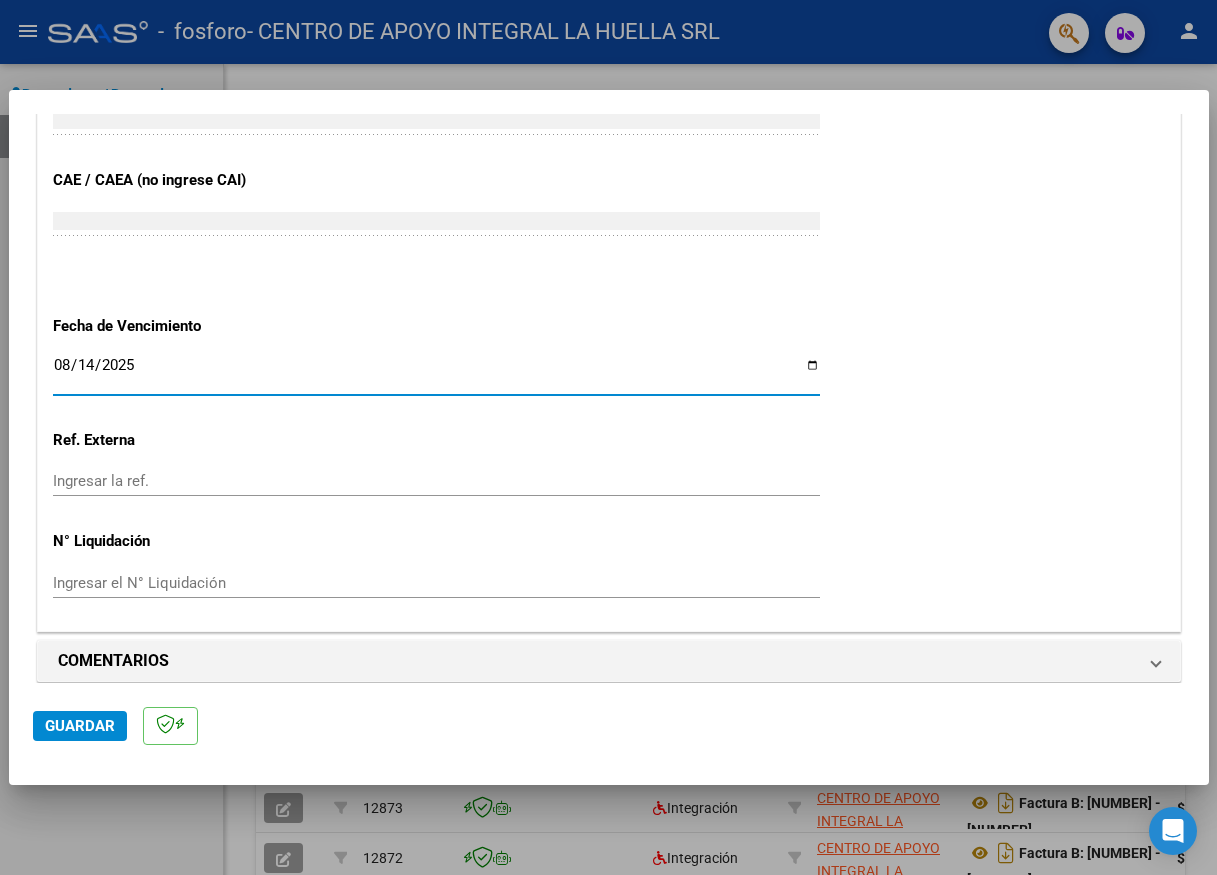 click on "CUIT  *   30-71623110-7 Ingresar CUIT  ANALISIS PRESTADOR  Area destinado * Integración Seleccionar Area Luego de guardar debe preaprobar la factura asociandola a un legajo de integración y subir la documentación respaldatoria (planilla de asistencia o ddjj para período de aislamiento)  Período de Prestación (Ej: 202305 para Mayo 2023    202507 Ingrese el Período de Prestación como indica el ejemplo   Comprobante Tipo * Factura B Seleccionar Tipo Punto de Venta  *   10 Ingresar el Nro.  Número  *   53213 Ingresar el Nro.  Monto  *   $ 475.830,36 Ingresar el monto  Fecha del Cpbt.  *   2025-08-04 Ingresar la fecha  CAE / CAEA (no ingrese CAI)    75317912880448 Ingresar el CAE o CAEA (no ingrese CAI)  Fecha de Vencimiento    2025-08-14 Ingresar la fecha  Ref. Externa    Ingresar la ref.  N° Liquidación    Ingresar el N° Liquidación" at bounding box center [609, -103] 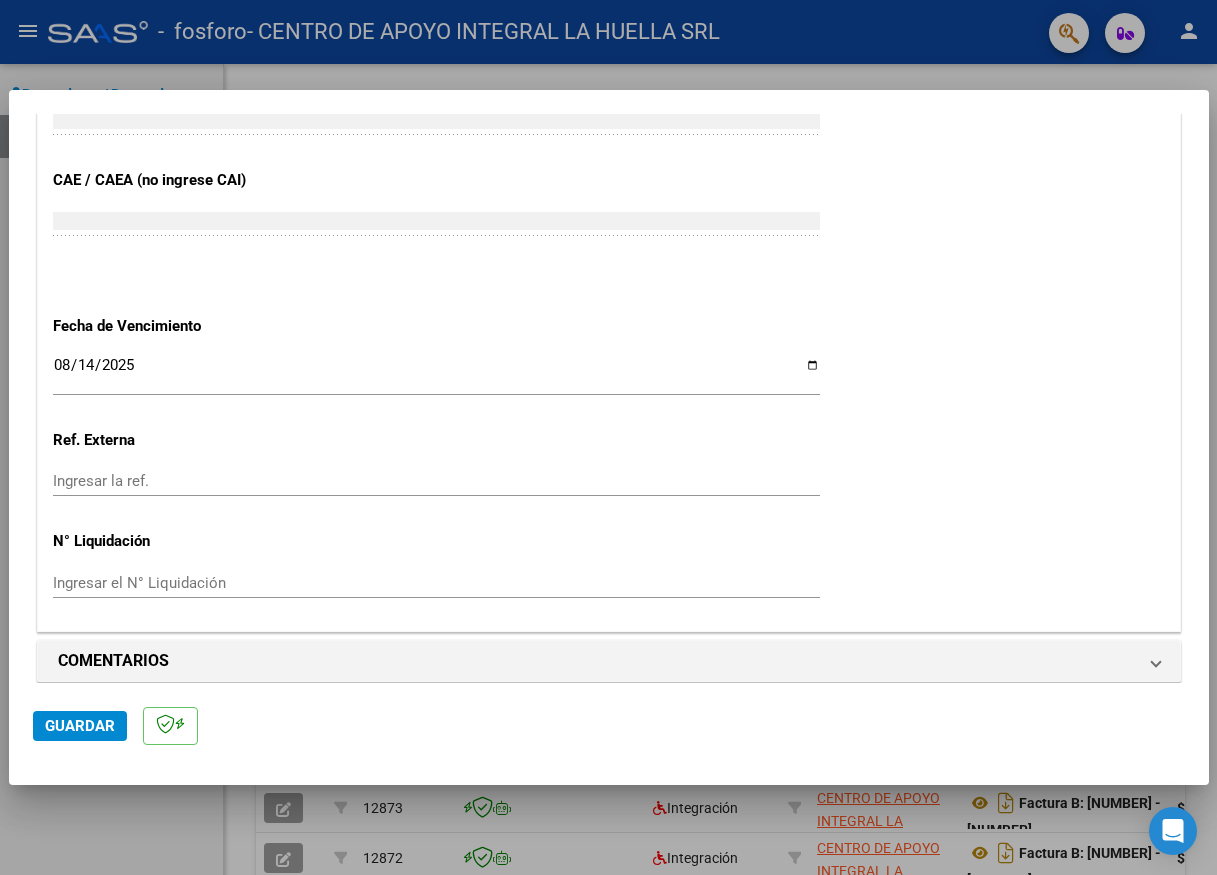 scroll, scrollTop: 1214, scrollLeft: 0, axis: vertical 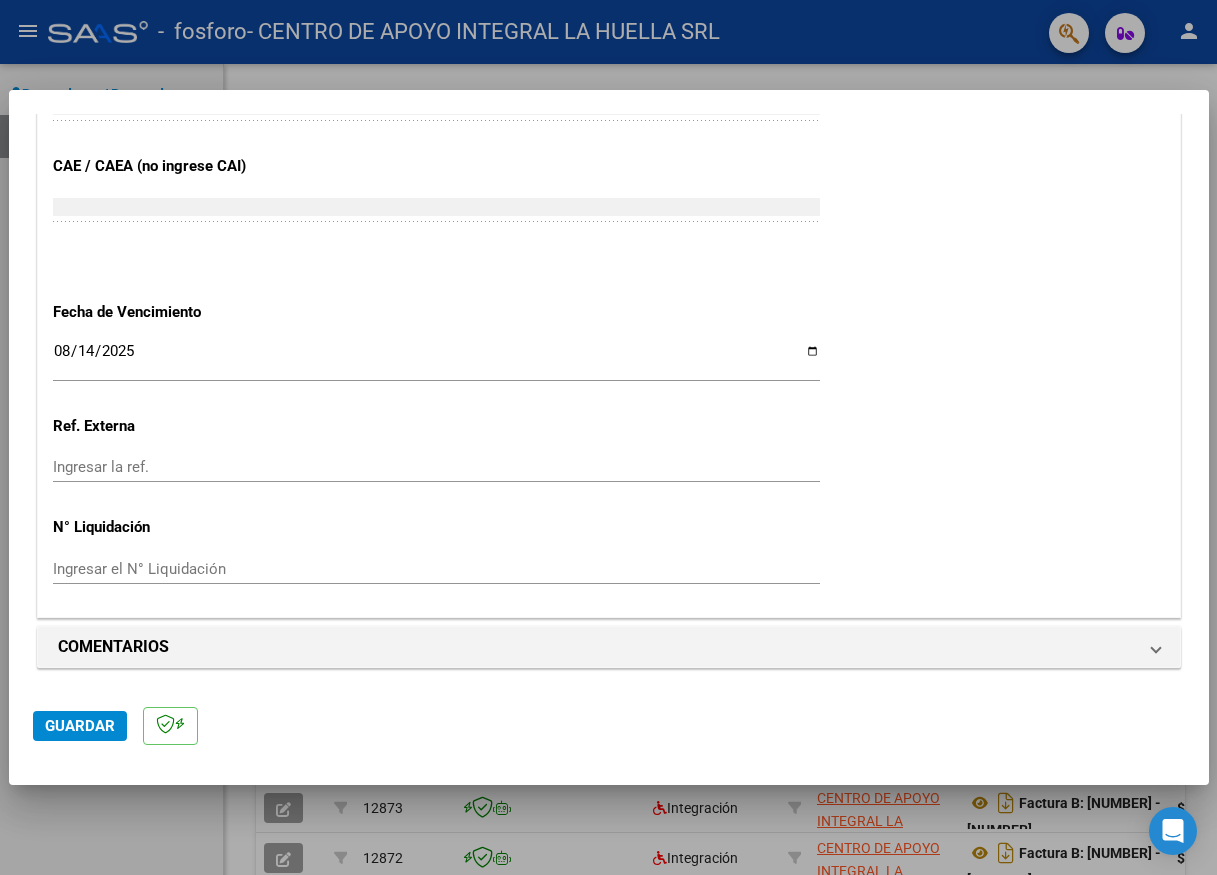 click on "Guardar" 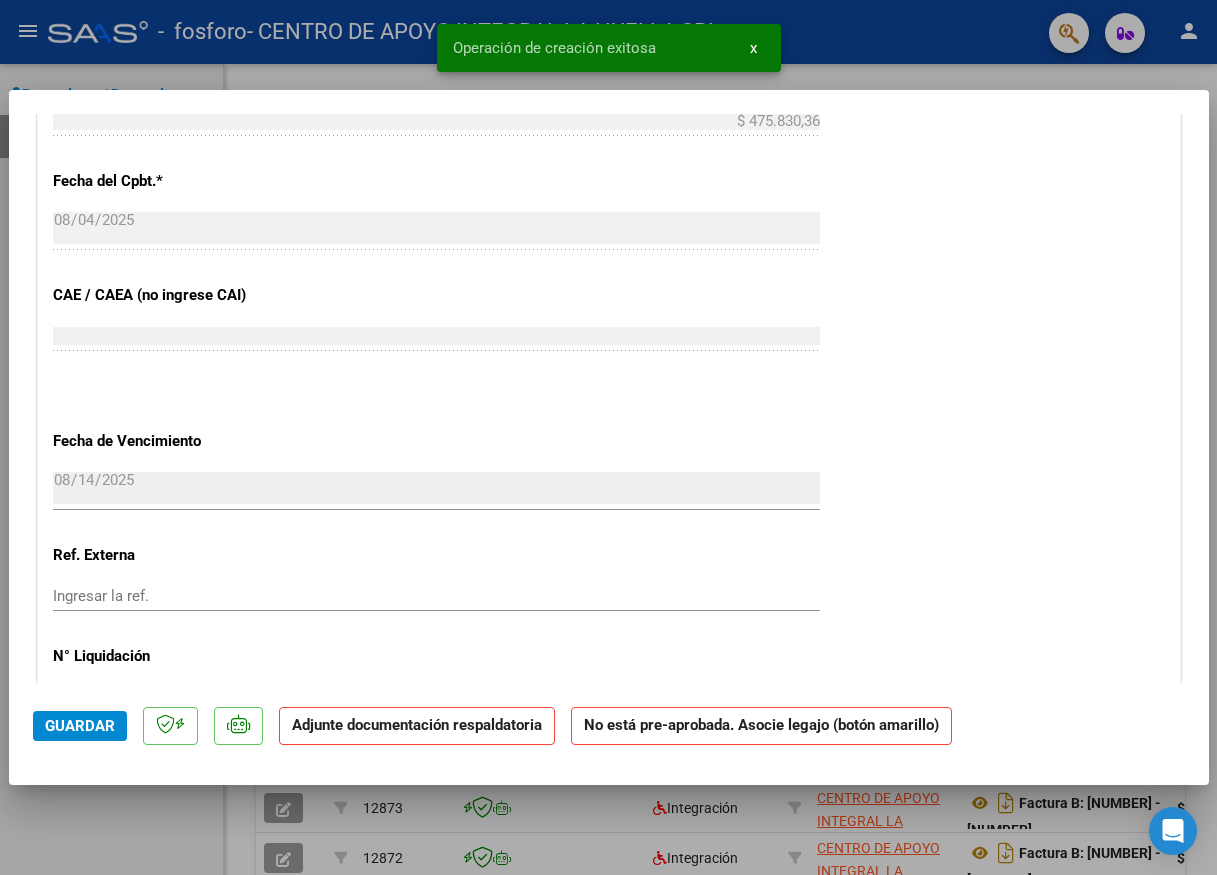scroll, scrollTop: 1600, scrollLeft: 0, axis: vertical 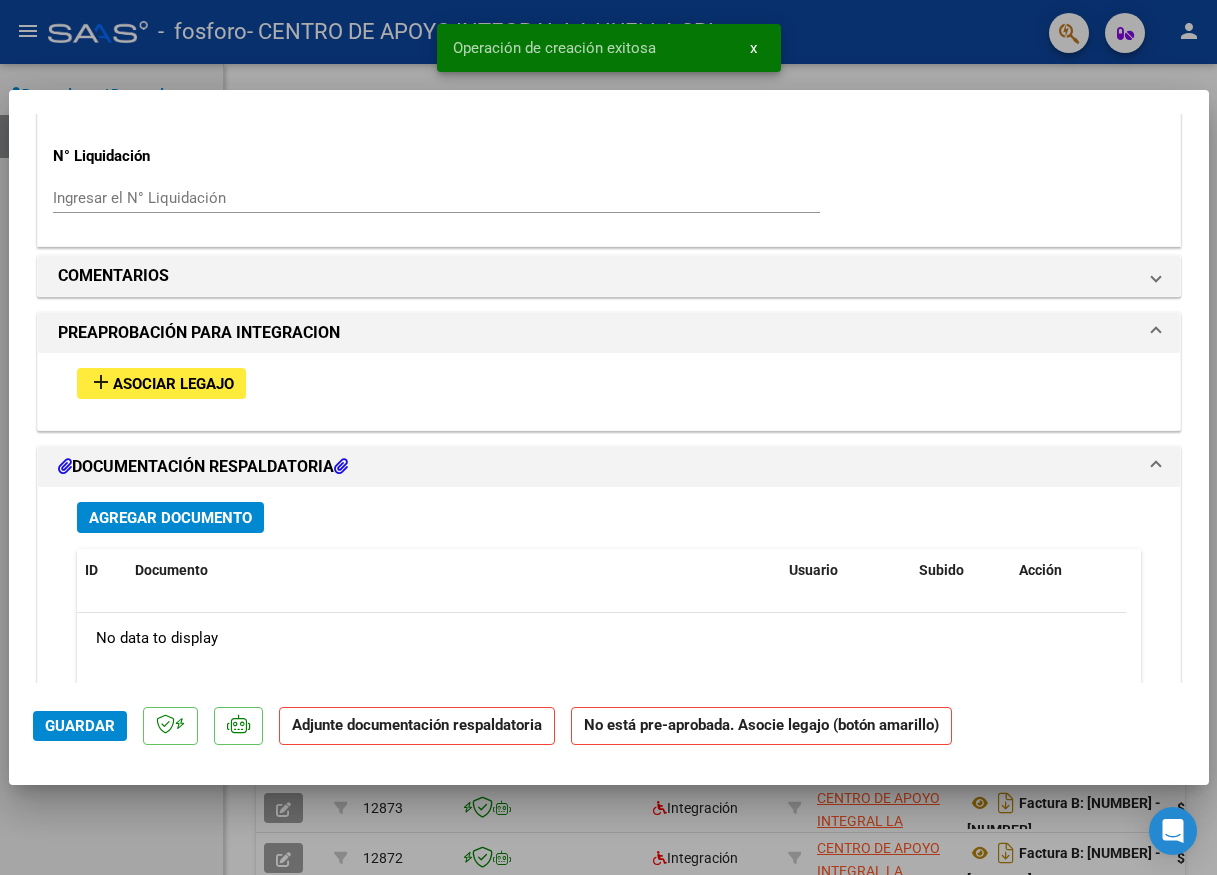 click on "add Asociar Legajo" at bounding box center [161, 383] 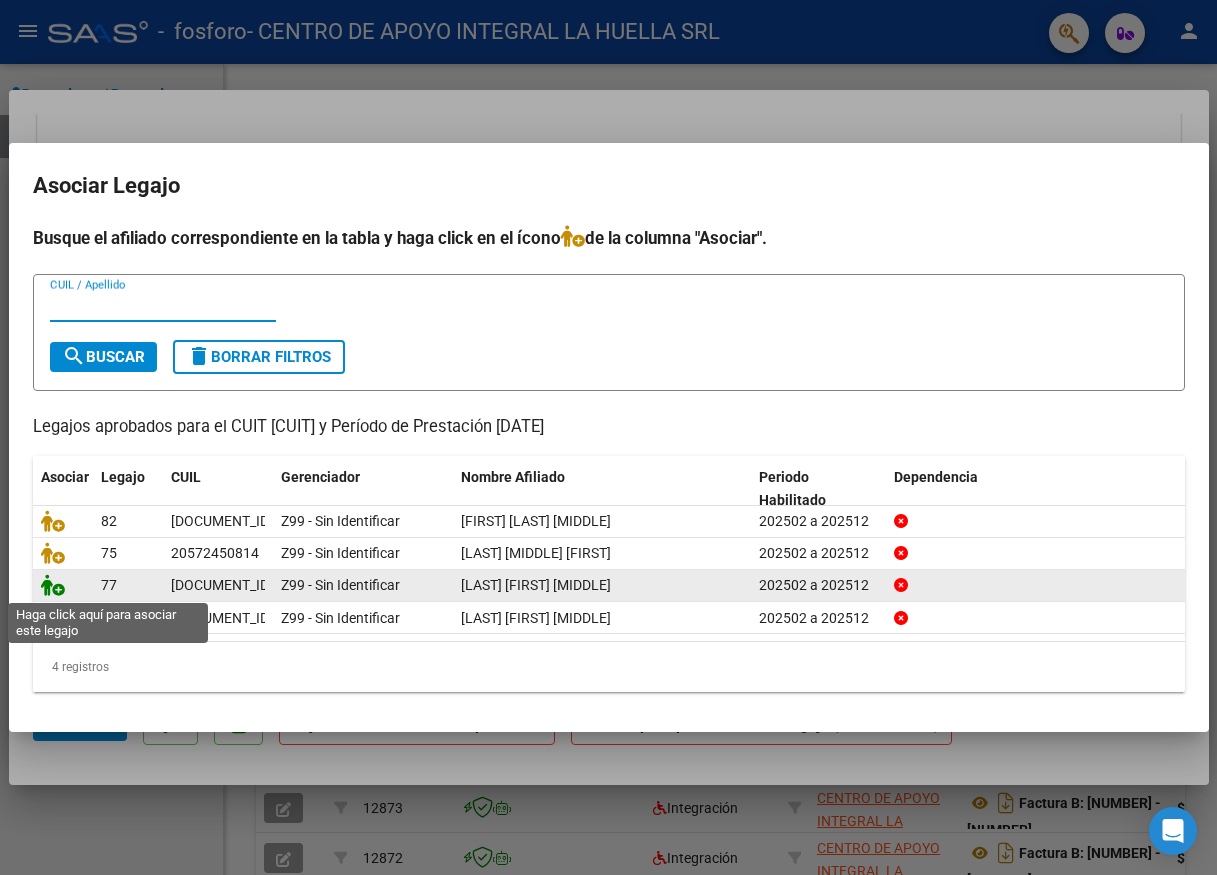 click 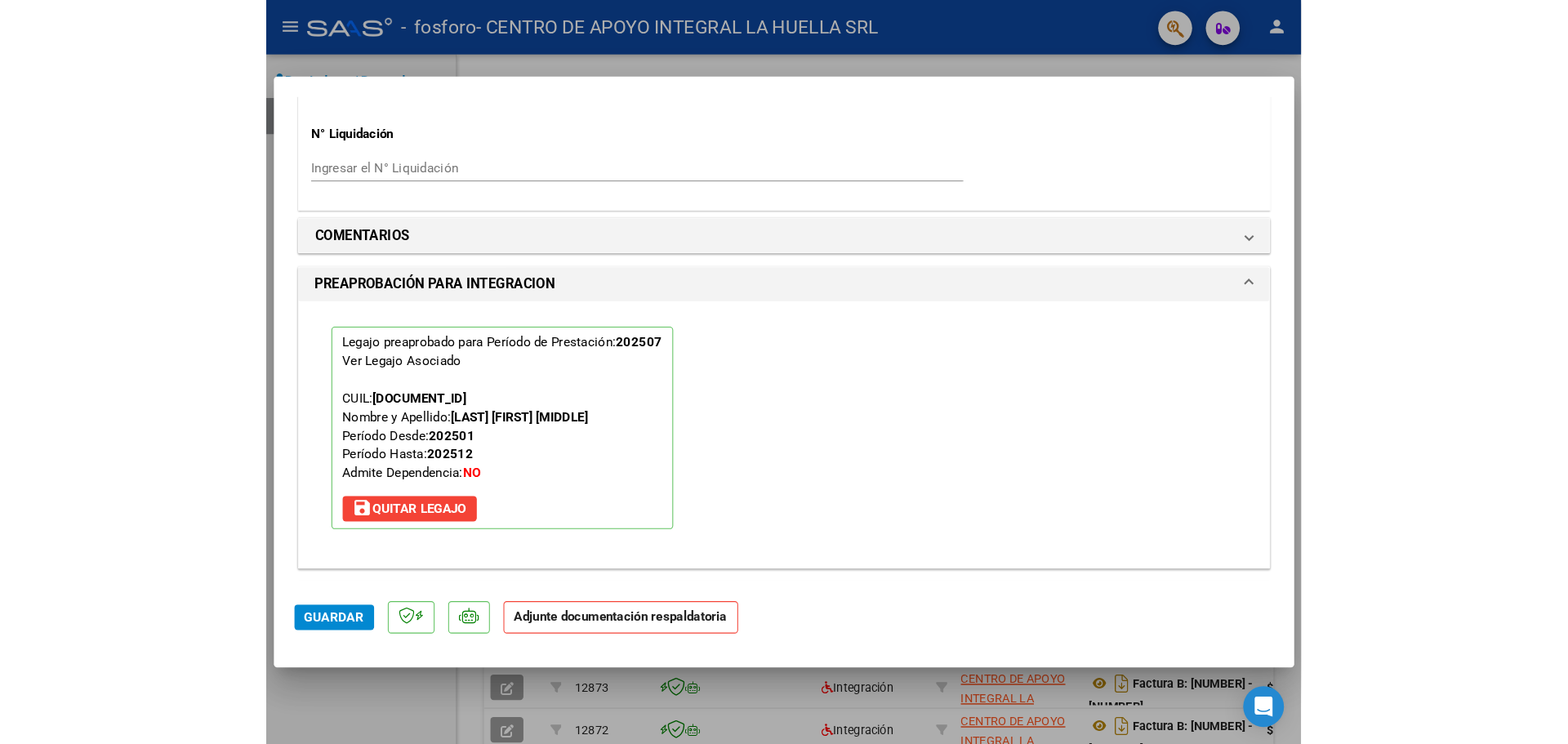 scroll, scrollTop: 1731, scrollLeft: 0, axis: vertical 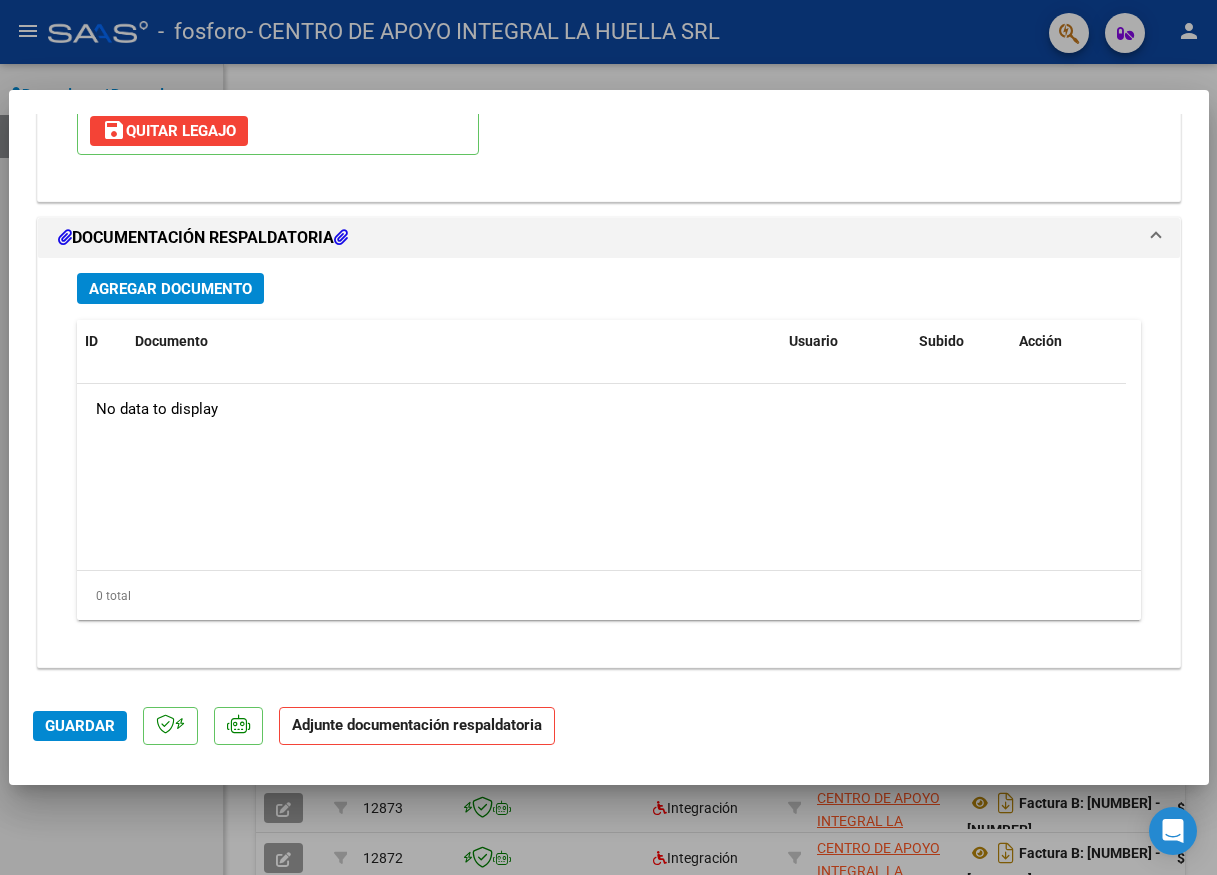 click on "Agregar Documento" at bounding box center [170, 289] 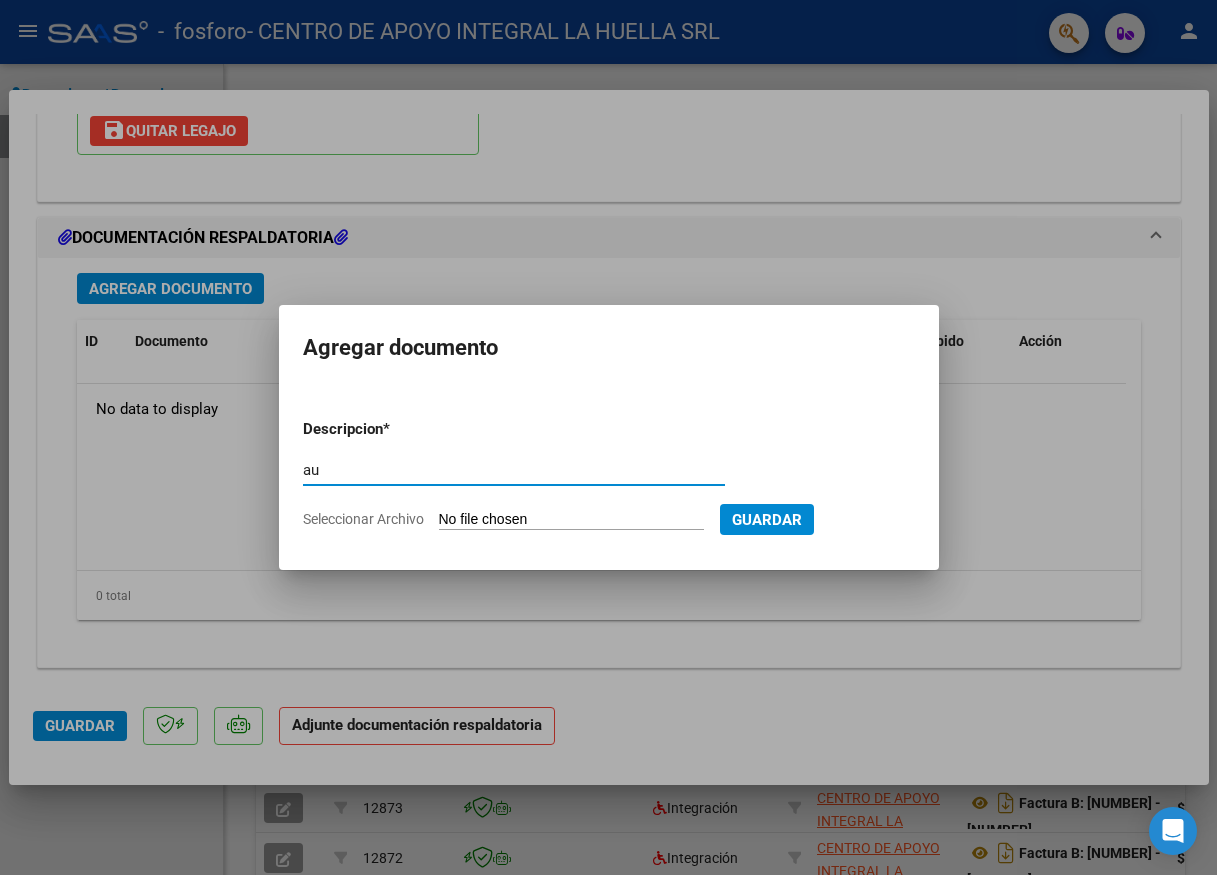 type on "a" 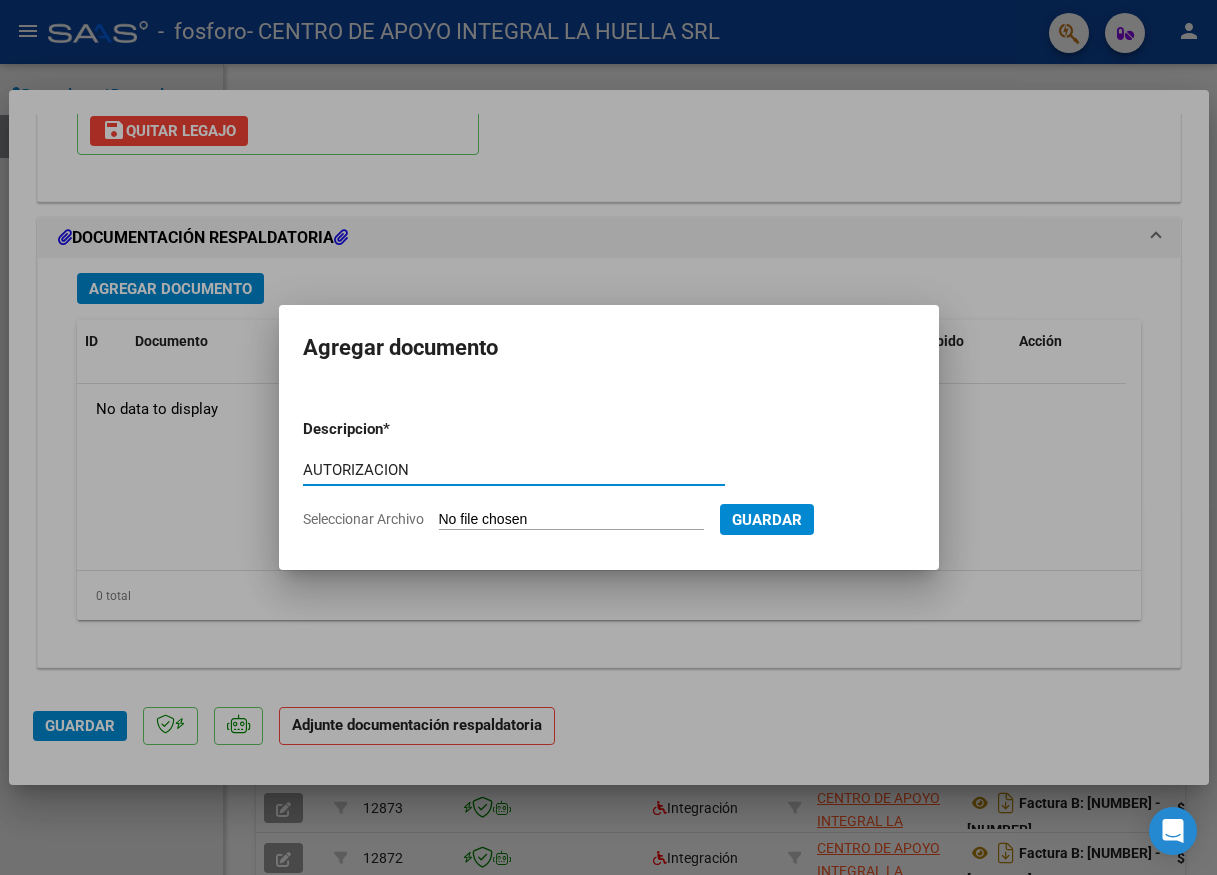 type on "AUTORIZACION" 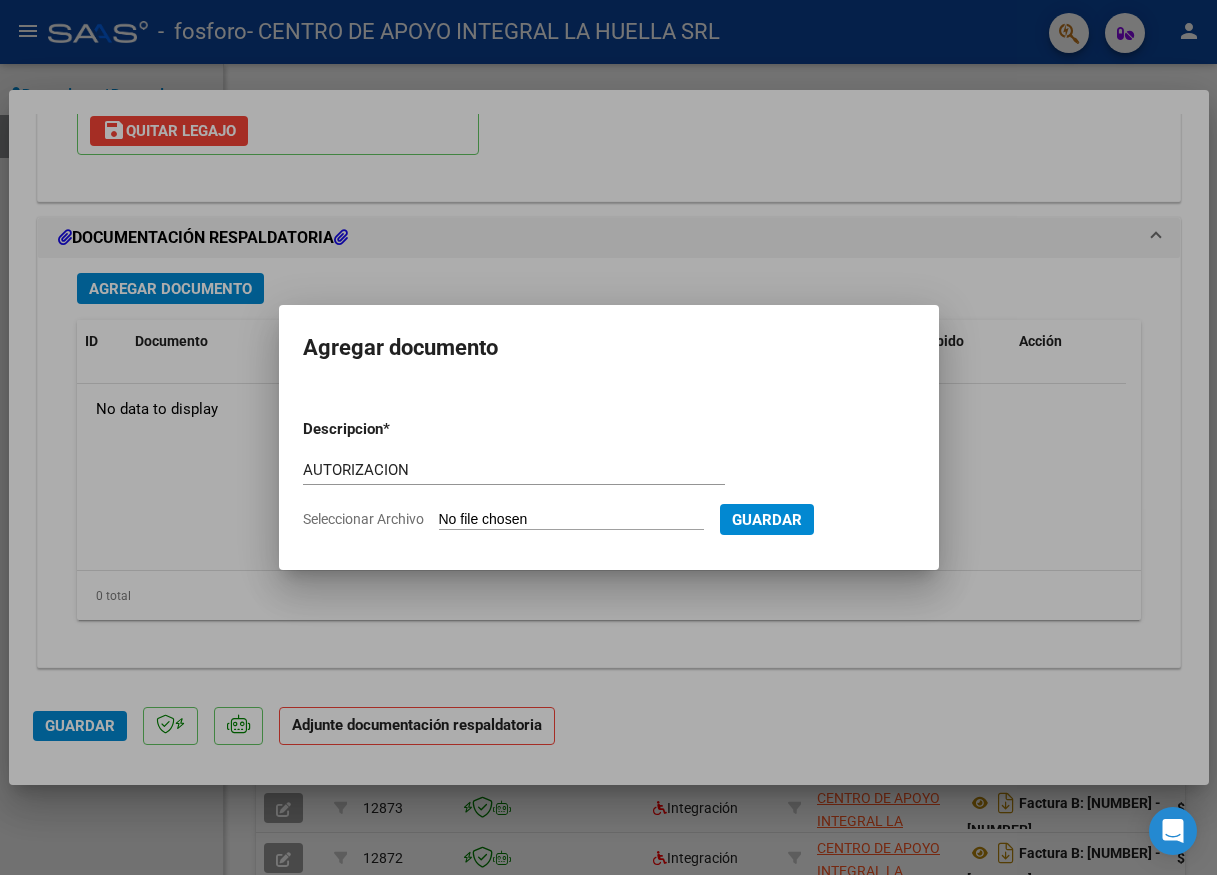 type on "C:\fakepath\RUIZ AZUL LAURA GUADALUPE AUTORIZACION.pdf" 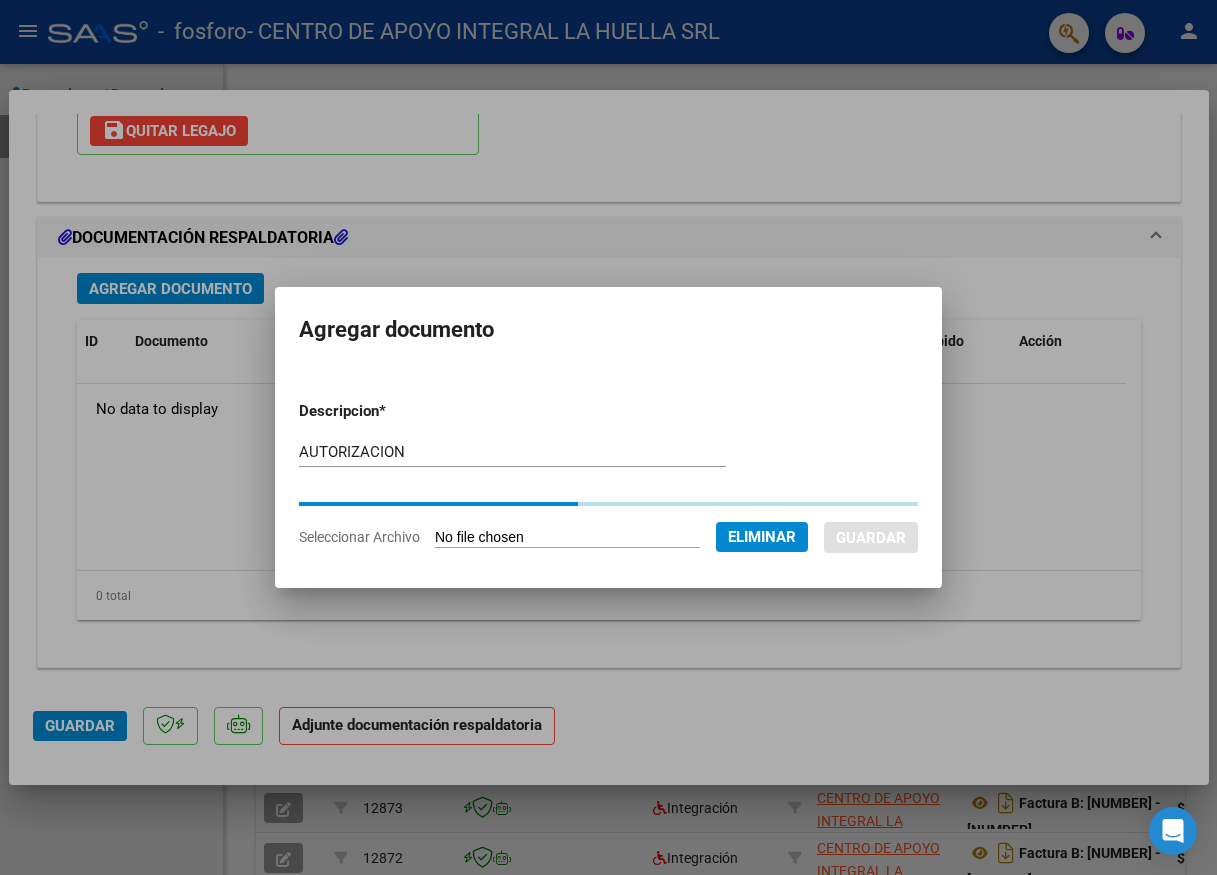 click on "Descripcion  *   AUTORIZACION Escriba aquí una descripcion  Seleccionar Archivo Eliminar Guardar" at bounding box center (608, 474) 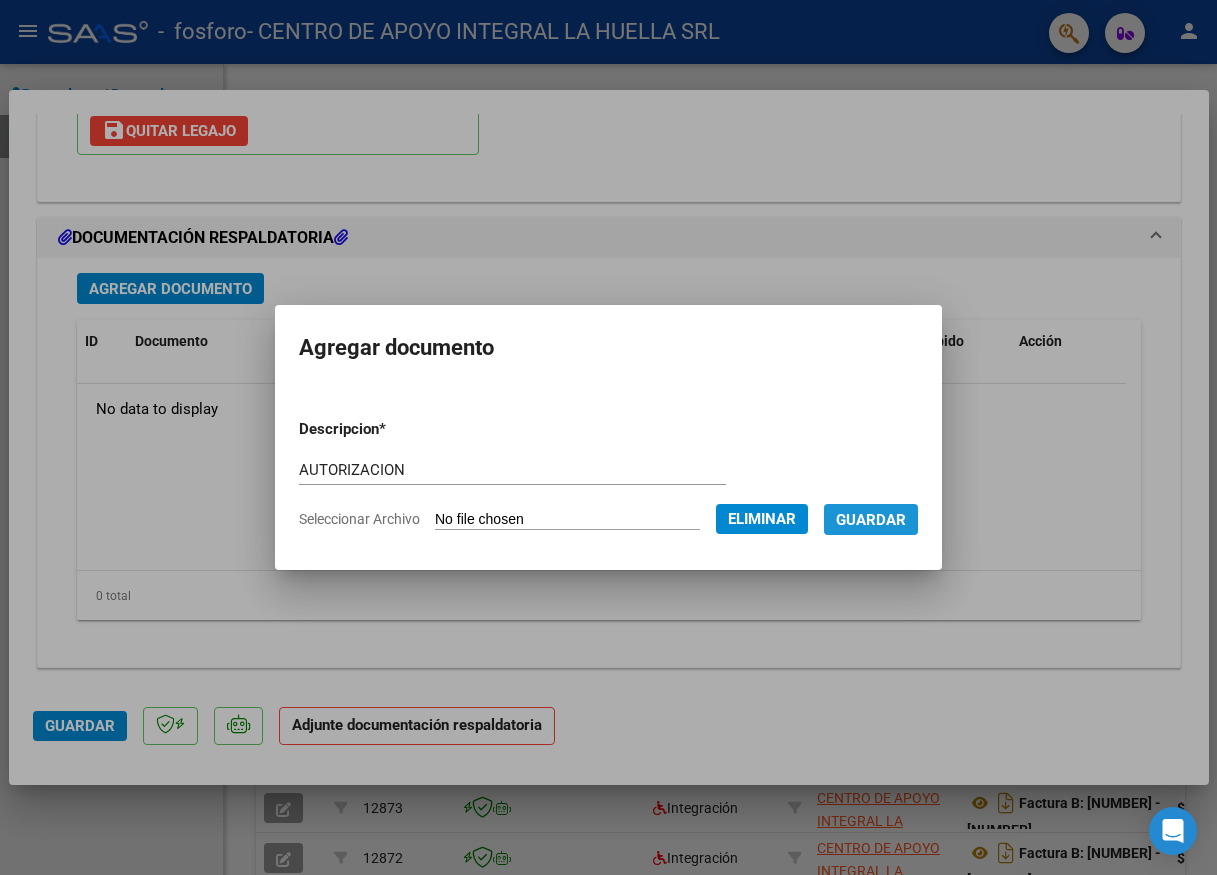 click on "Guardar" at bounding box center [871, 519] 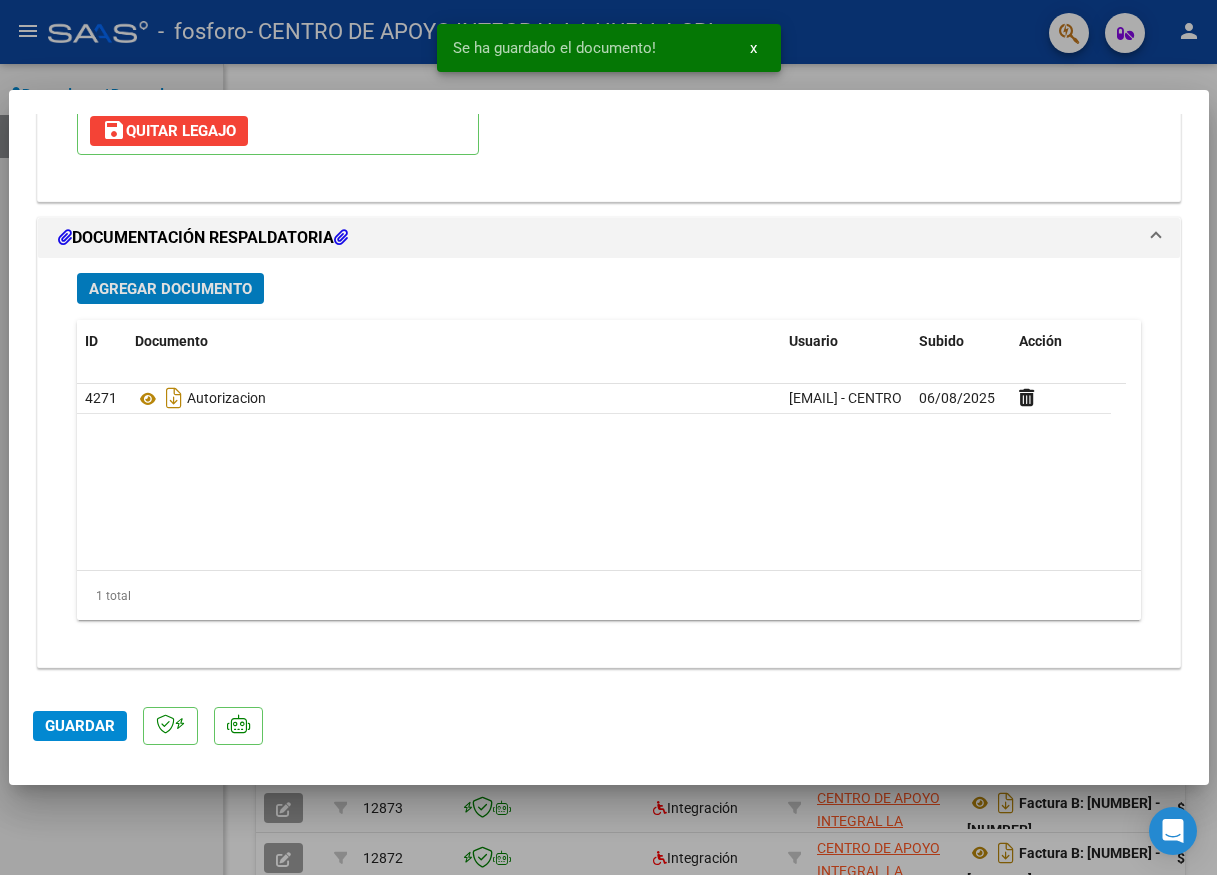 click on "Agregar Documento" at bounding box center [170, 289] 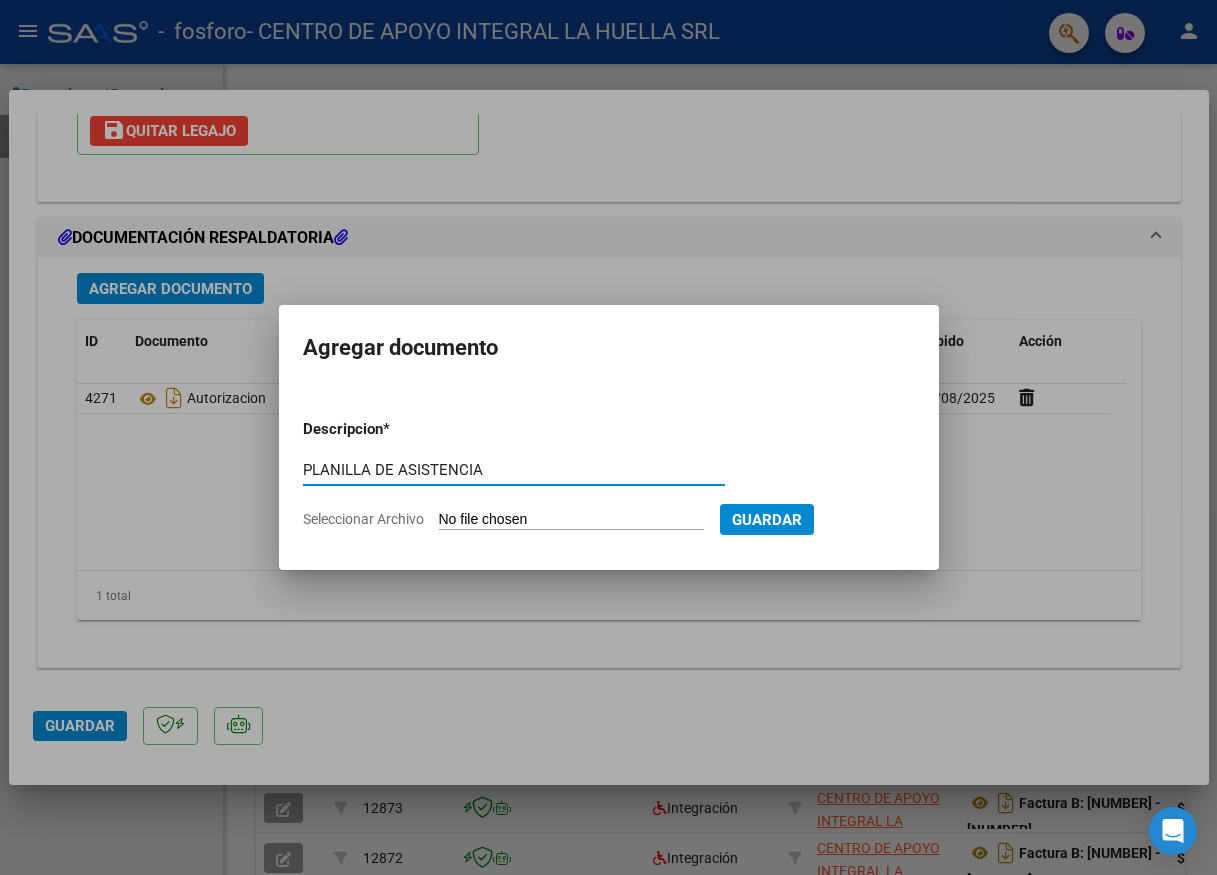type on "PLANILLA DE ASISTENCIA" 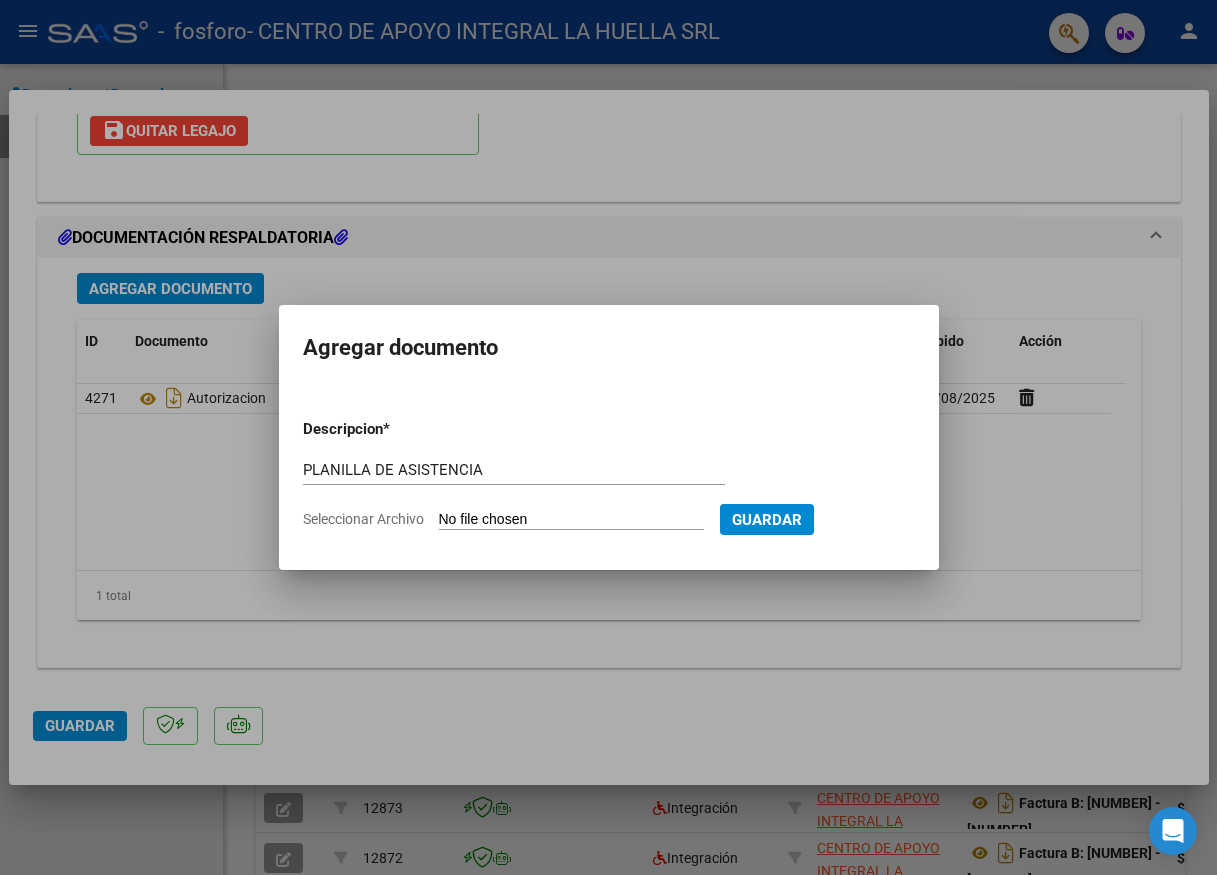 type on "C:\fakepath\RUIZ AZUL LAURA GUADALUPE-PLANILLA ASISTENCIA-JULIO-S-OSPIF FOSFORO.pdf" 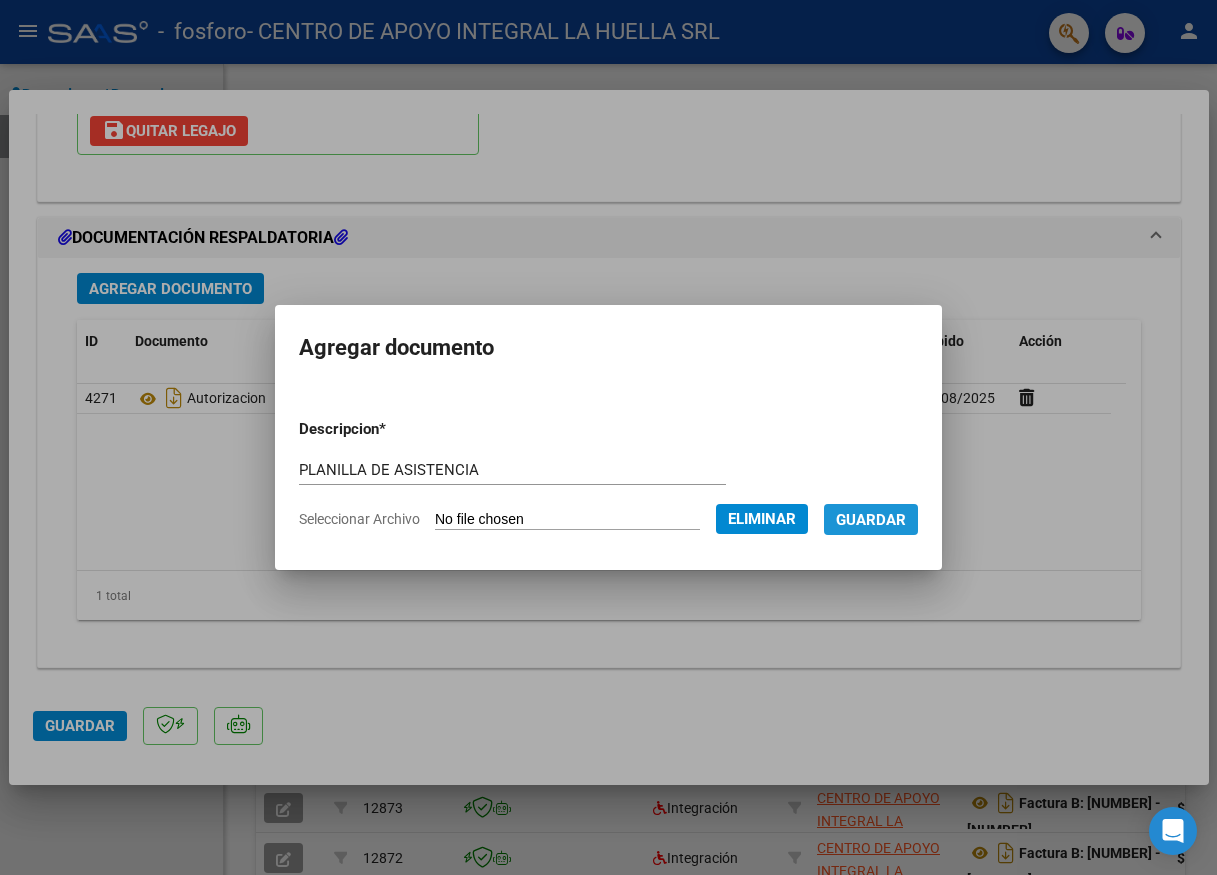 click on "Guardar" at bounding box center [871, 520] 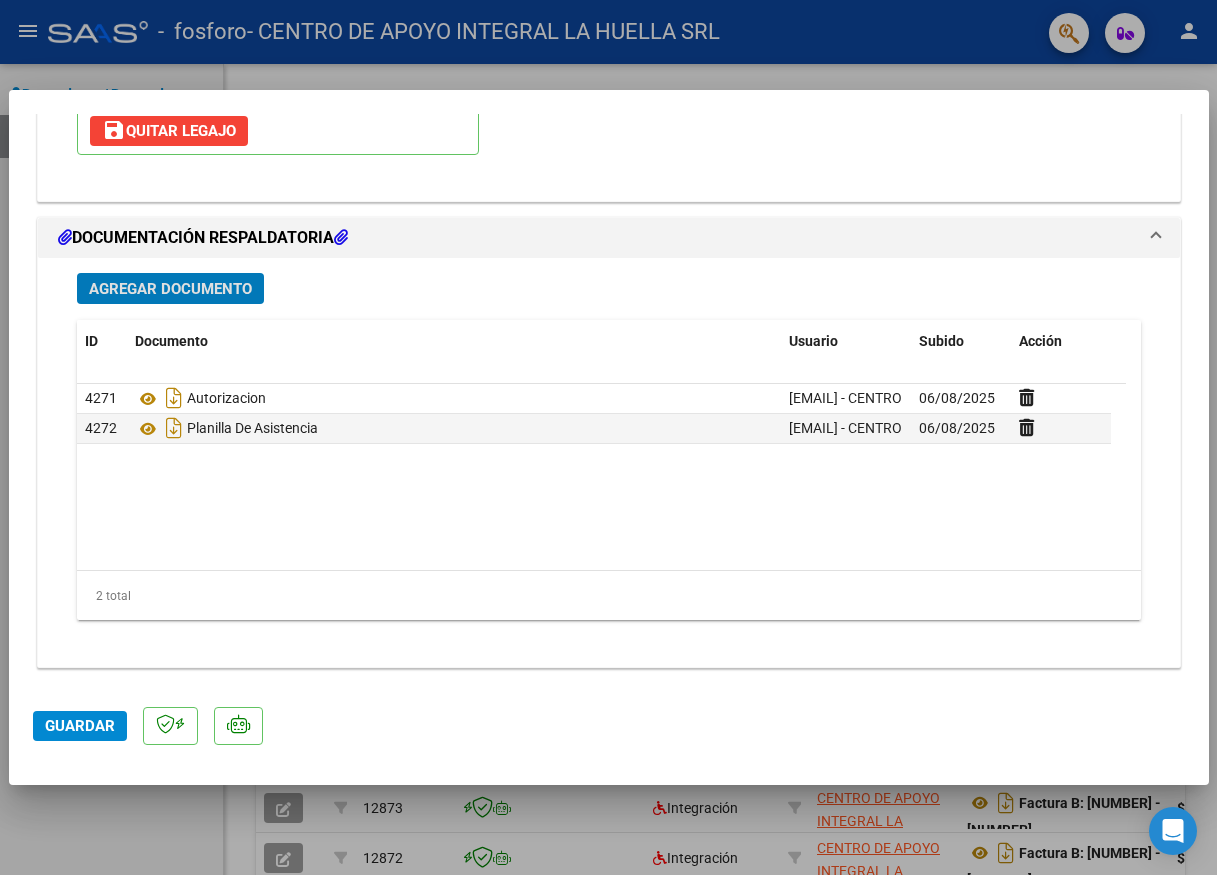 click on "Guardar" 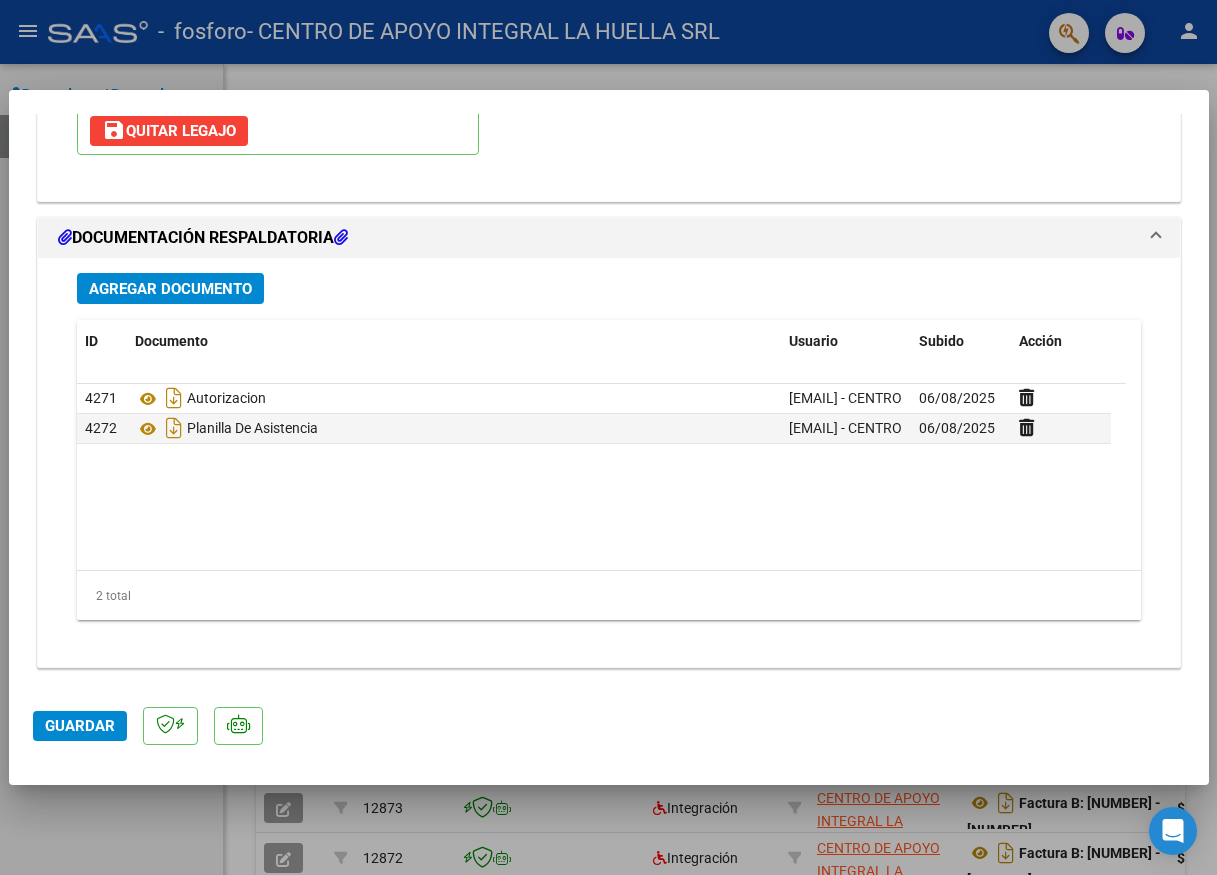 click on "Guardar" 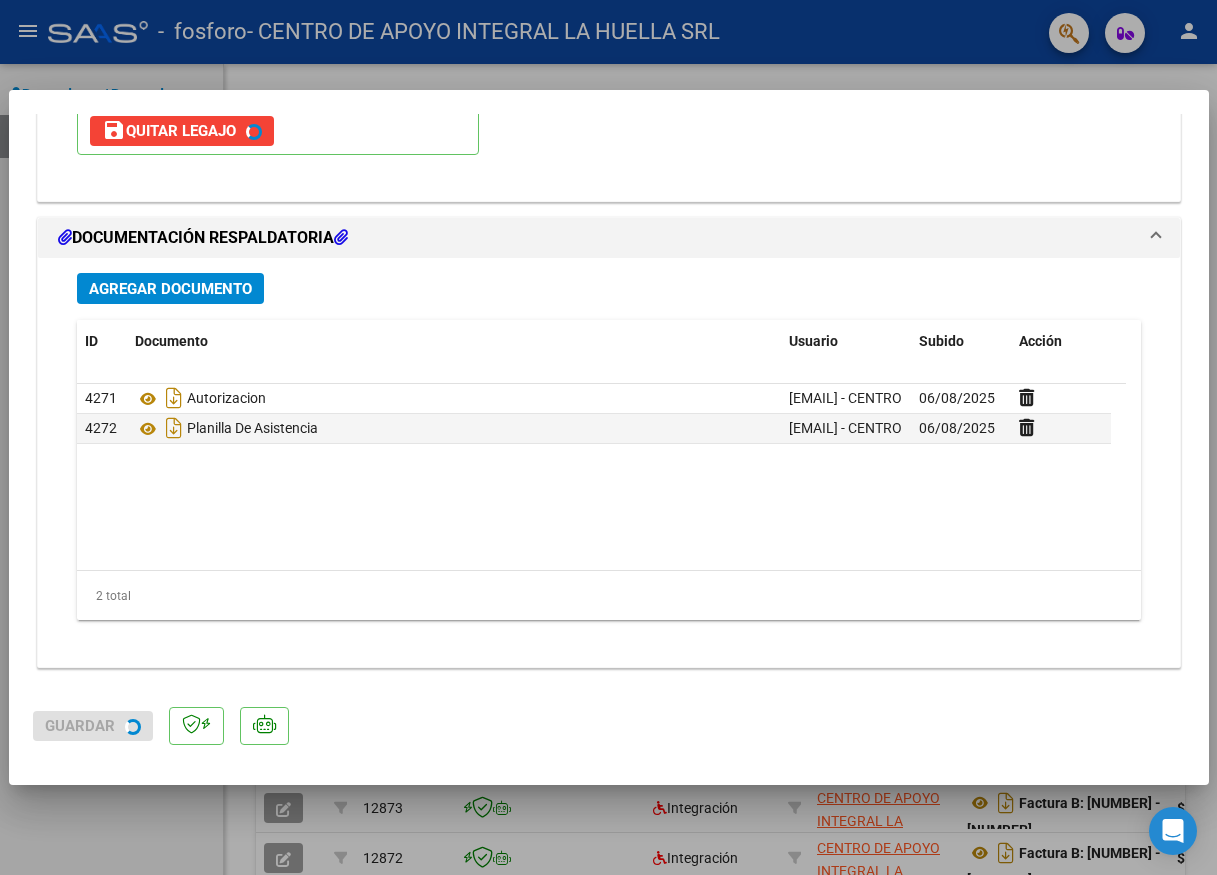 click at bounding box center (608, 437) 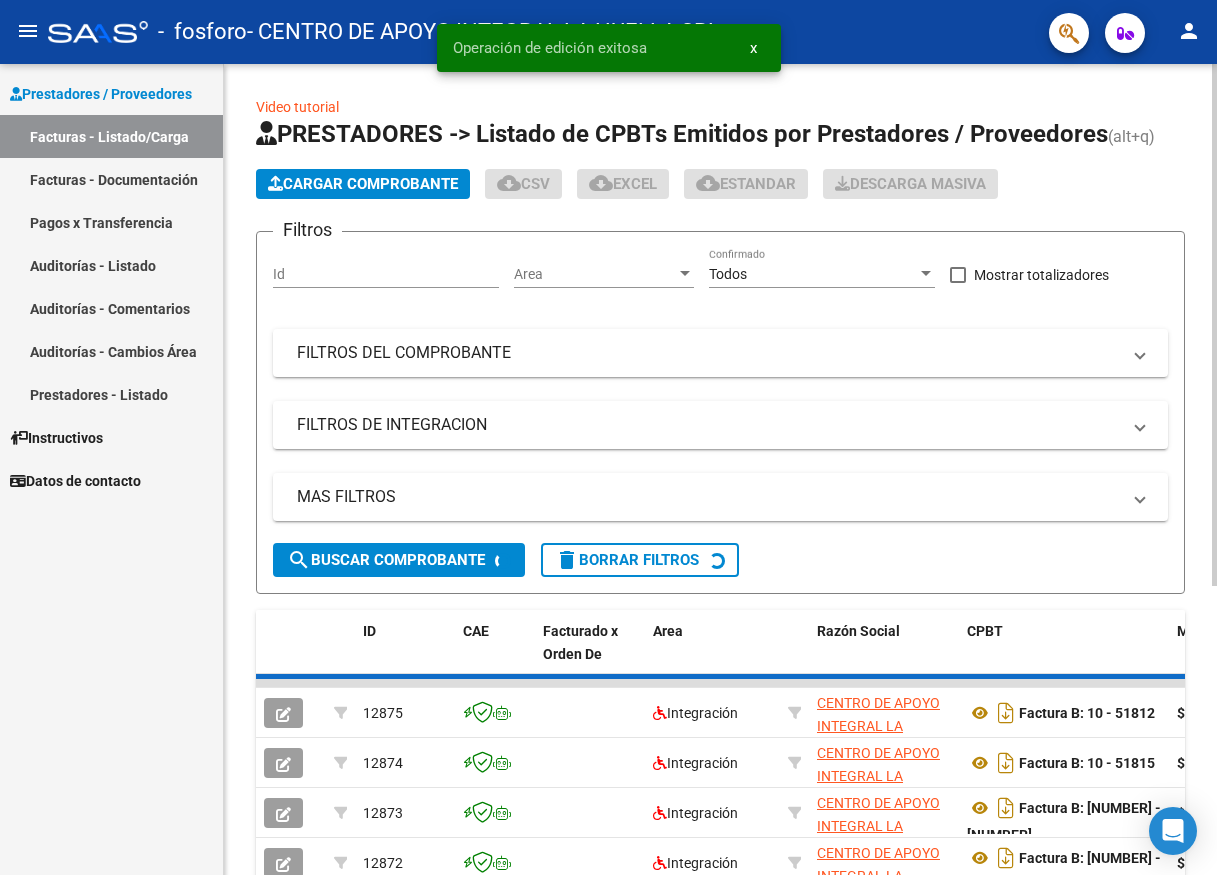 click on "Cargar Comprobante" 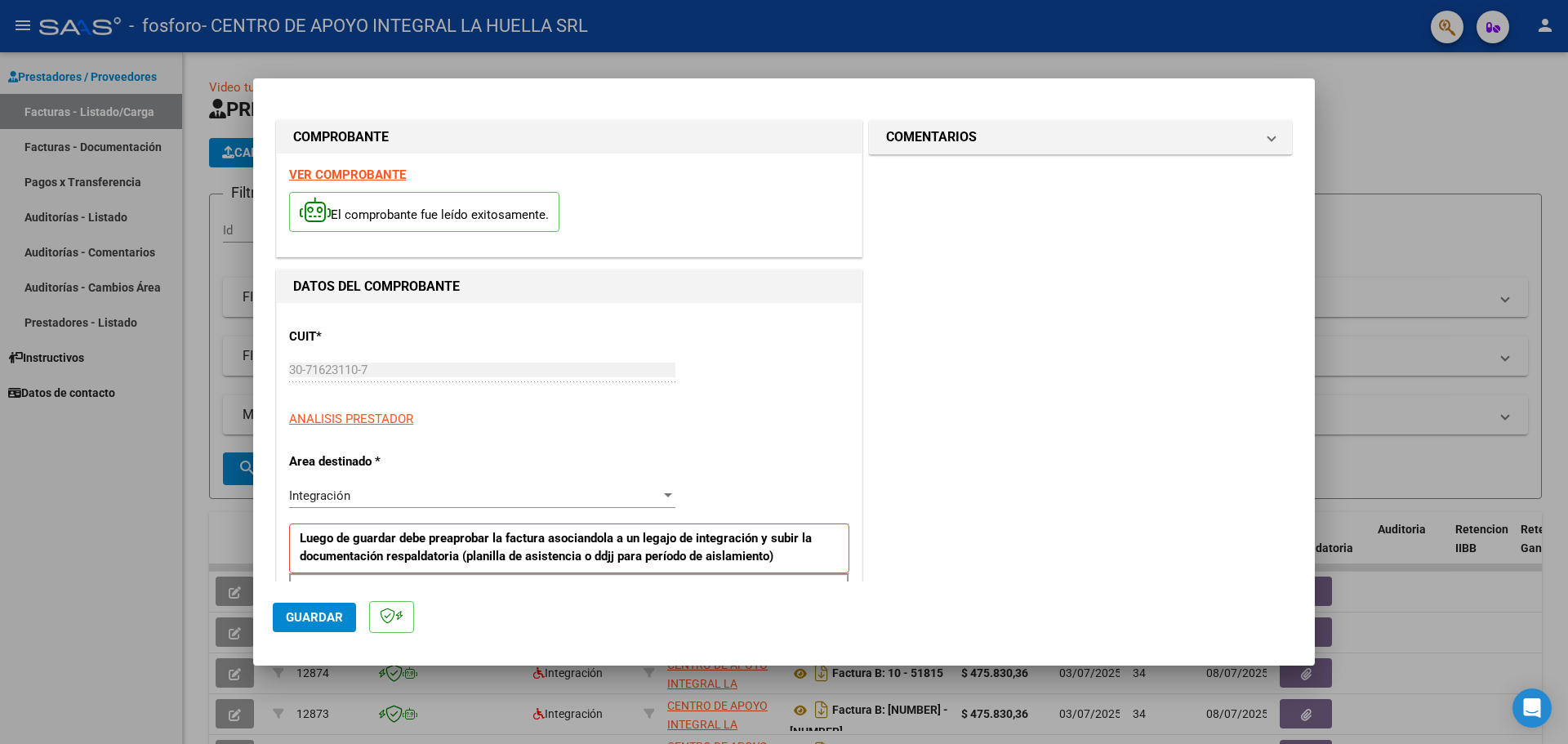 scroll, scrollTop: 408, scrollLeft: 0, axis: vertical 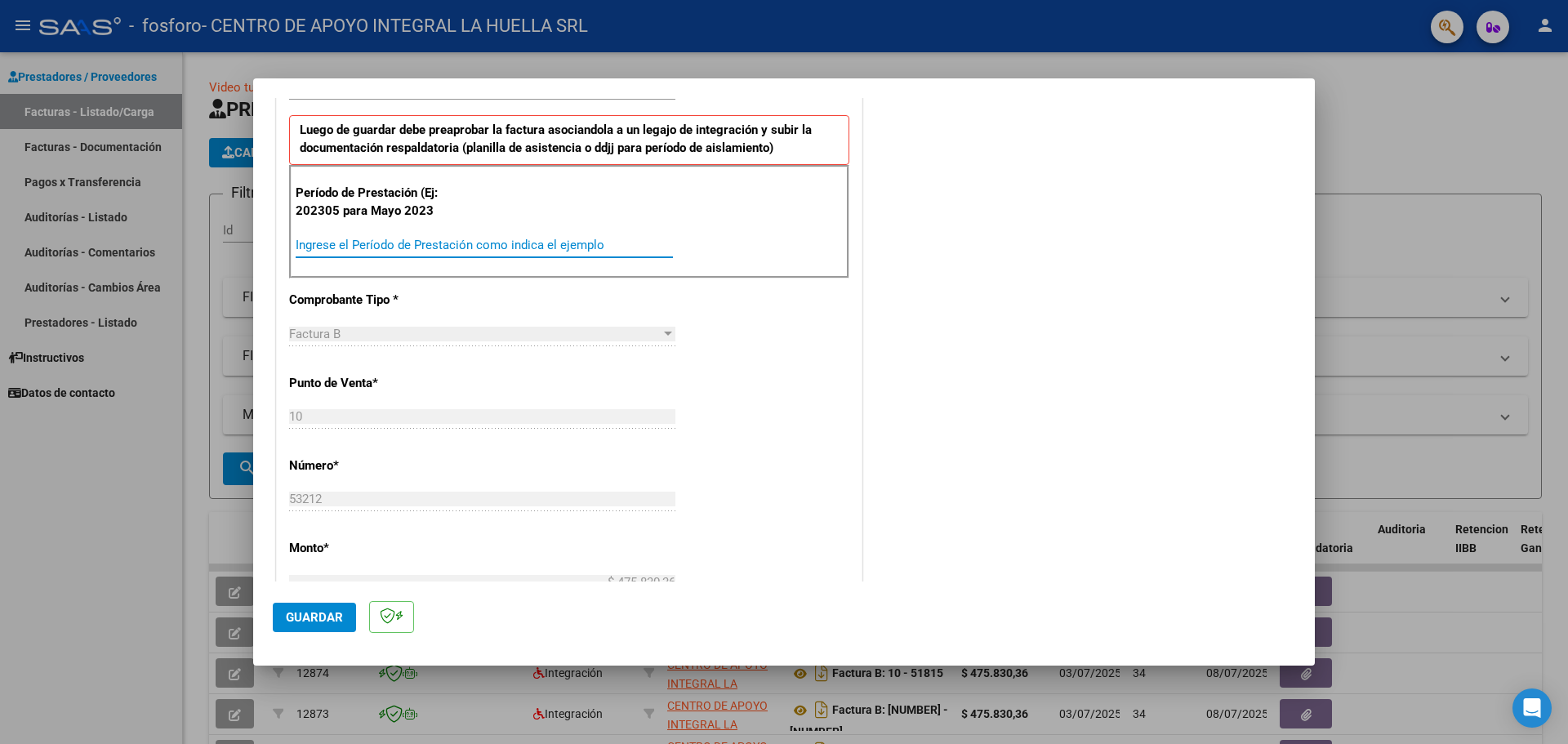 click on "Ingrese el Período de Prestación como indica el ejemplo" at bounding box center (484, 245) 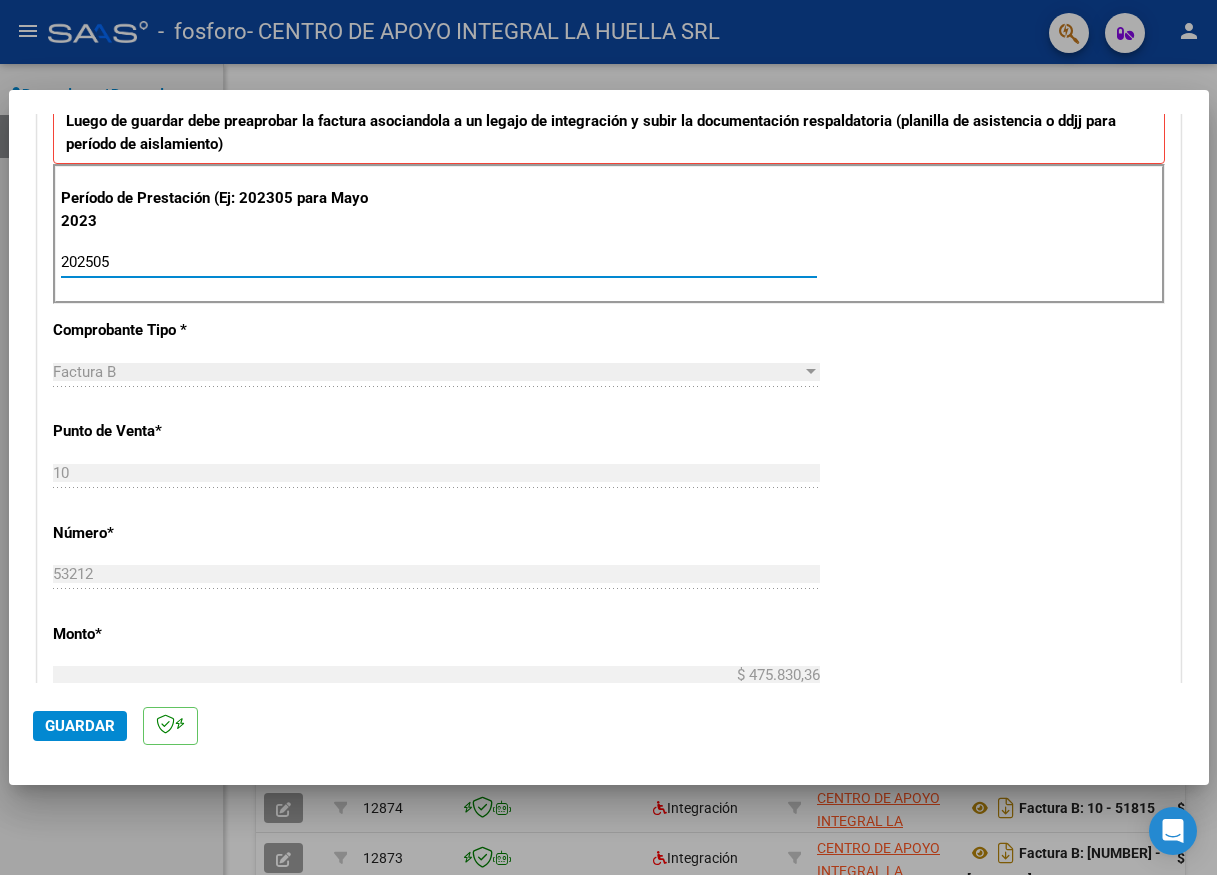 scroll, scrollTop: 1214, scrollLeft: 0, axis: vertical 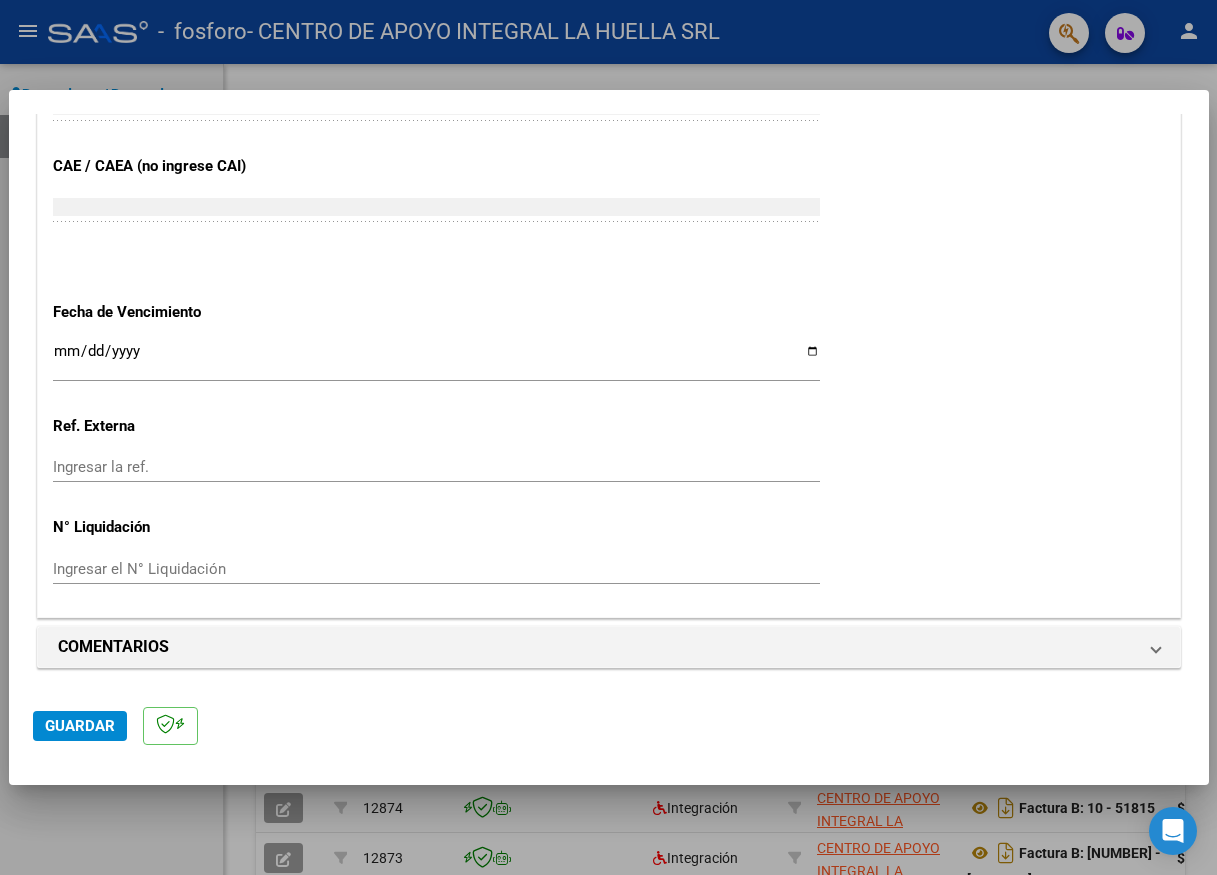 type on "202505" 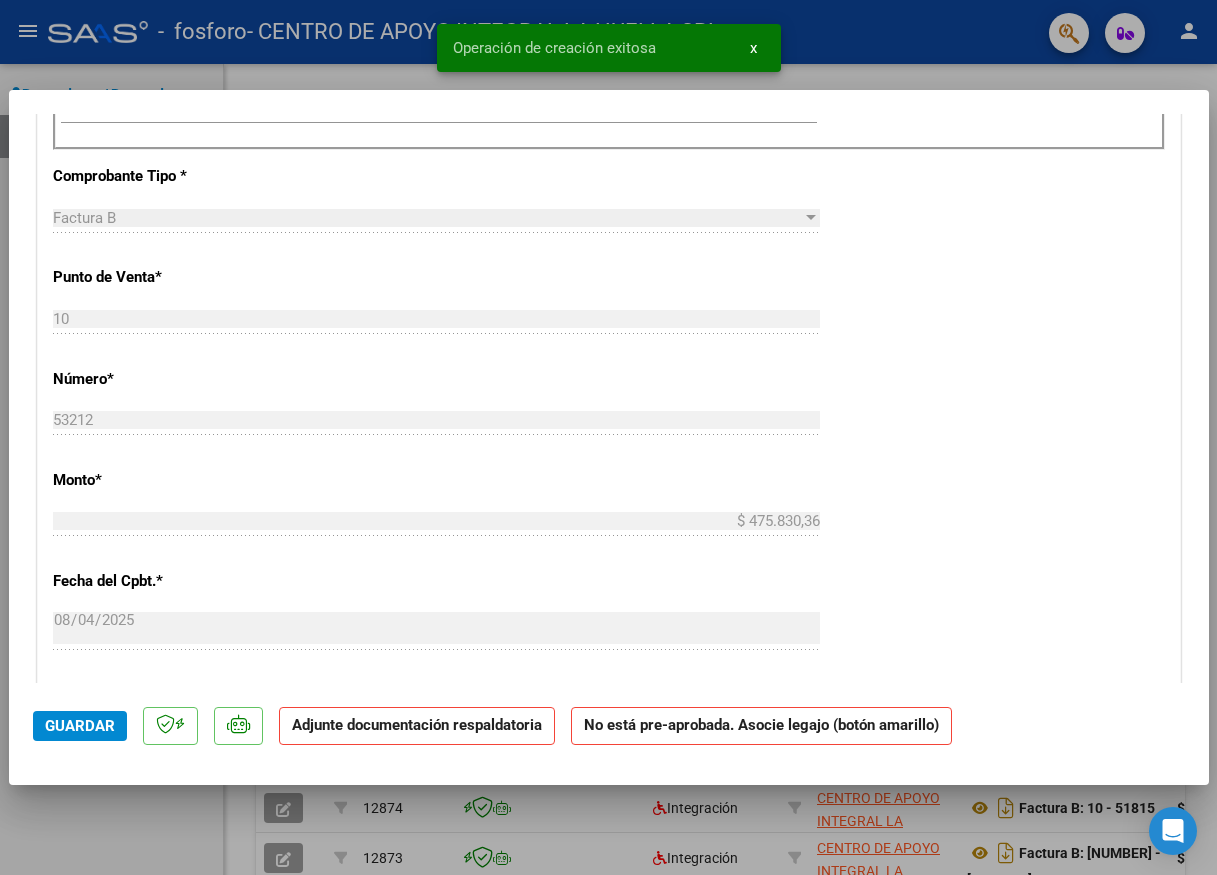 scroll, scrollTop: 1100, scrollLeft: 0, axis: vertical 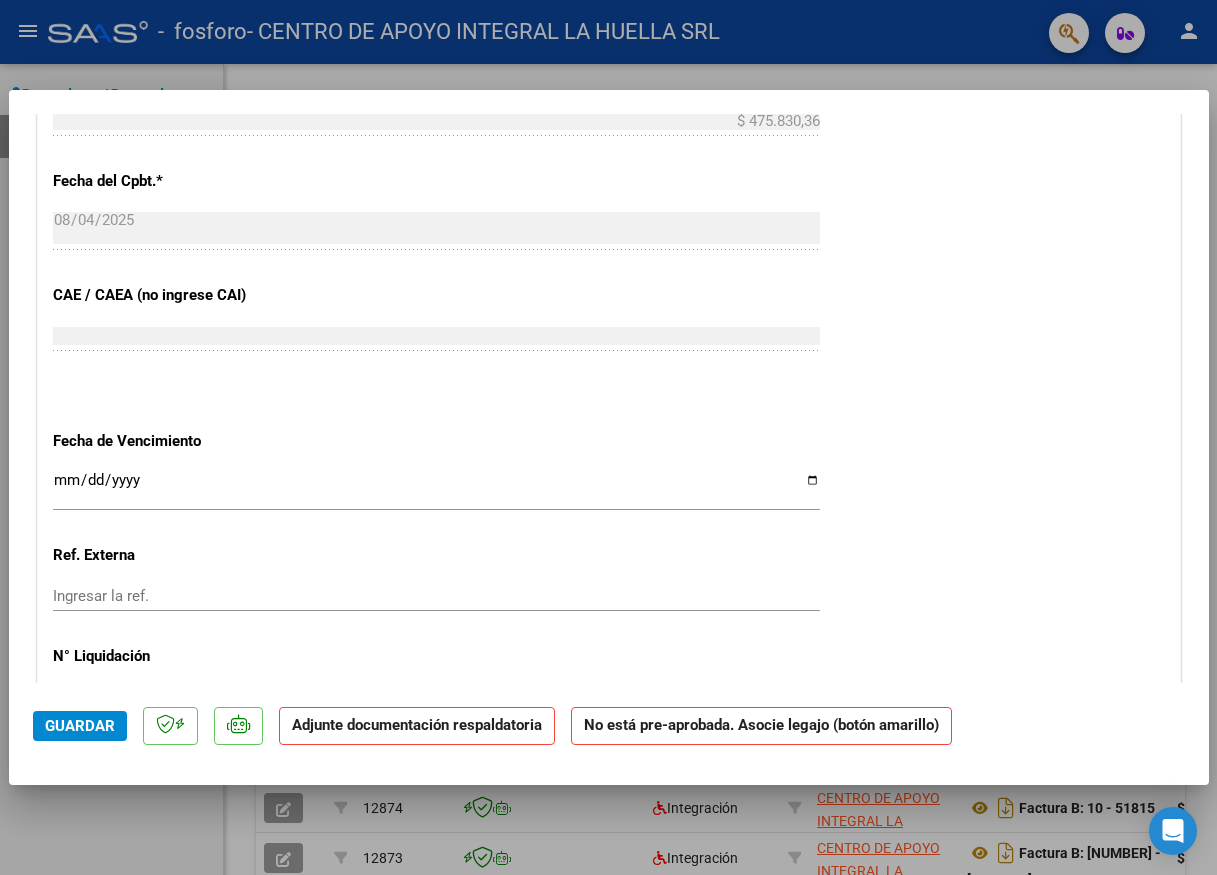 click on "Ingresar la fecha" at bounding box center [436, 488] 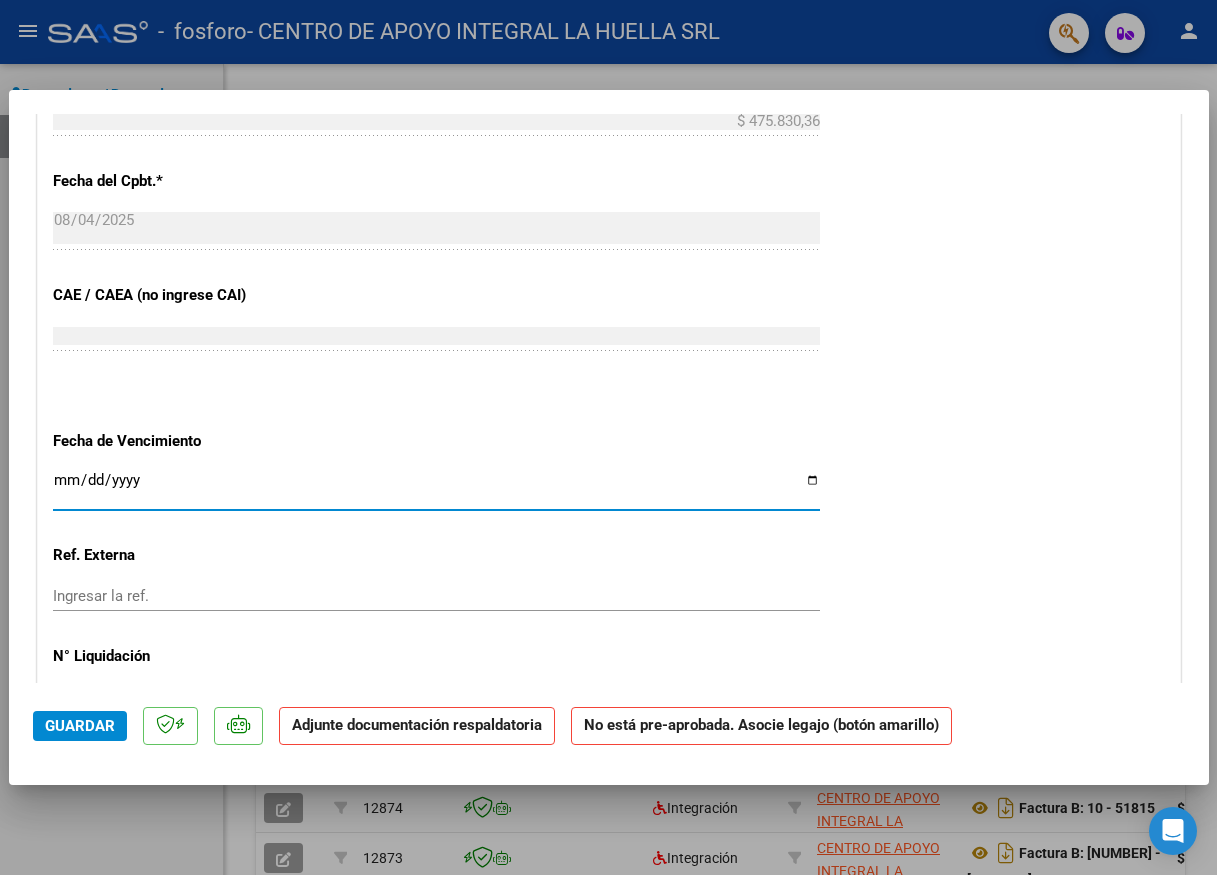 type on "2025-08-14" 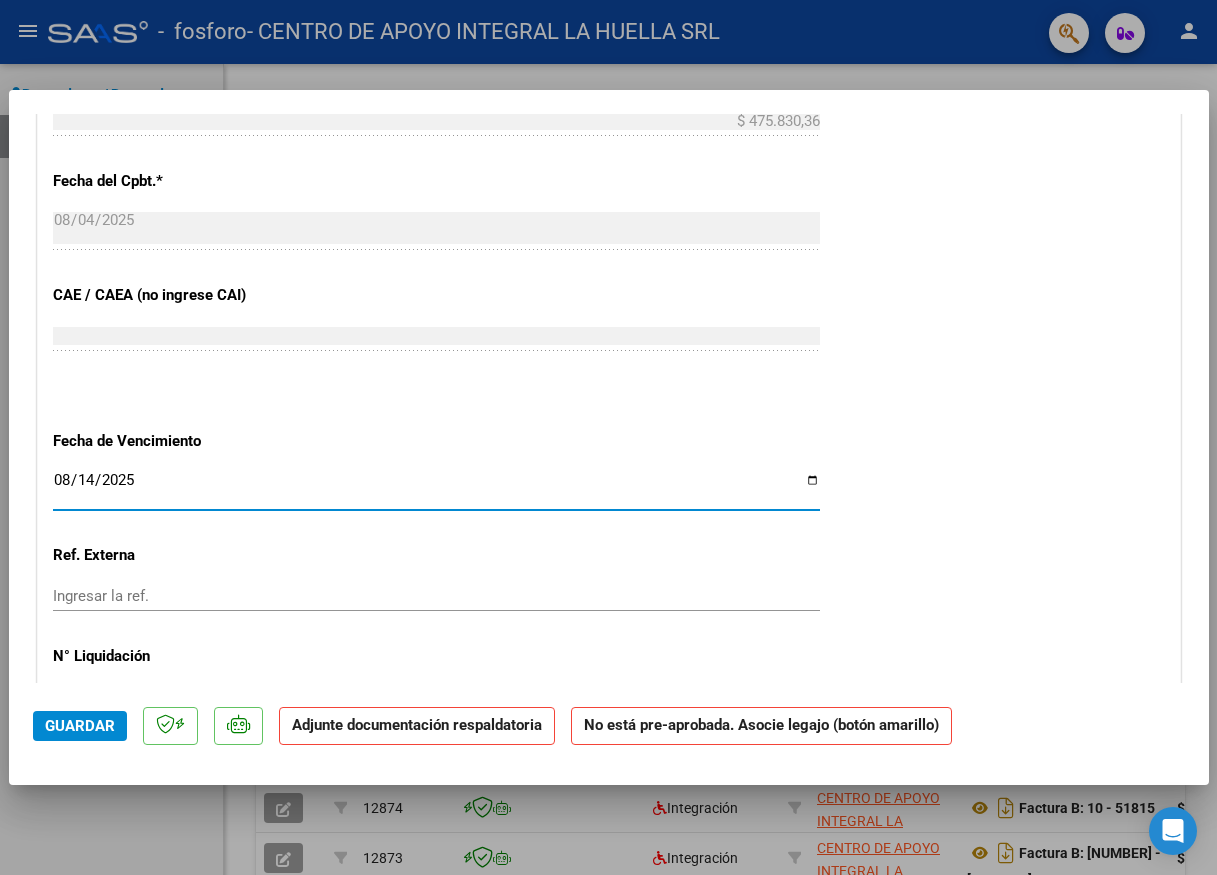 click on "CUIT  *   30-71623110-7 Ingresar CUIT  ANALISIS PRESTADOR  CENTRO DE APOYO INTEGRAL LA HUELLA SRL  ARCA Padrón  Area destinado * Integración Seleccionar Area Período de Prestación (Ej: 202305 para Mayo 2023    202505 Ingrese el Período de Prestación como indica el ejemplo   Comprobante Tipo * Factura B Seleccionar Tipo Punto de Venta  *   10 Ingresar el Nro.  Número  *   53212 Ingresar el Nro.  Monto  *   $ 475.830,36 Ingresar el monto  Fecha del Cpbt.  *   2025-08-04 Ingresar la fecha  CAE / CAEA (no ingrese CAI)    75317912396947 Ingresar el CAE o CAEA (no ingrese CAI)  Fecha de Vencimiento    2025-08-14 Ingresar la fecha  Ref. Externa    Ingresar la ref.  N° Liquidación    Ingresar el N° Liquidación" at bounding box center (609, 25) 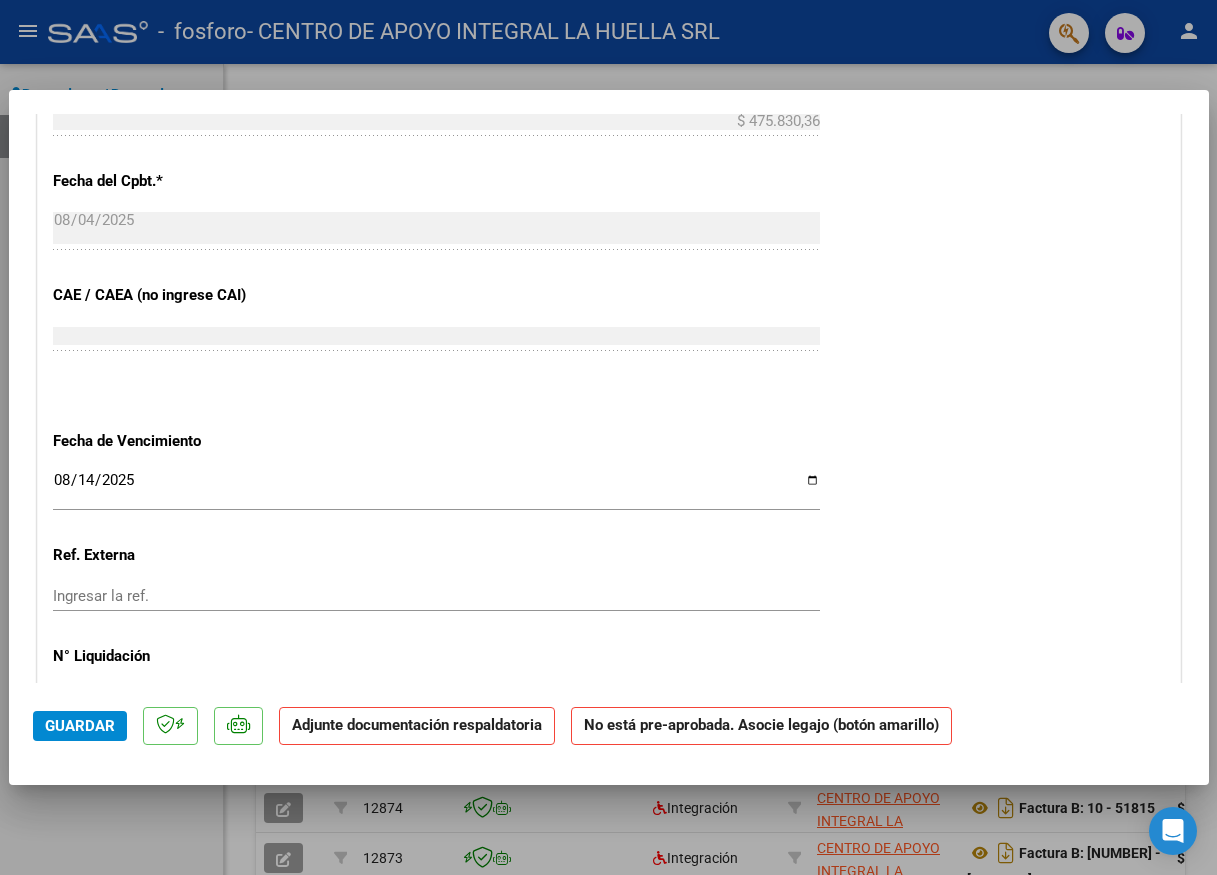 scroll, scrollTop: 1400, scrollLeft: 0, axis: vertical 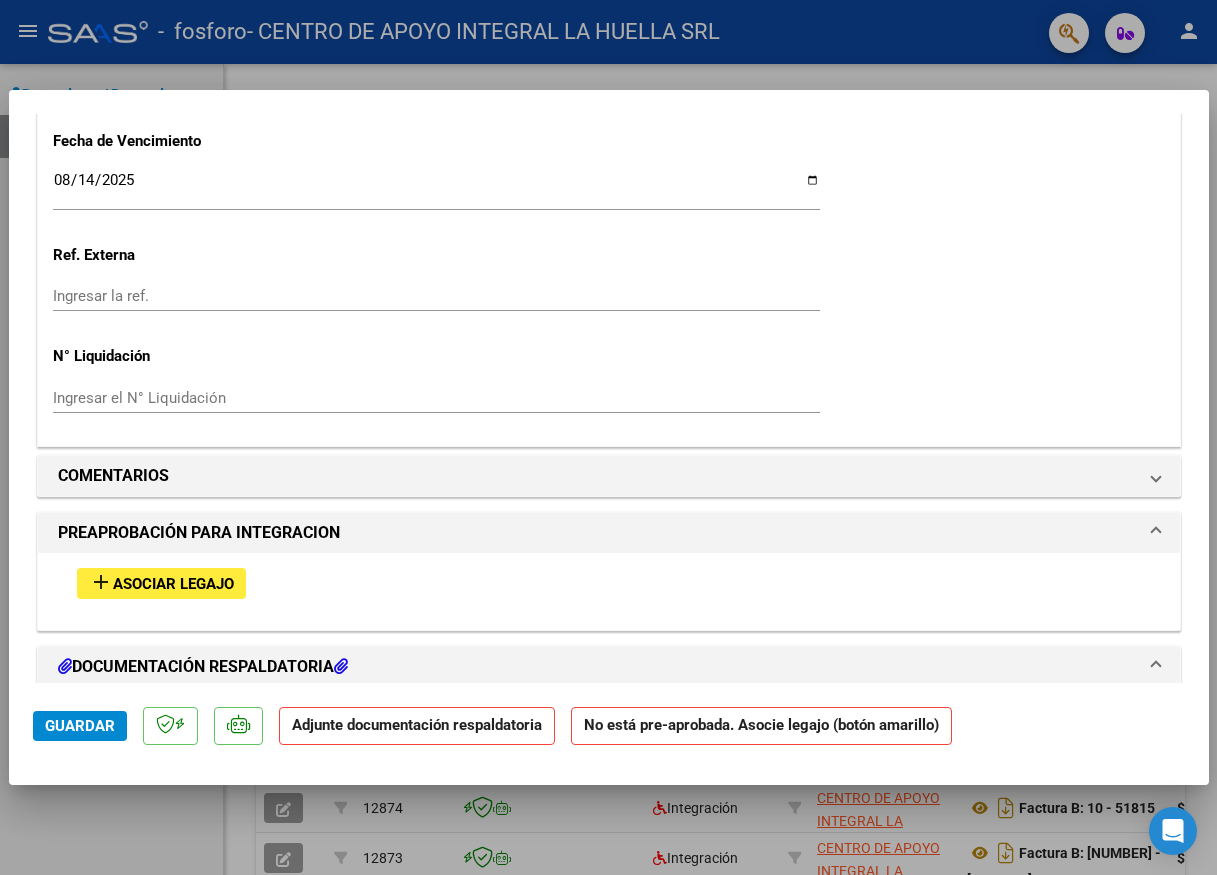 click on "Asociar Legajo" at bounding box center [173, 584] 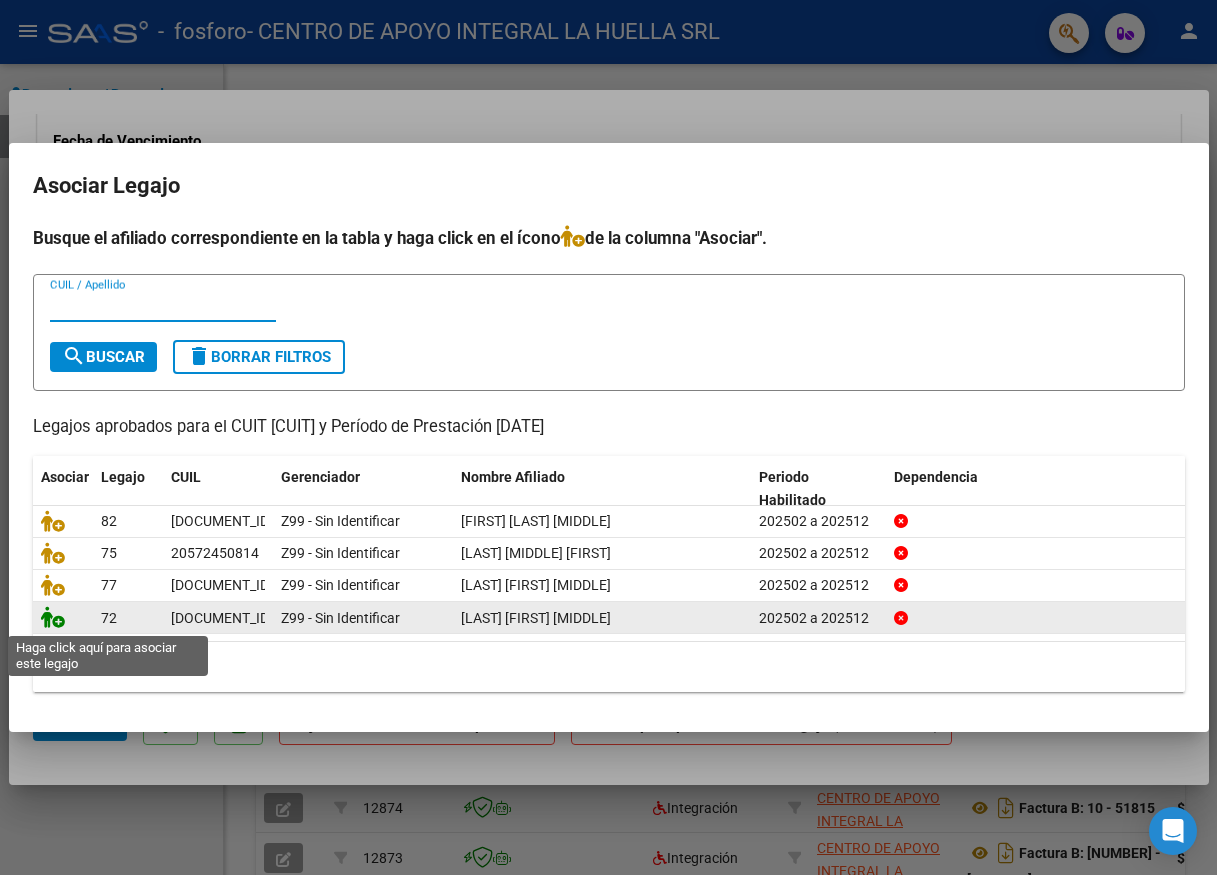 click 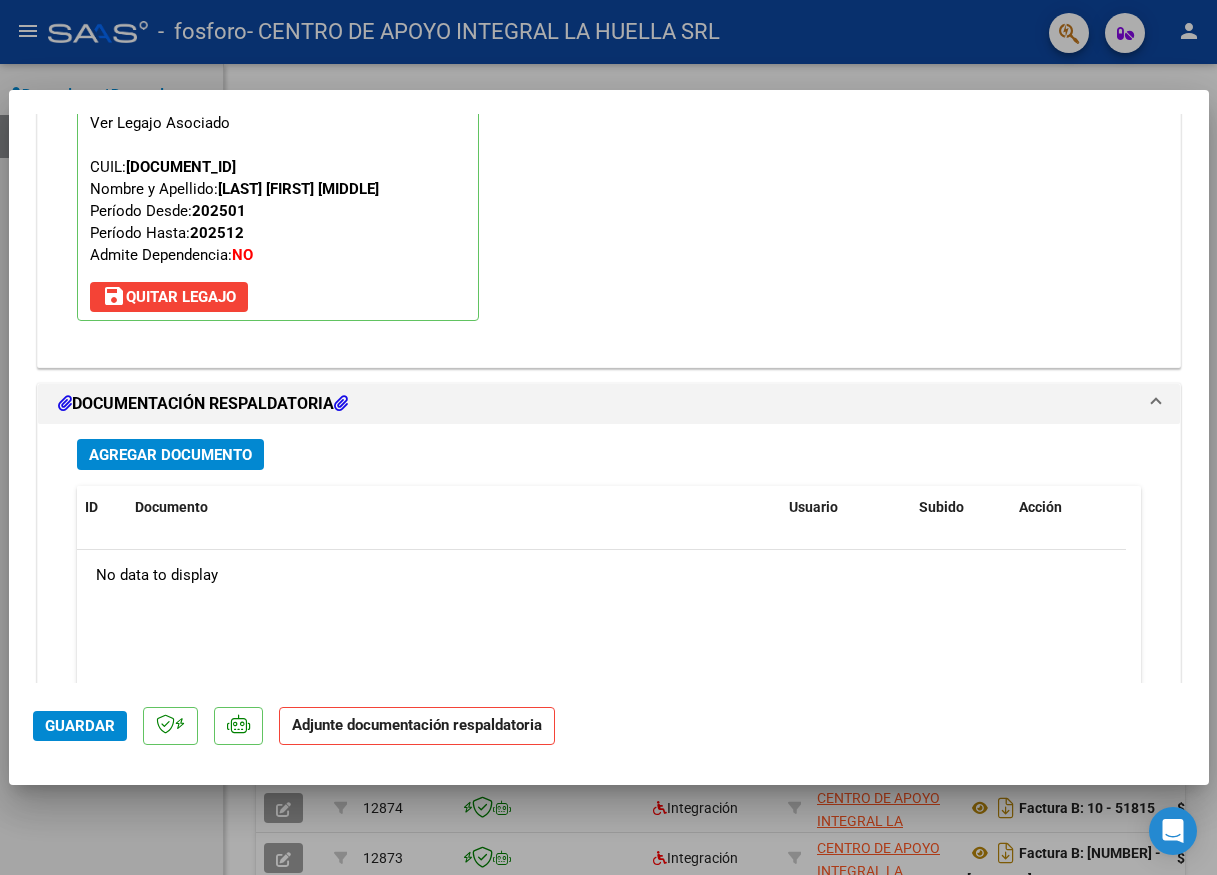 scroll, scrollTop: 2119, scrollLeft: 0, axis: vertical 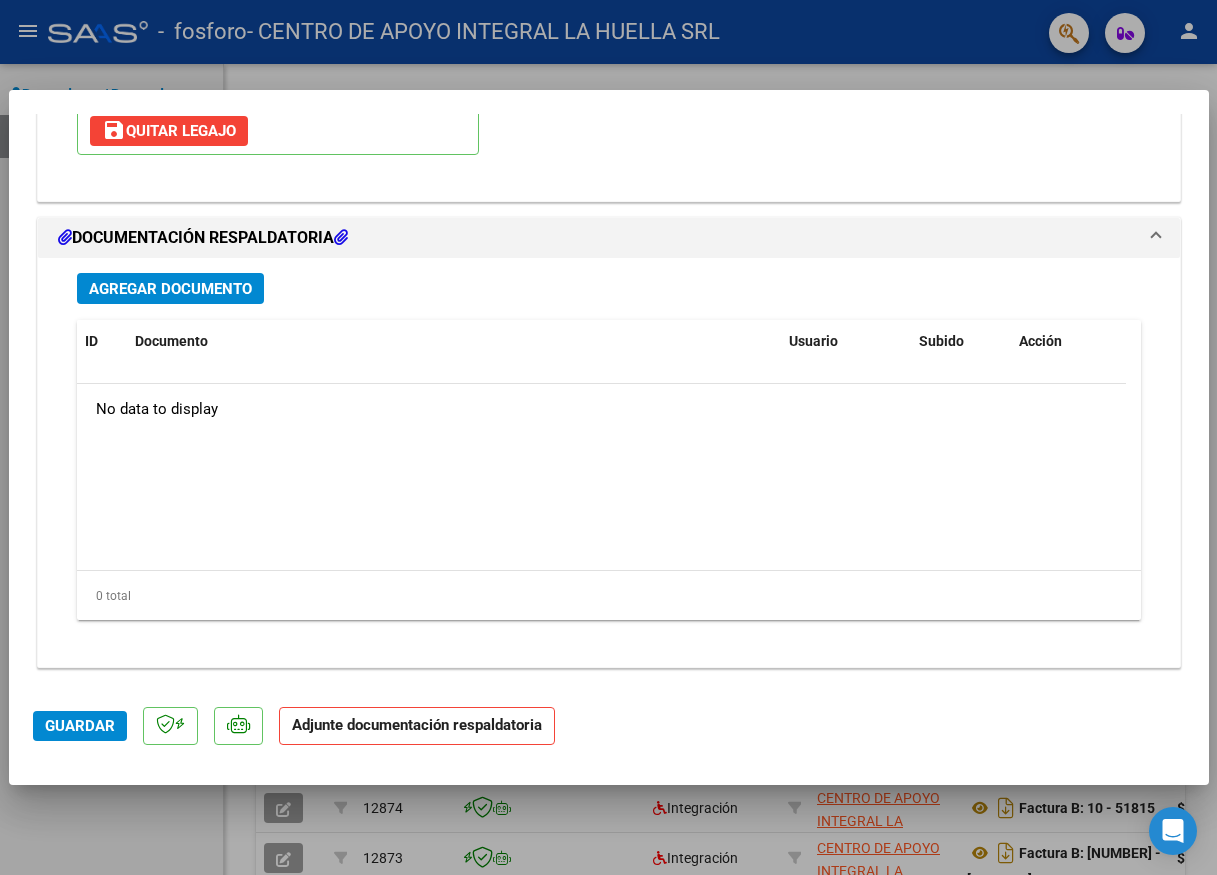 click on "Agregar Documento" at bounding box center (170, 289) 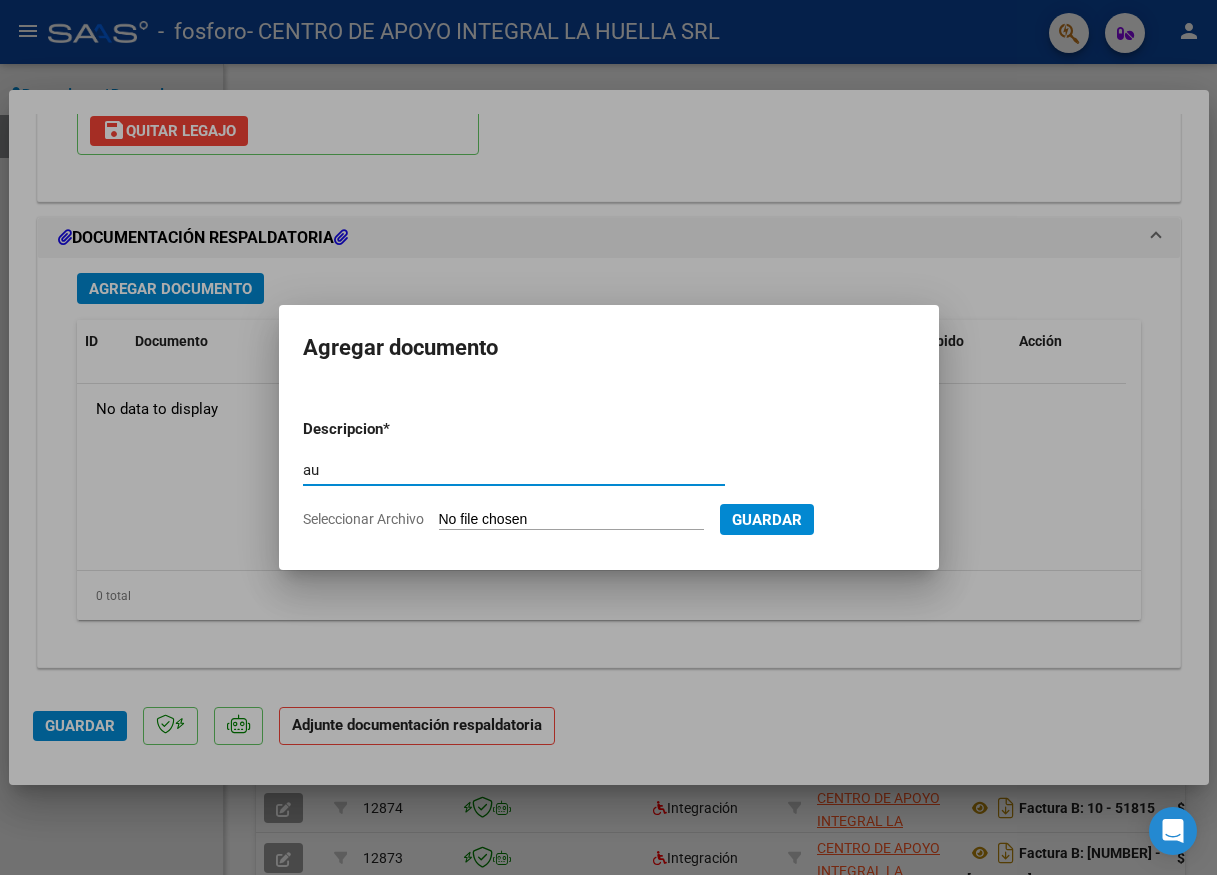type on "a" 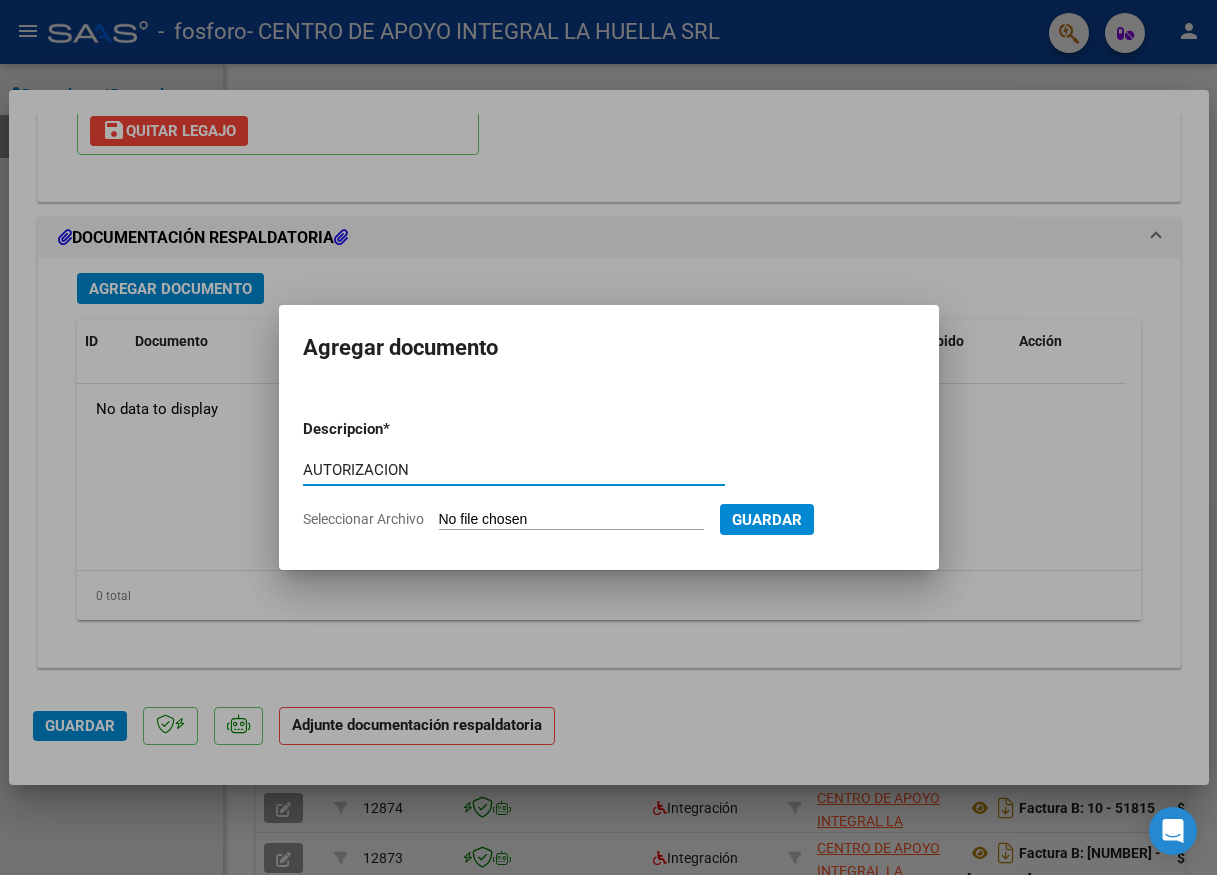 type on "AUTORIZACION" 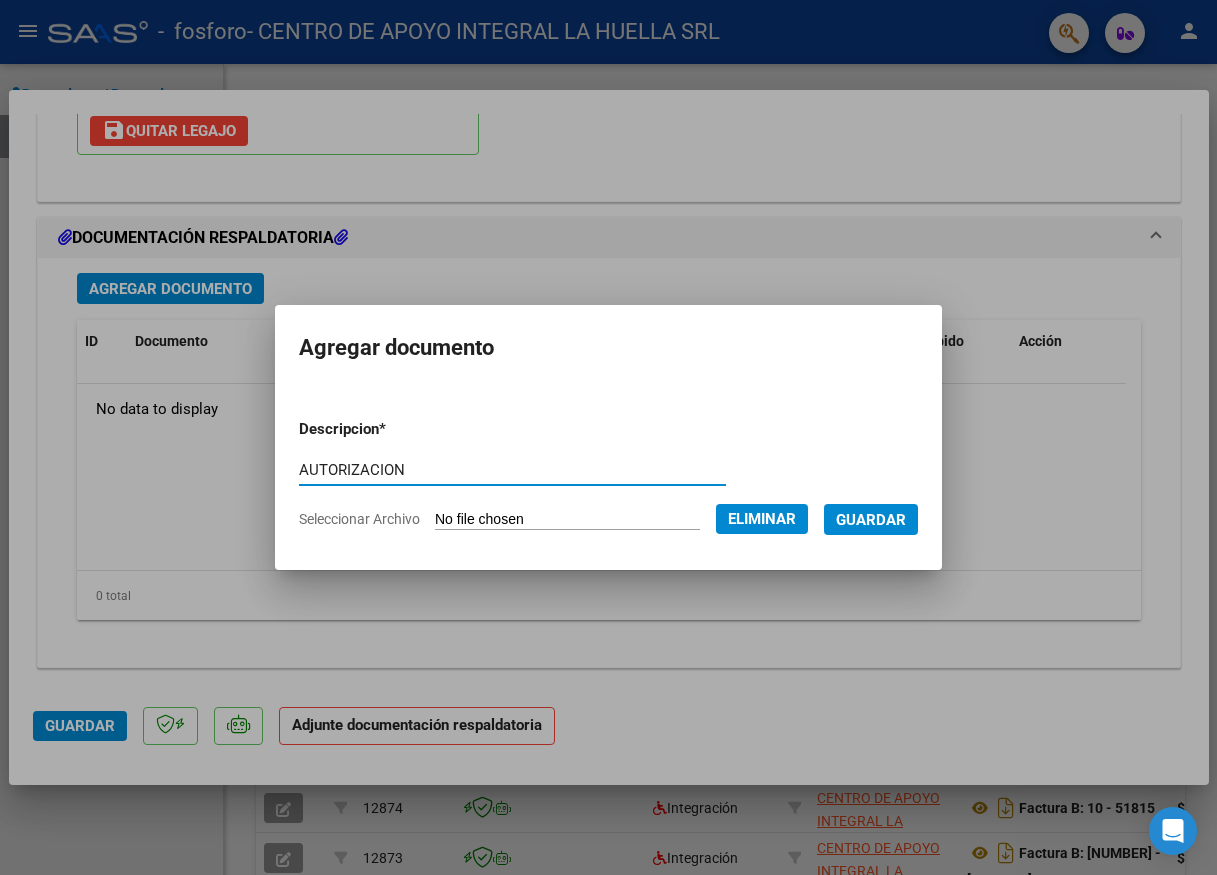 click on "Guardar" at bounding box center (871, 520) 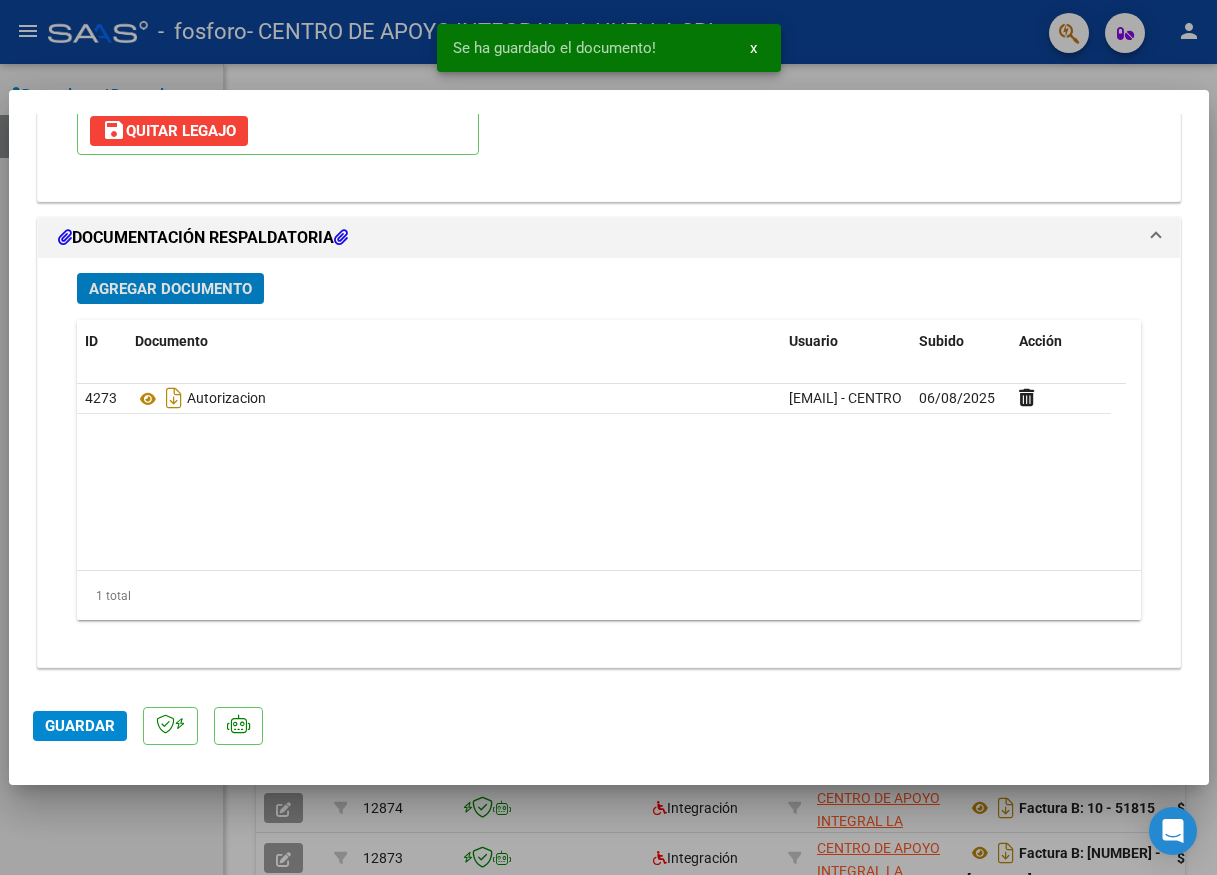 click on "Agregar Documento" at bounding box center [170, 289] 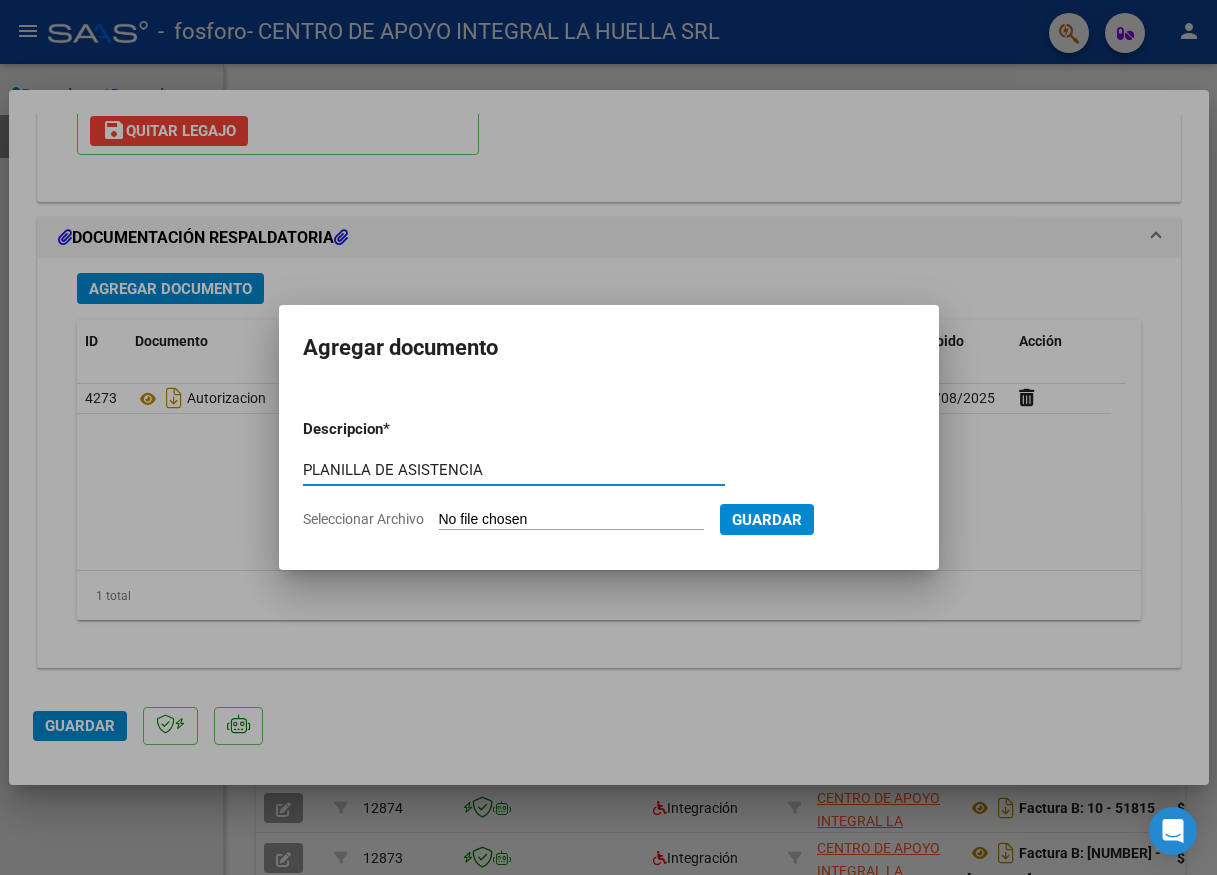 type on "PLANILLA DE ASISTENCIA" 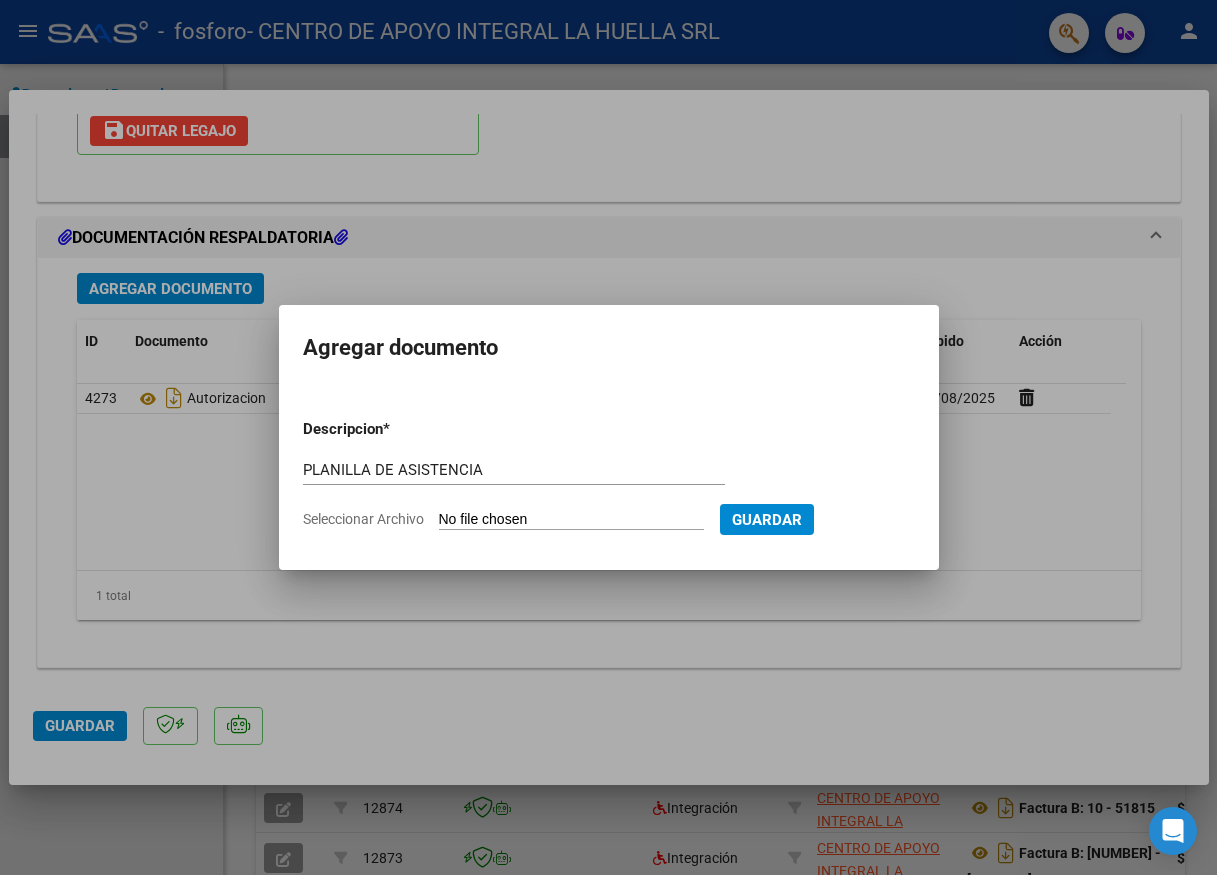 type on "C:\fakepath\MIERS BENJAMIN LEON-PLANILLA ASISTENCIA-JULIO-S-OSPIF FOSFORO.pdf" 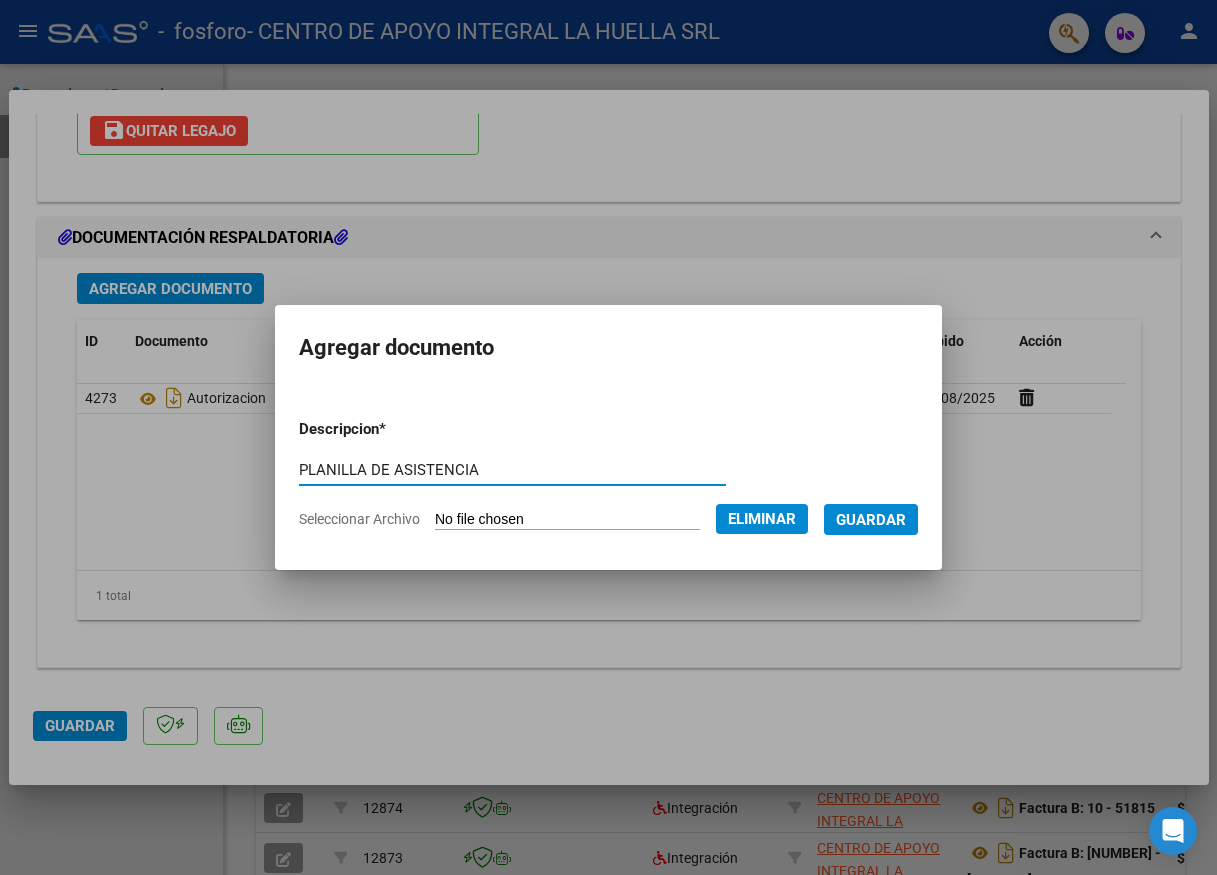 click on "Guardar" at bounding box center (871, 520) 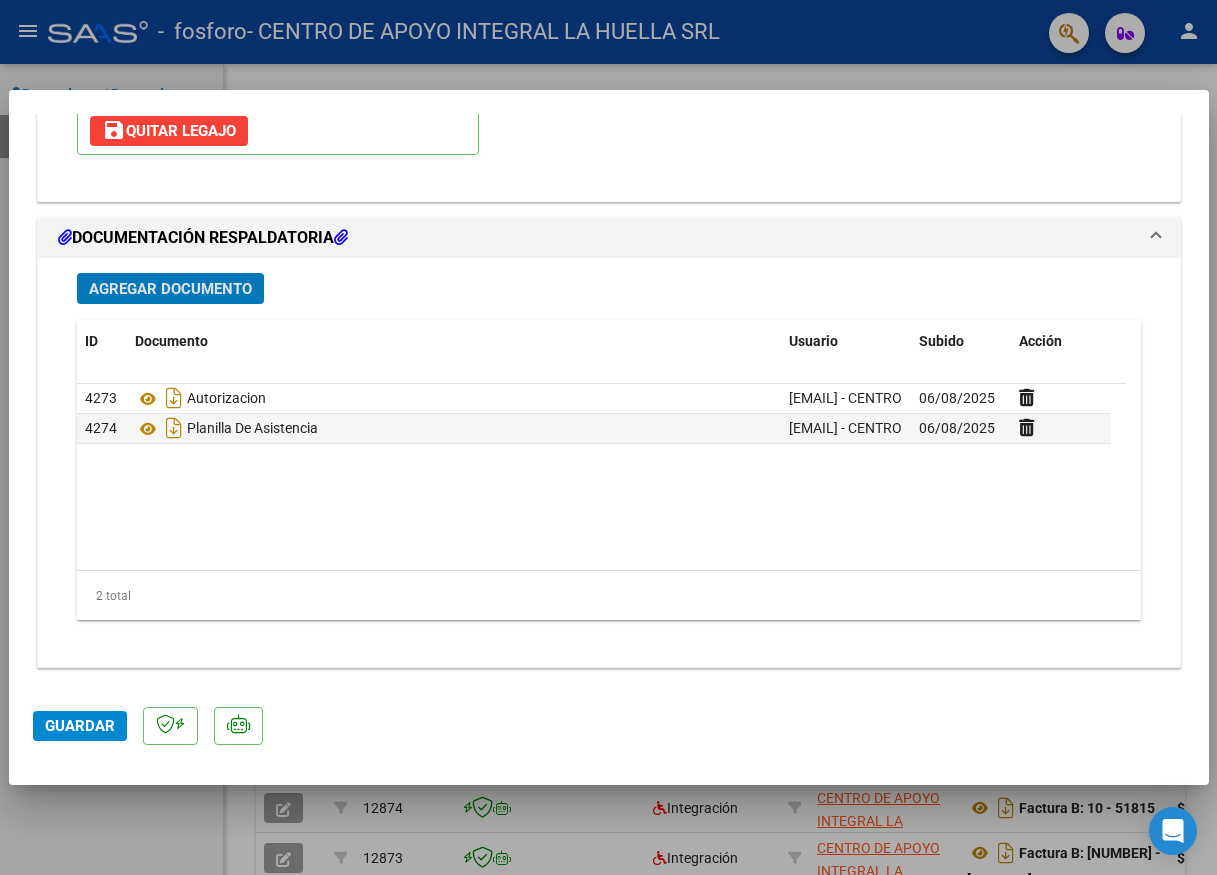 click on "Guardar" 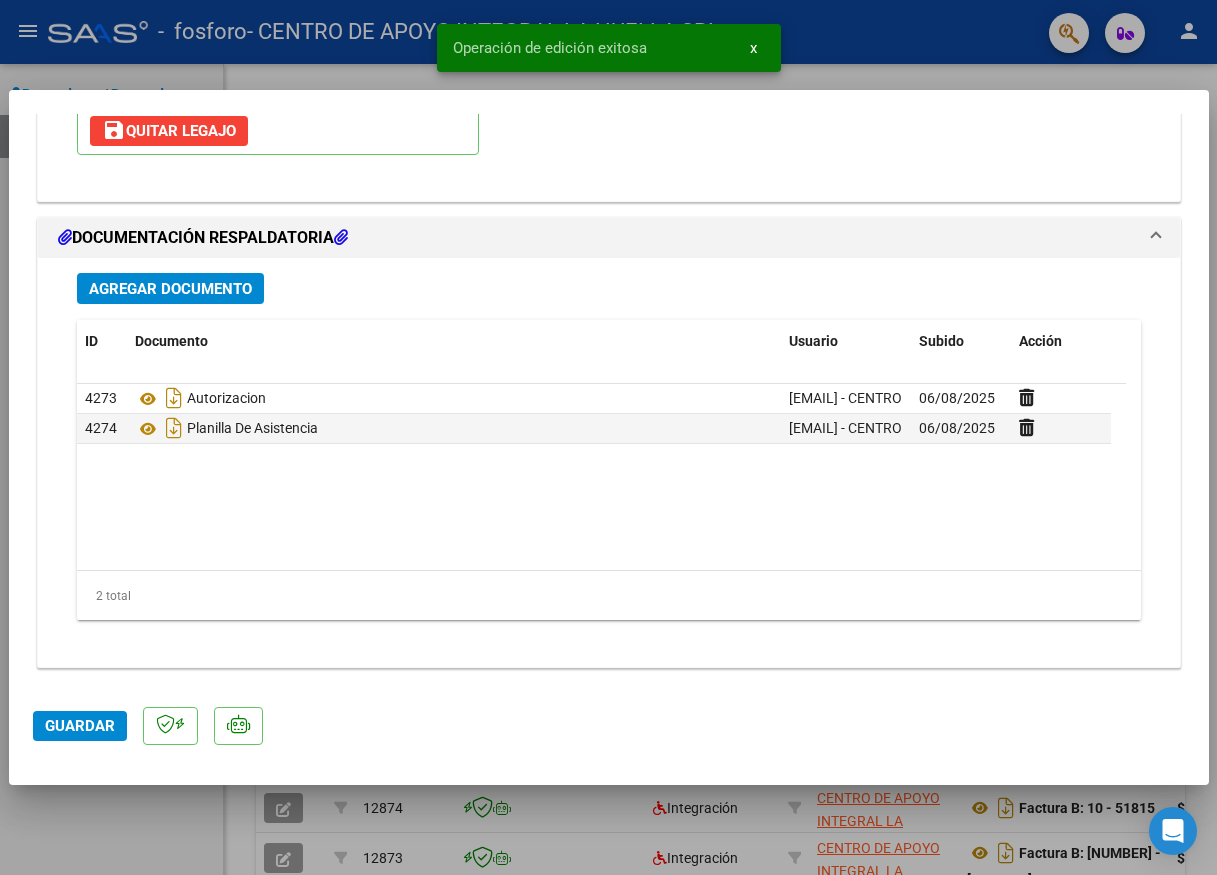 click at bounding box center [608, 437] 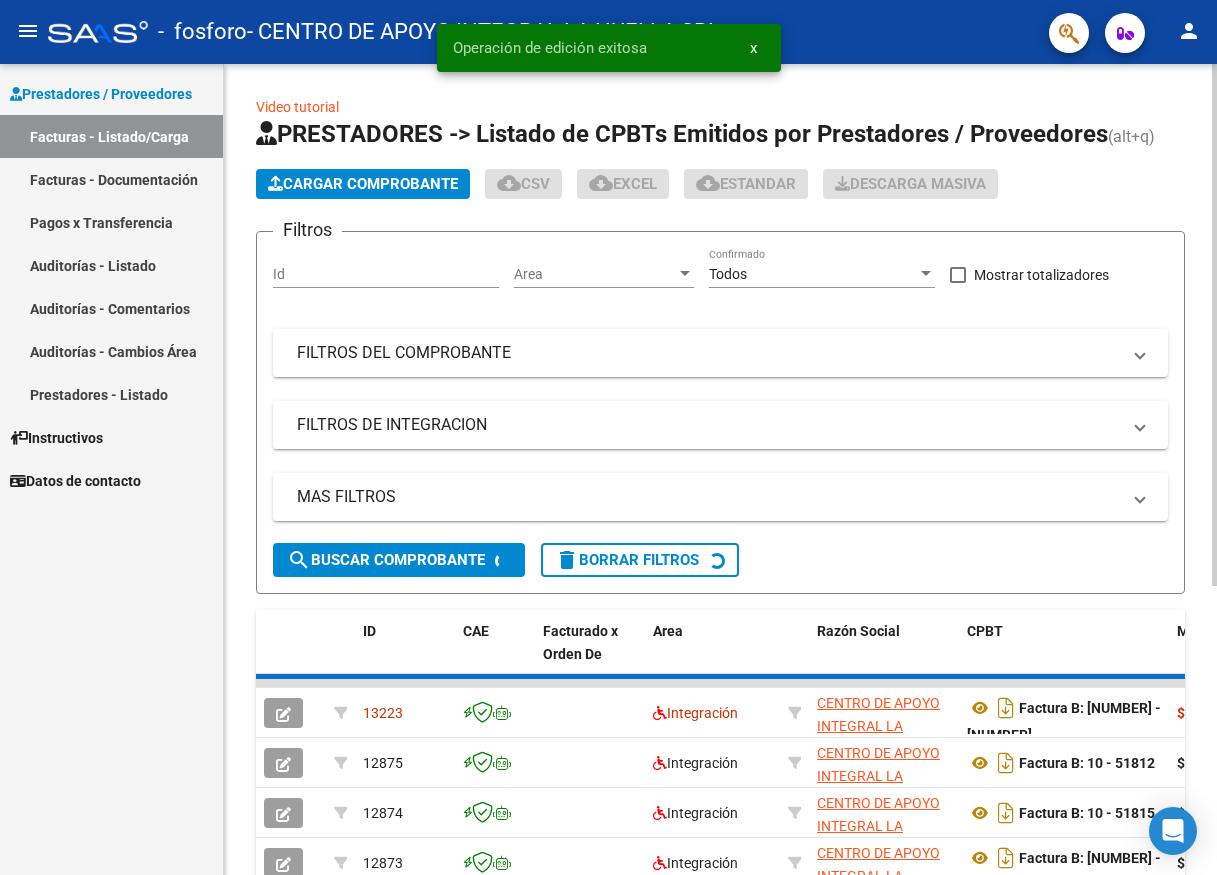 click on "Cargar Comprobante" 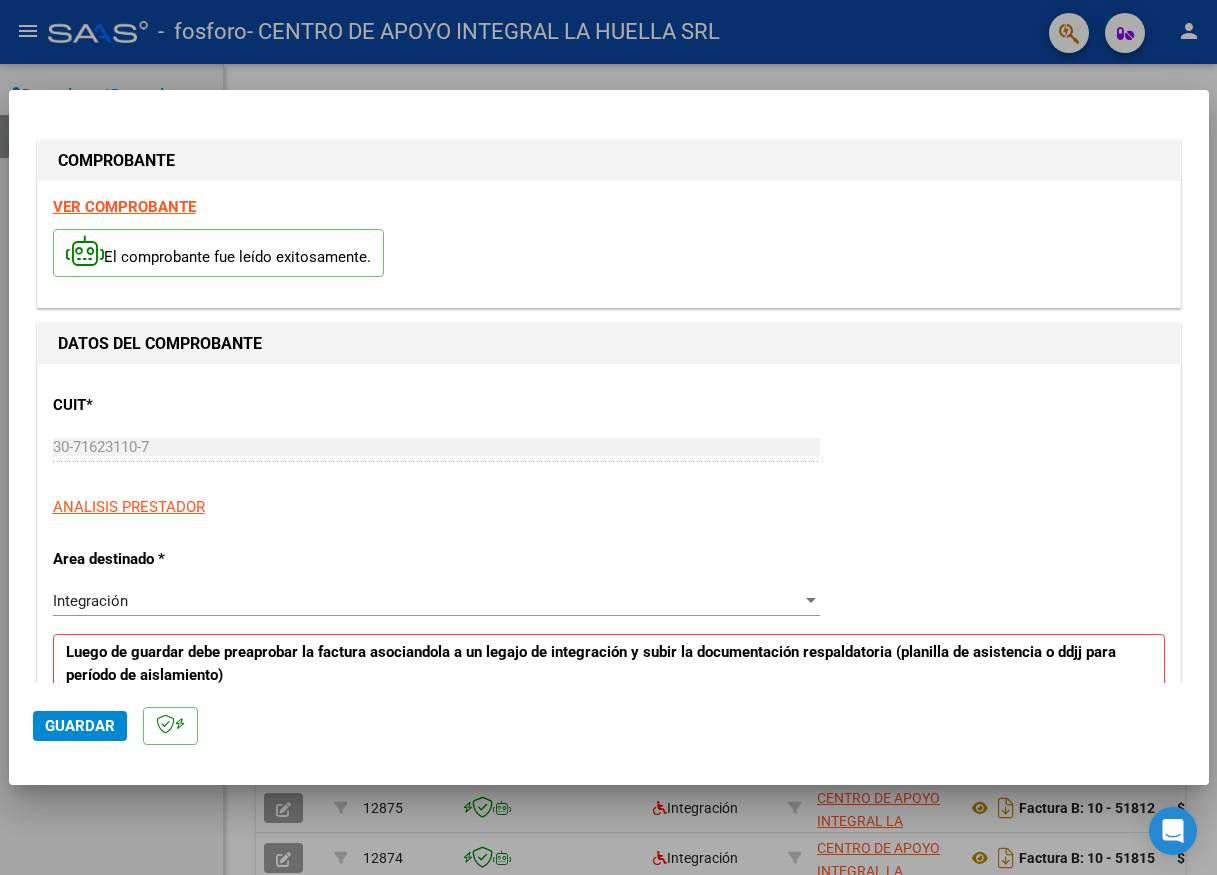 scroll, scrollTop: 400, scrollLeft: 0, axis: vertical 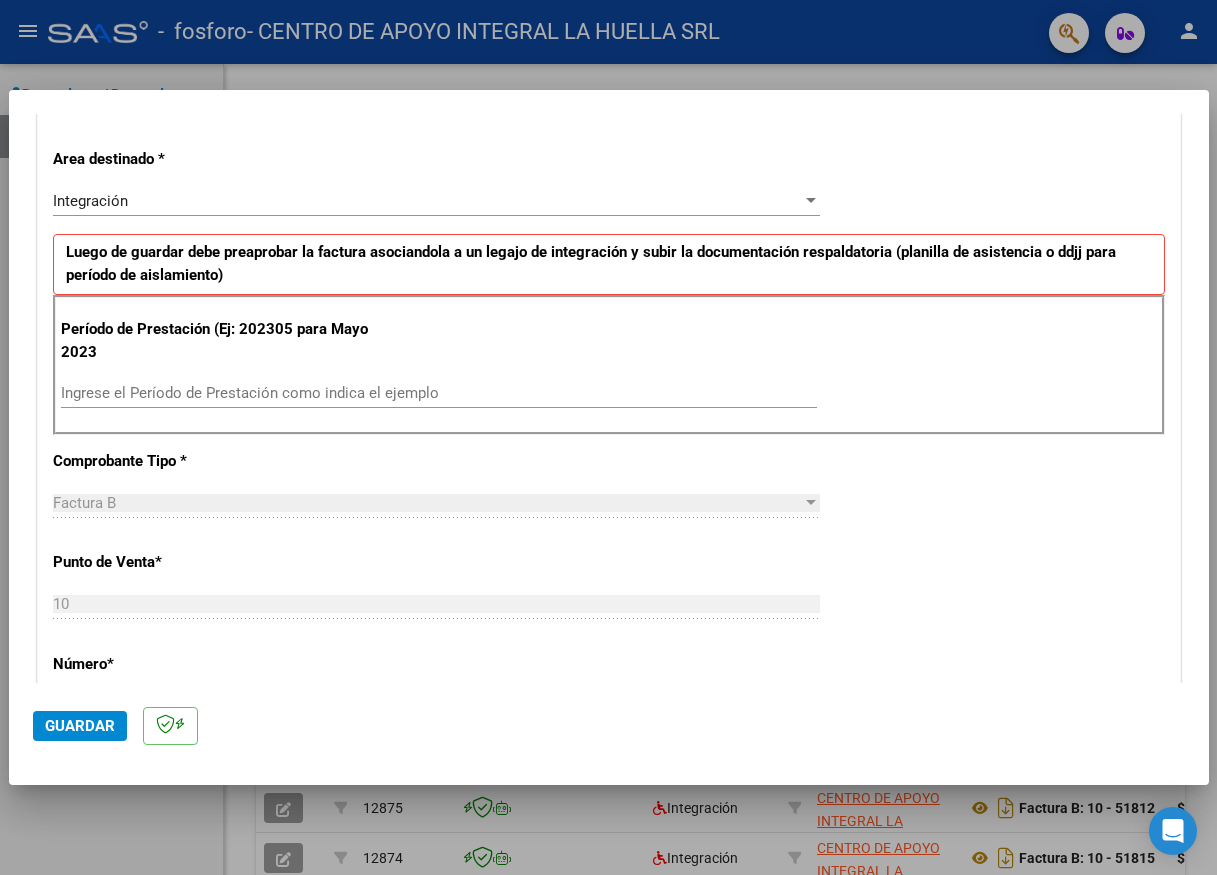 click on "Ingrese el Período de Prestación como indica el ejemplo" at bounding box center [439, 393] 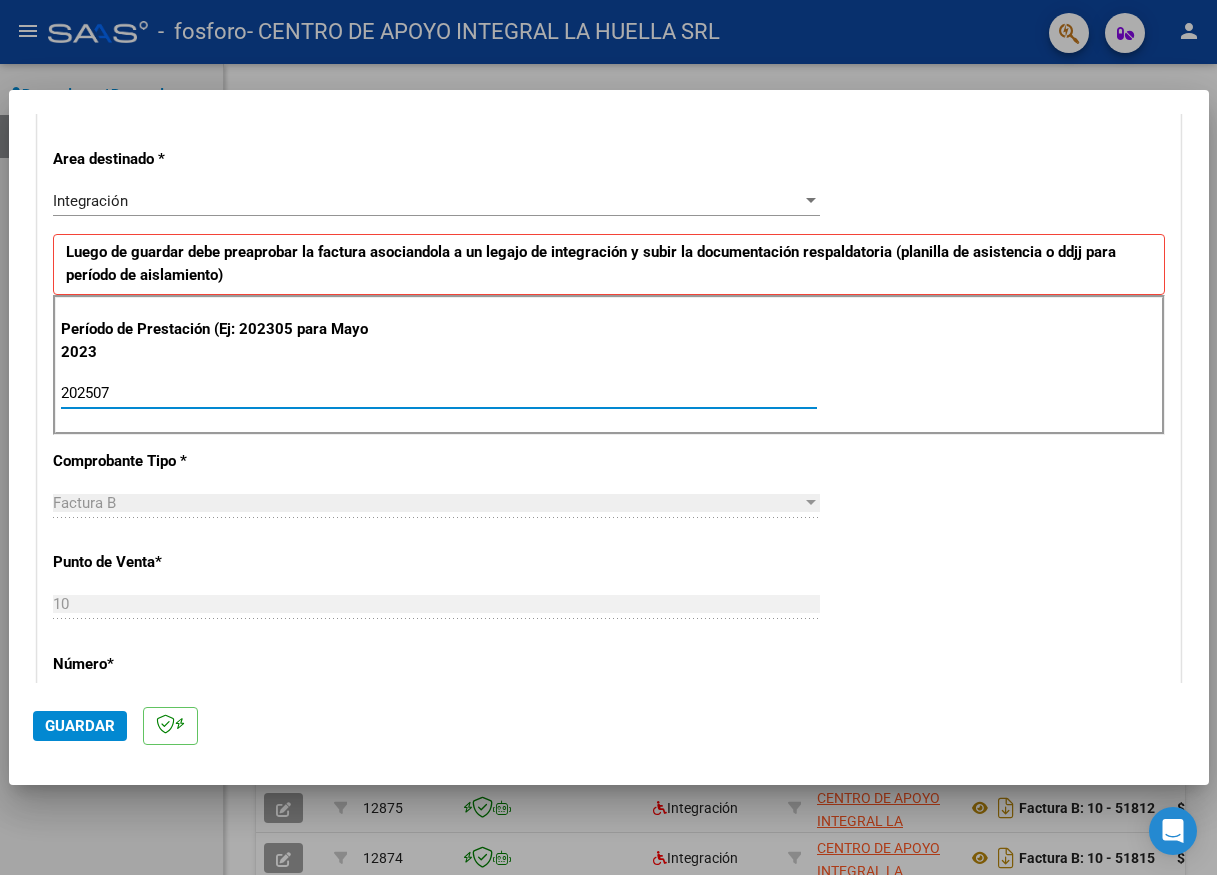 type on "202507" 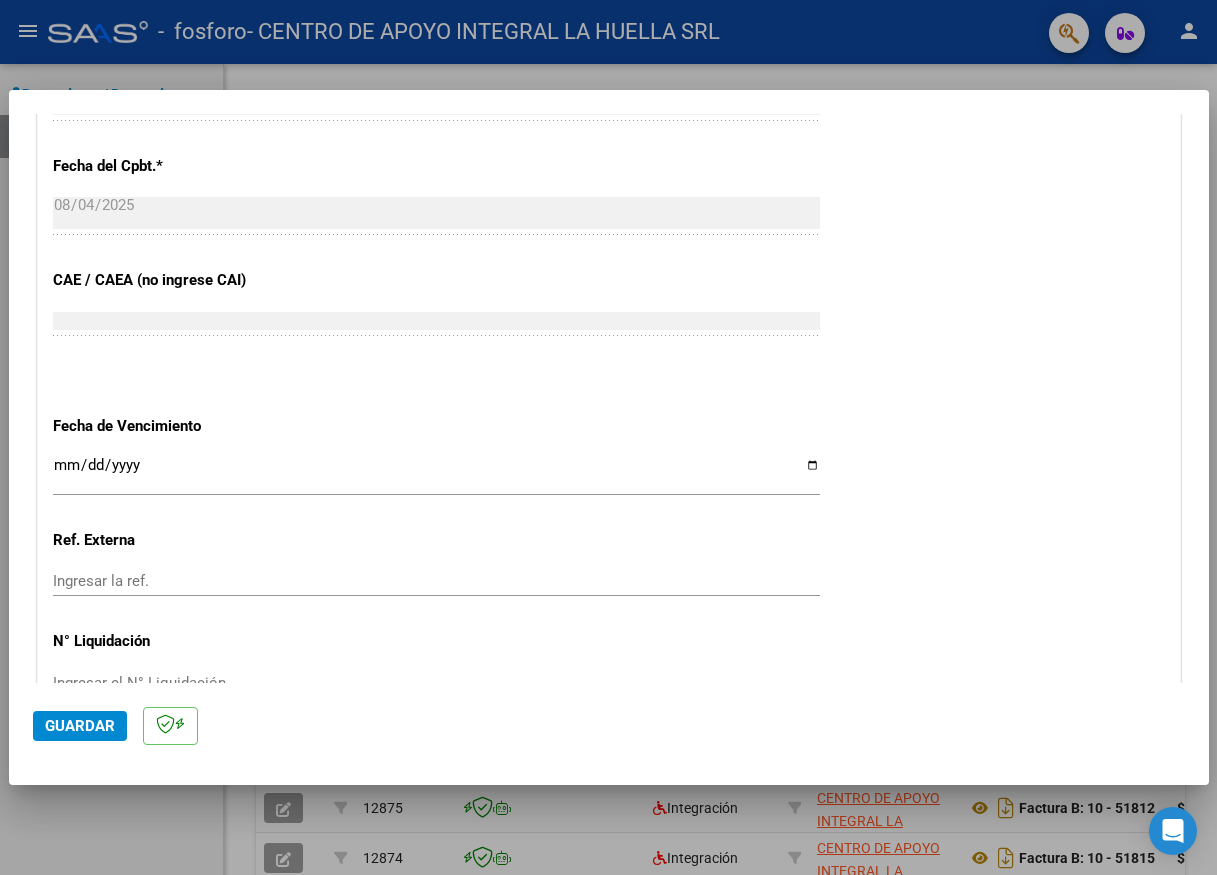 scroll, scrollTop: 1214, scrollLeft: 0, axis: vertical 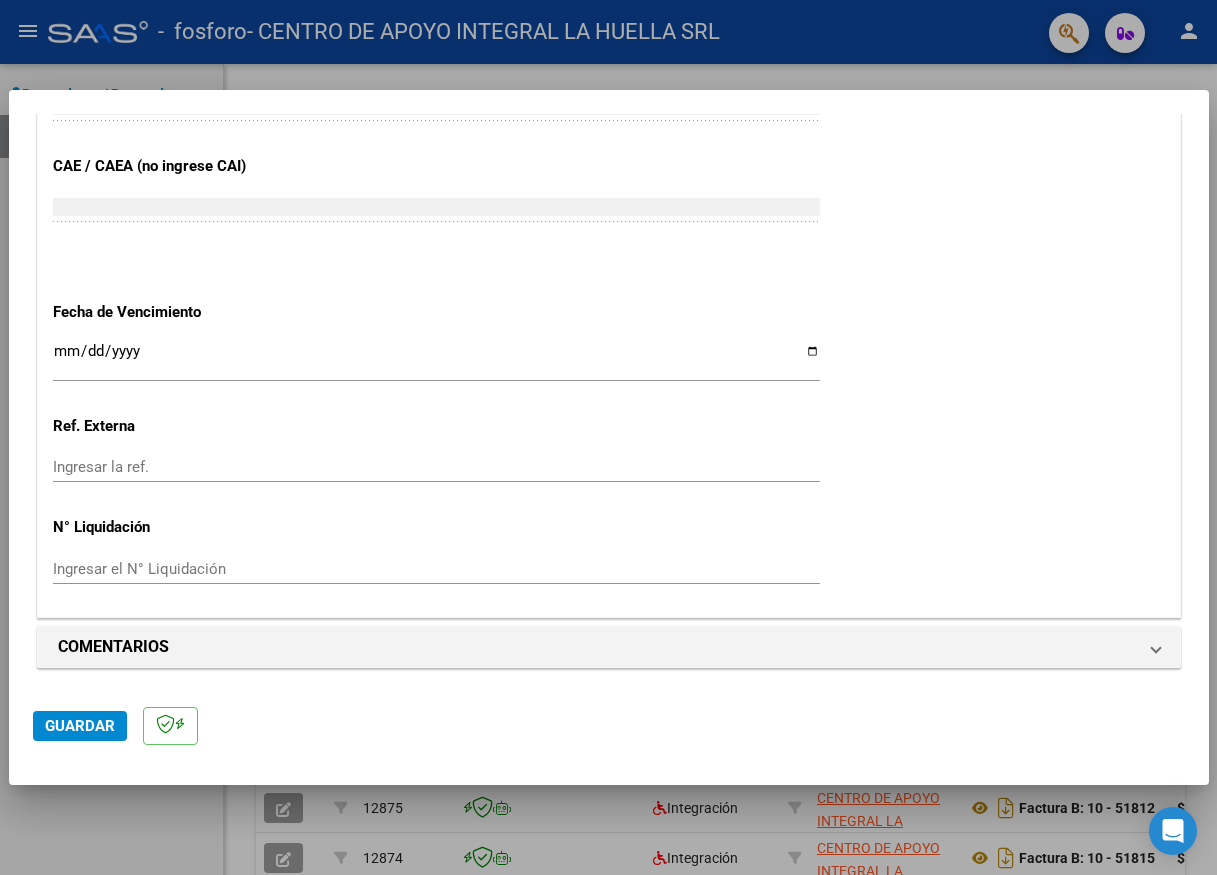 click on "Ingresar la fecha" at bounding box center (436, 359) 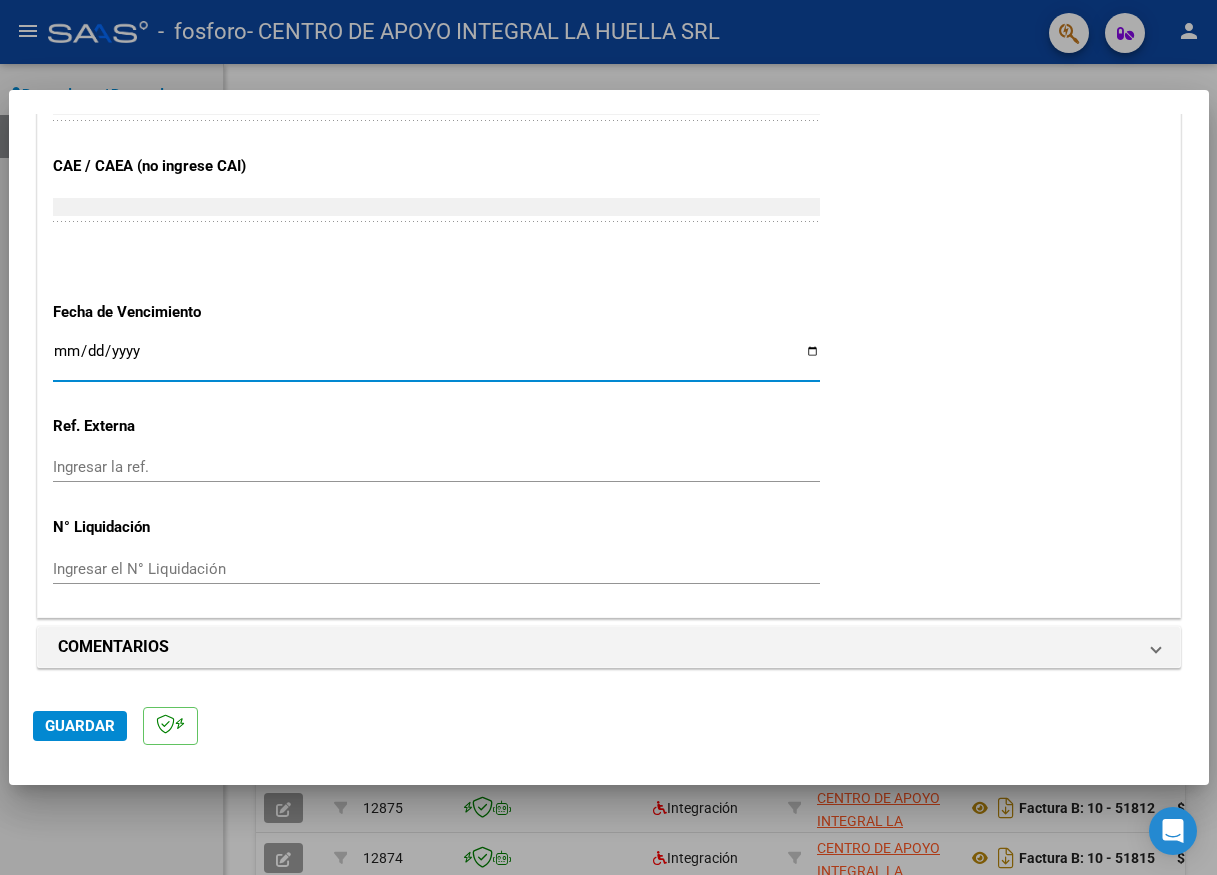 click on "Ingresar la fecha" at bounding box center (436, 359) 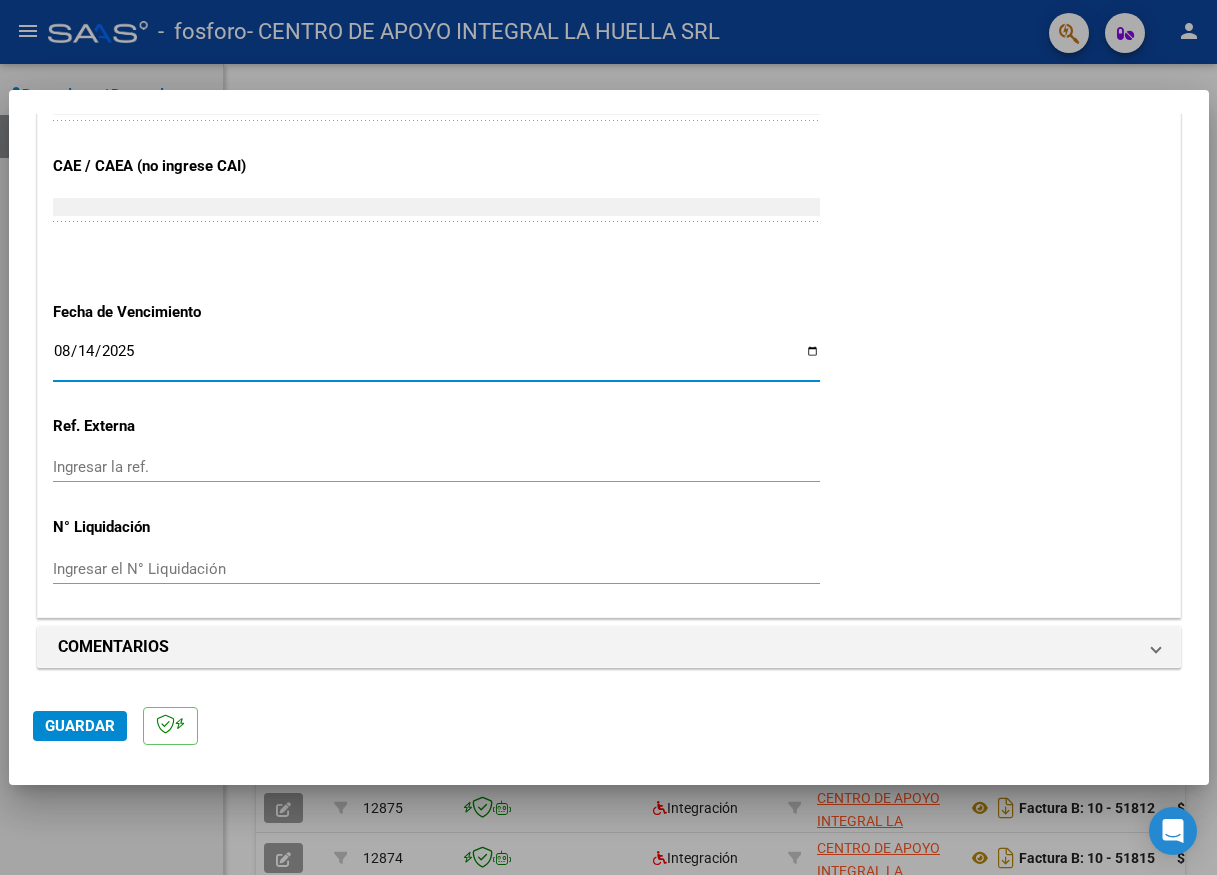 type on "2025-08-14" 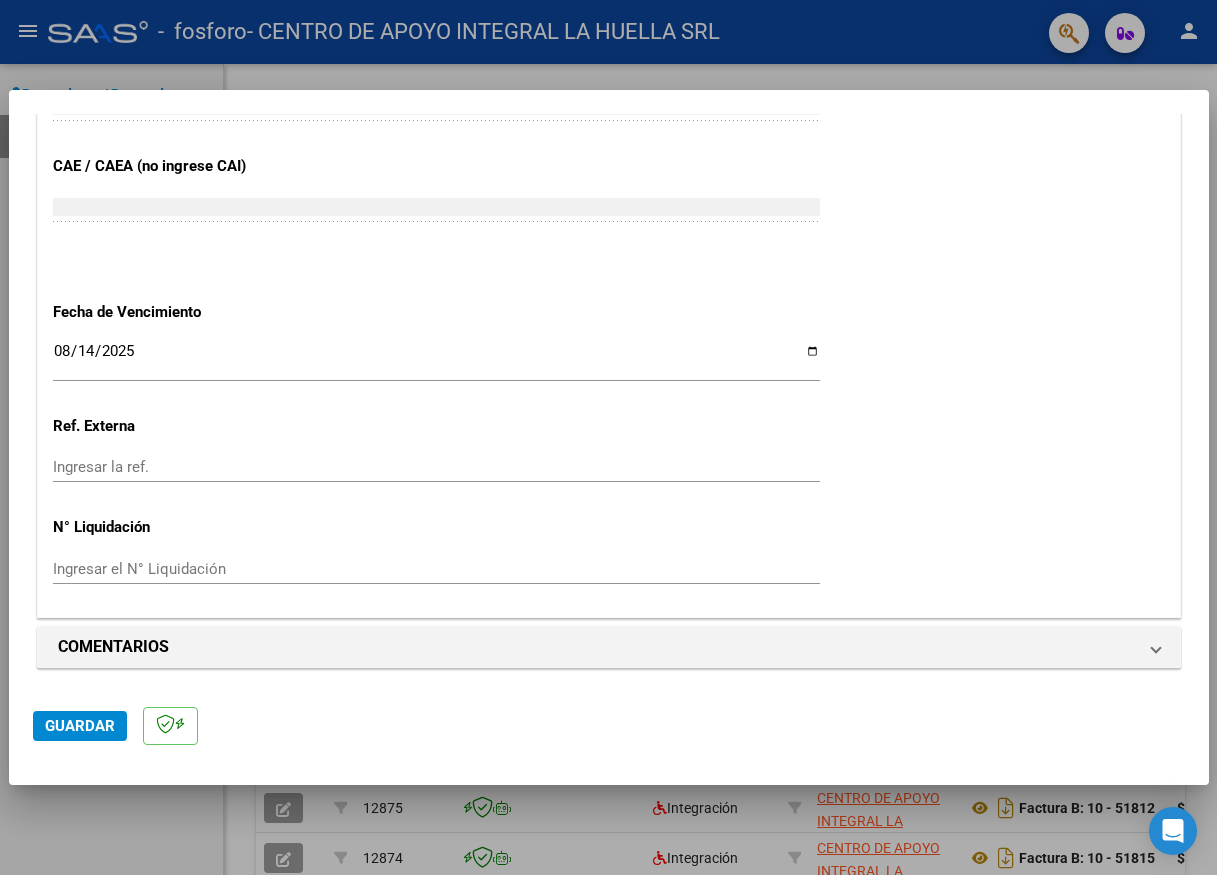 click on "Guardar" 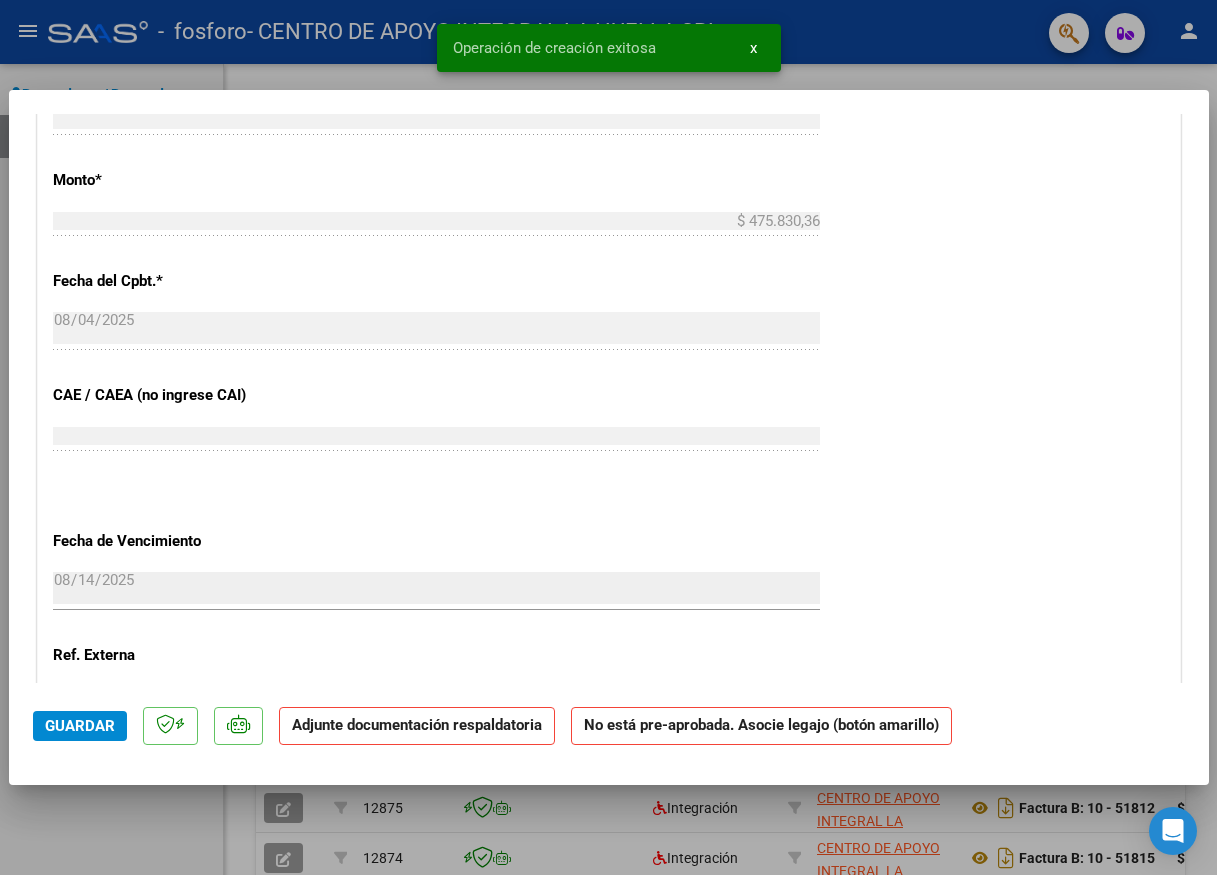 scroll, scrollTop: 1400, scrollLeft: 0, axis: vertical 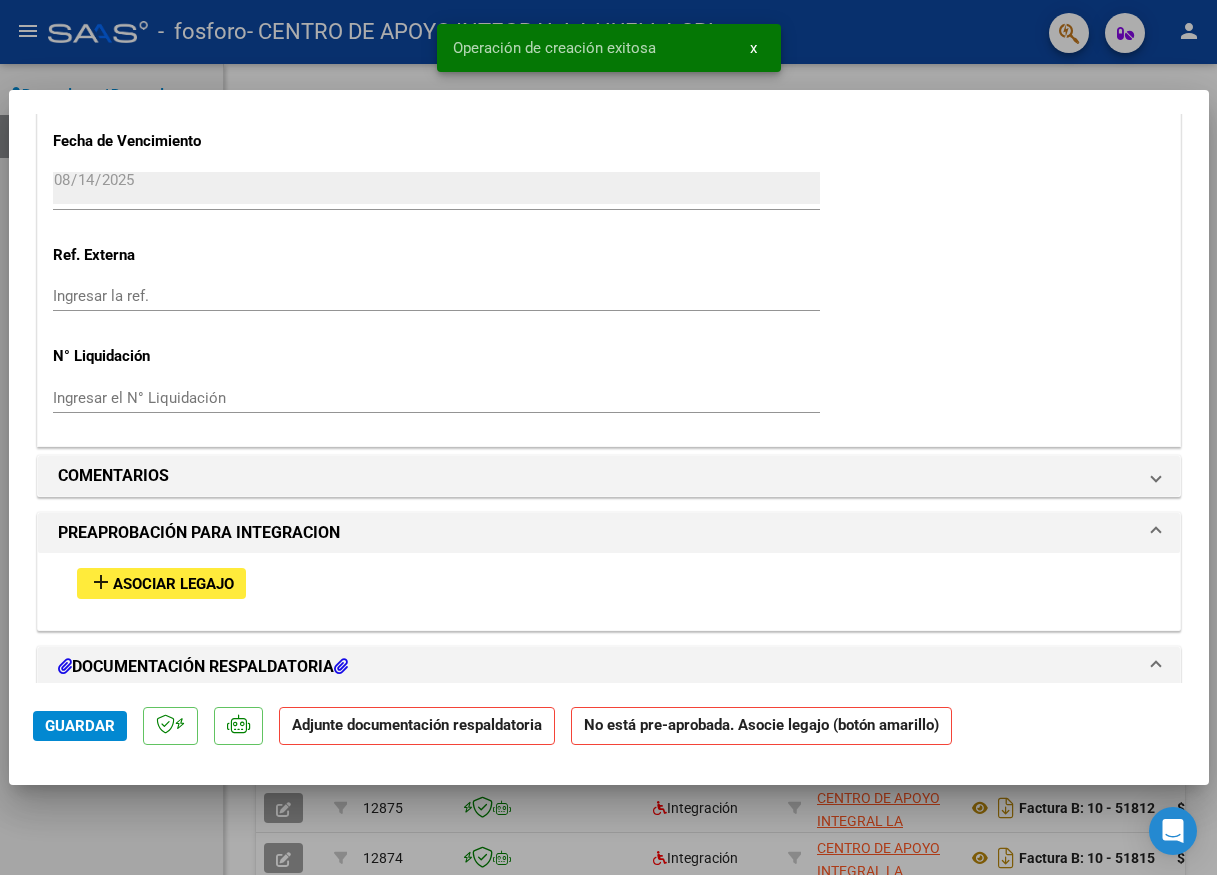 click on "Asociar Legajo" at bounding box center (173, 584) 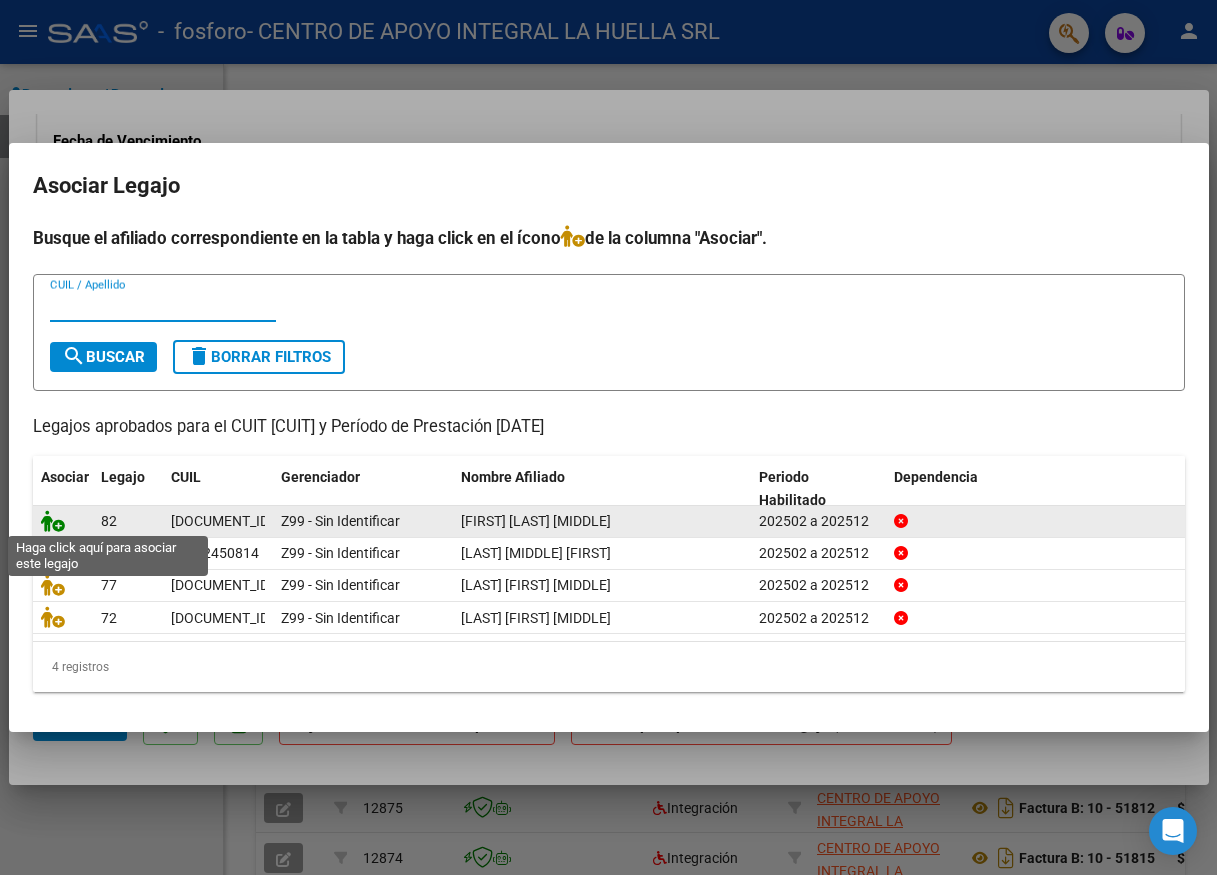 click 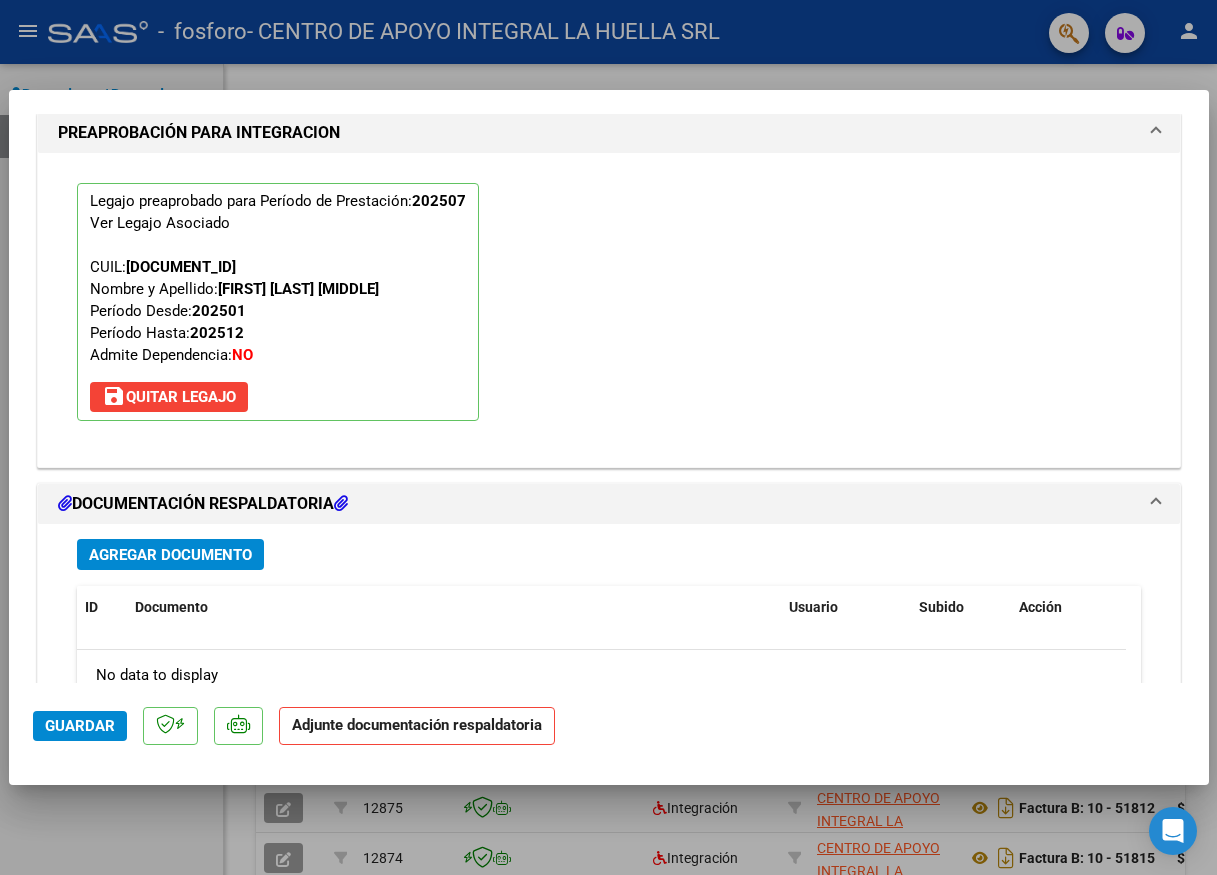 scroll, scrollTop: 2119, scrollLeft: 0, axis: vertical 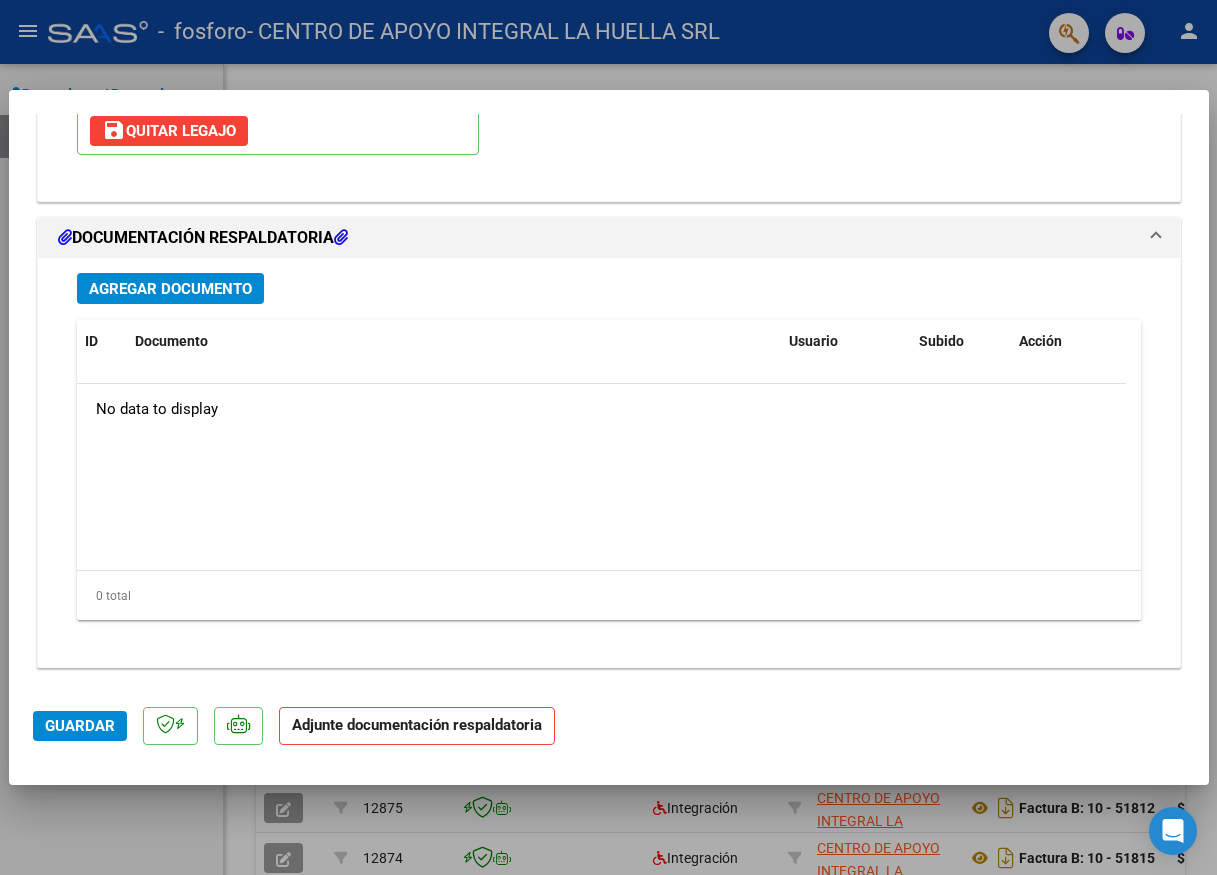 click on "Agregar Documento" at bounding box center (170, 289) 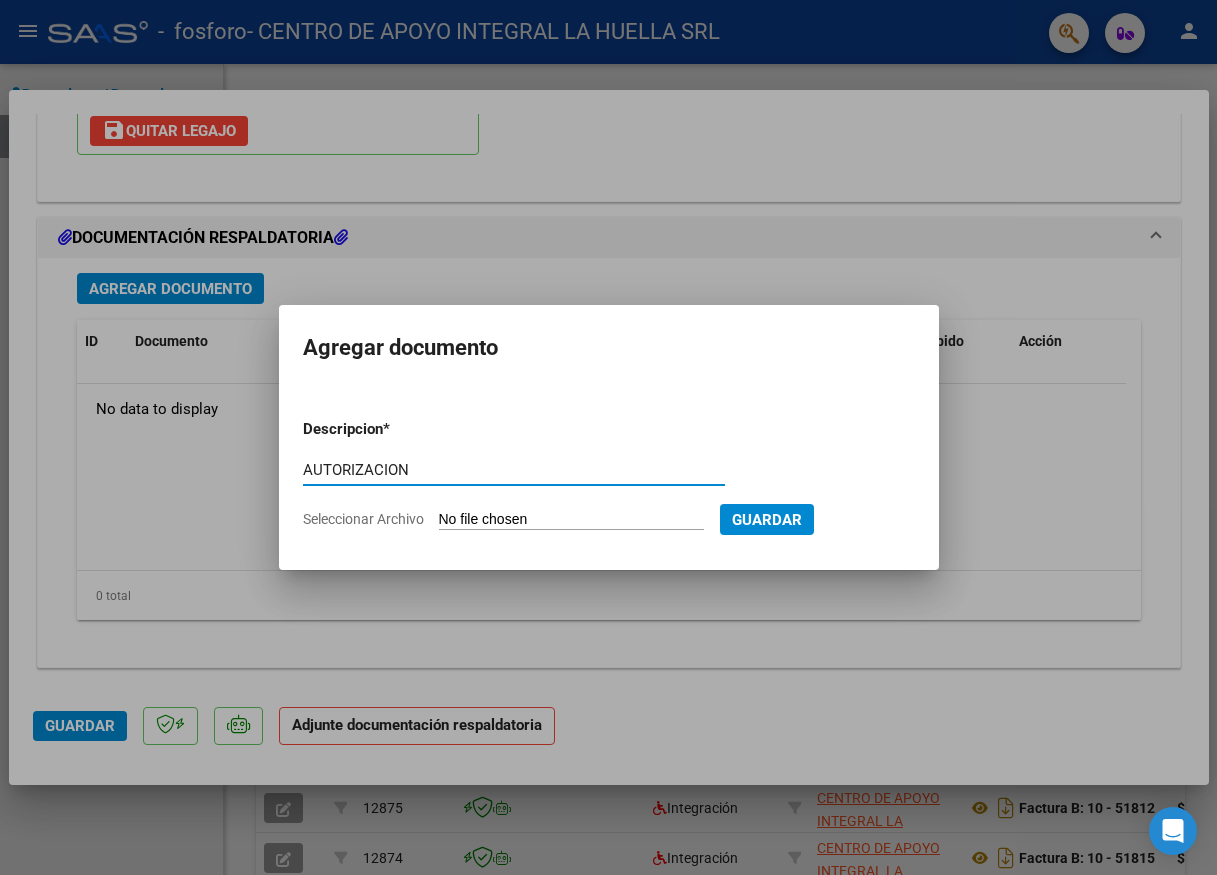 type on "AUTORIZACION" 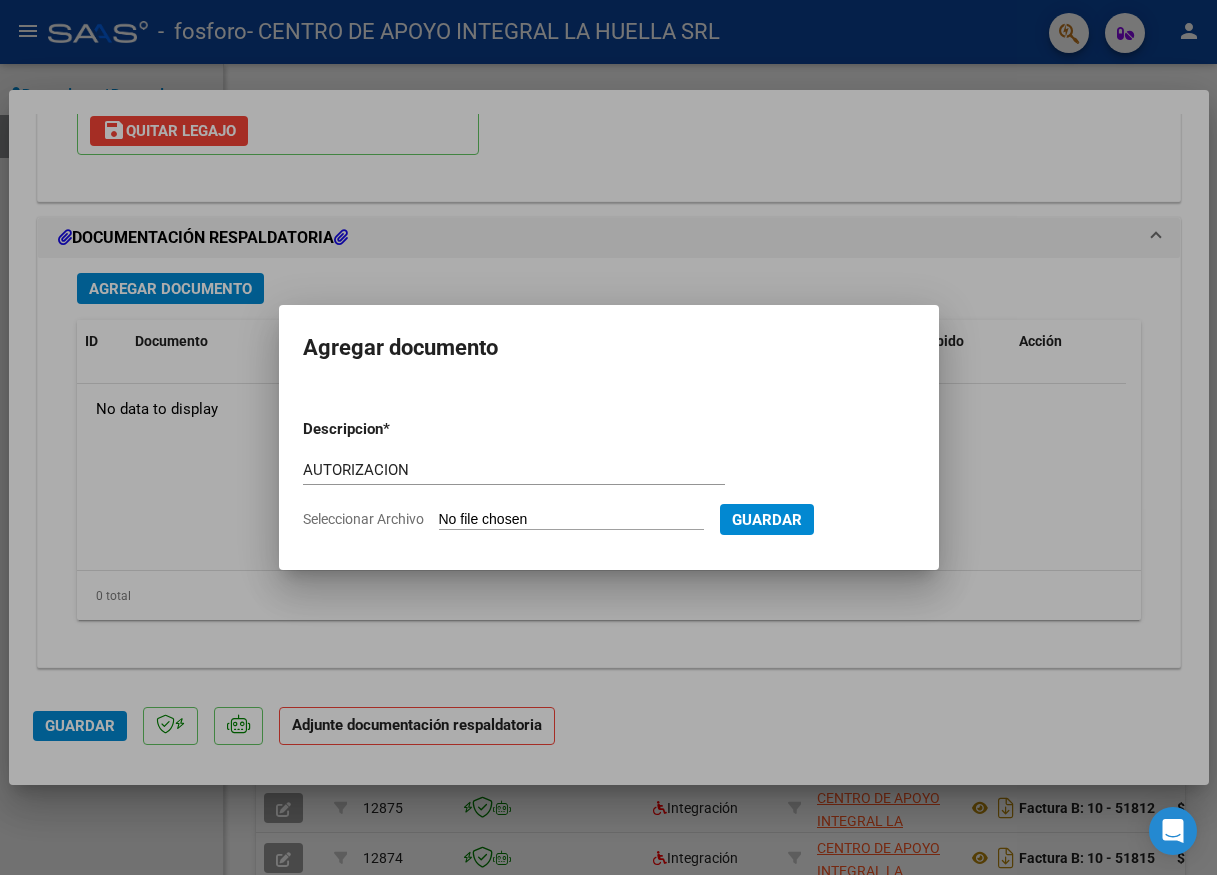 type on "C:\fakepath\MEZA PERALTA LUCIANO ADONIS AUTO S OSPIF.pdf" 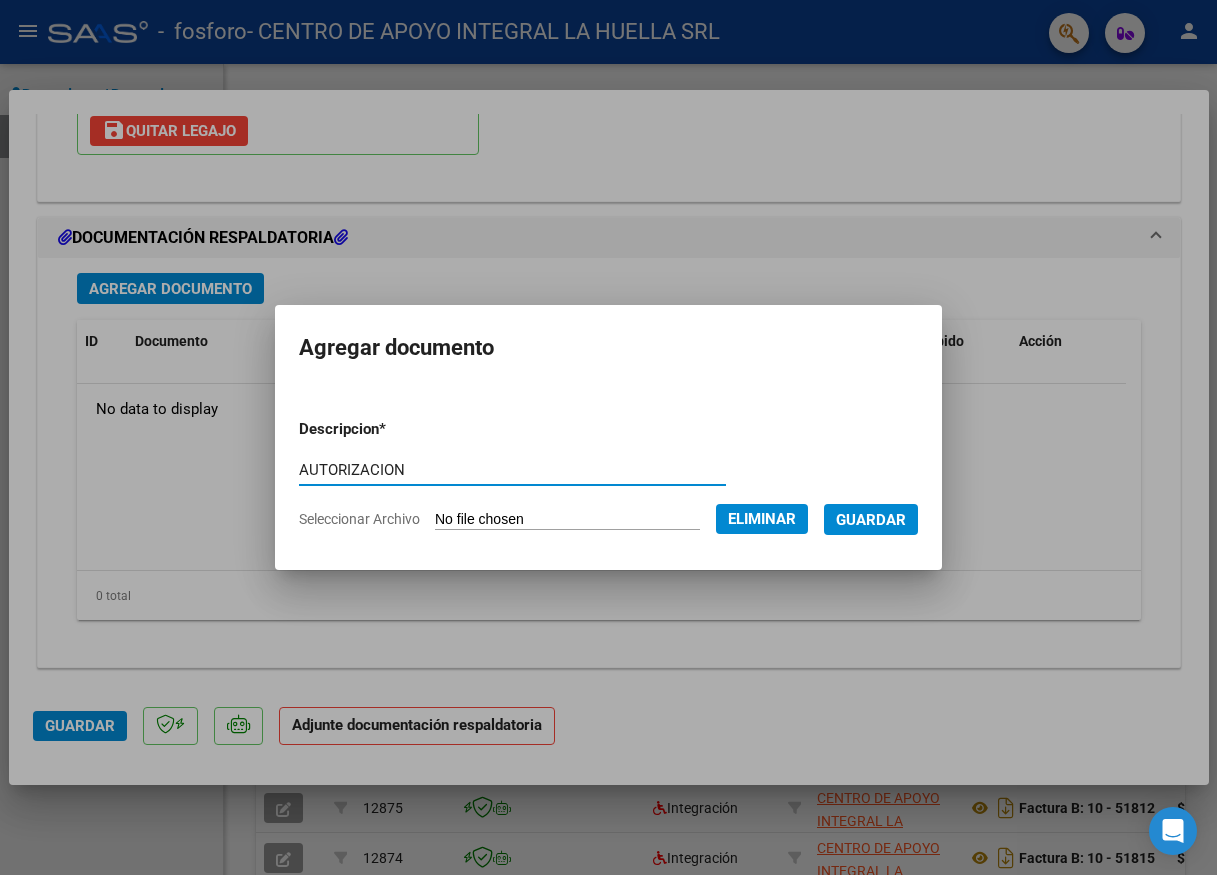 click on "Guardar" at bounding box center (871, 520) 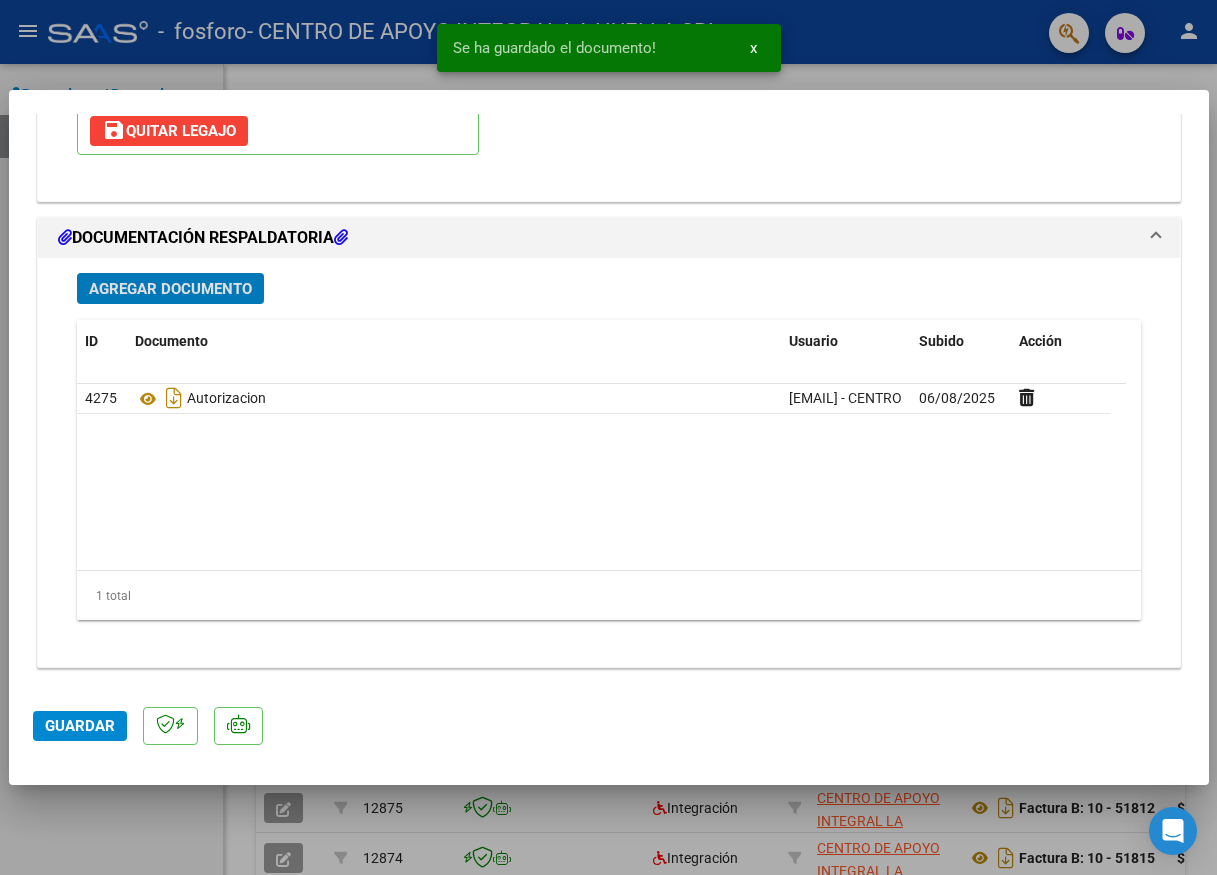 click on "Agregar Documento" at bounding box center (170, 289) 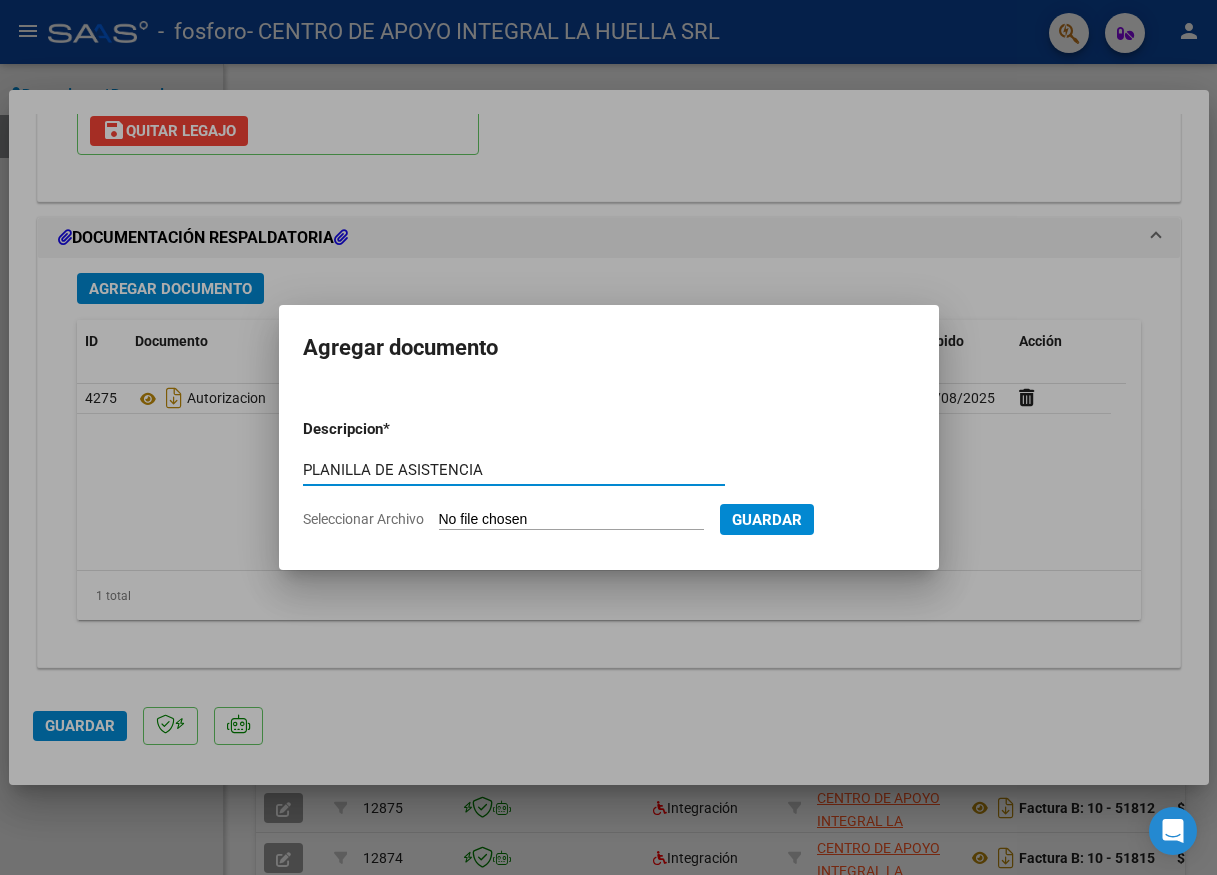 type on "PLANILLA DE ASISTENCIA" 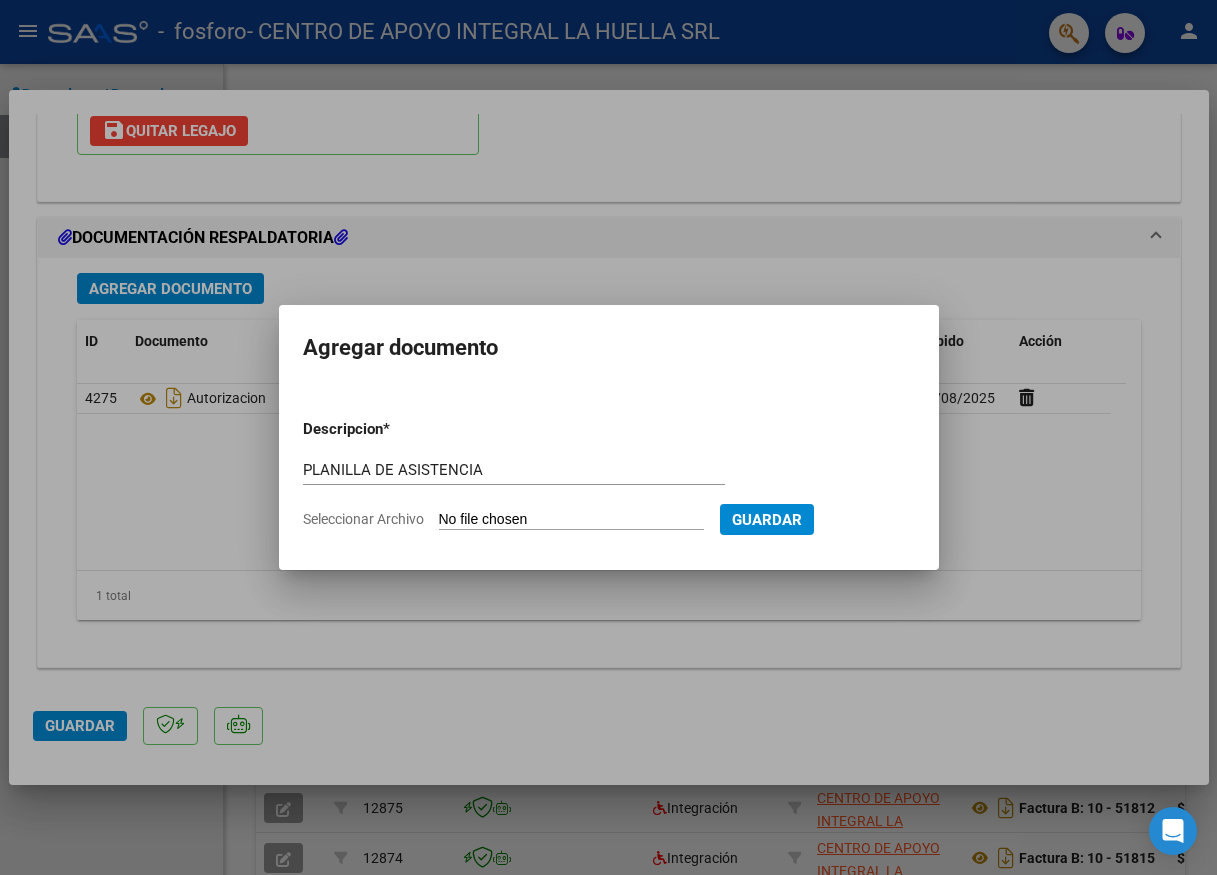 type on "C:\fakepath\MEZA PERALTA LUCIANO ADONIS PLANILLA ASISTENCIA JULIO S.pdf" 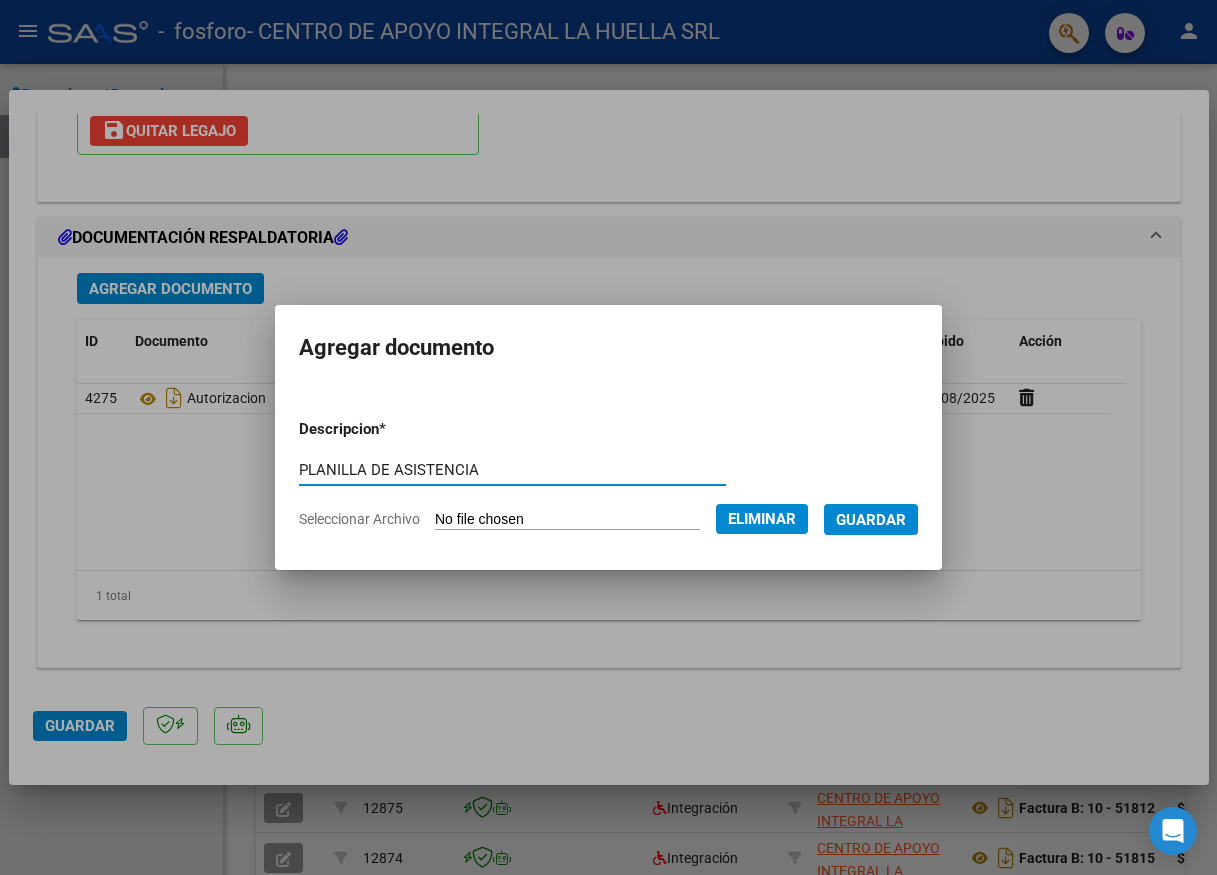click on "Guardar" at bounding box center (871, 520) 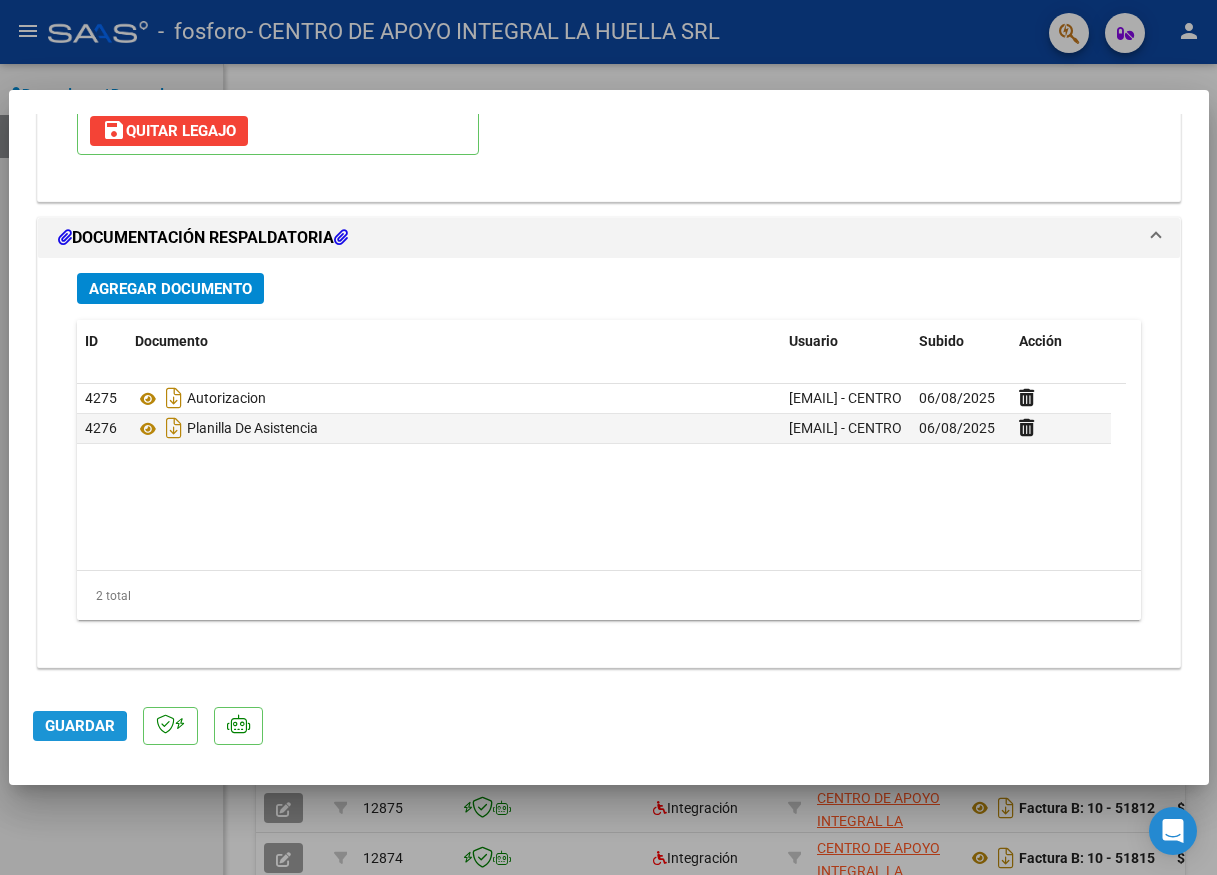 click on "Guardar" 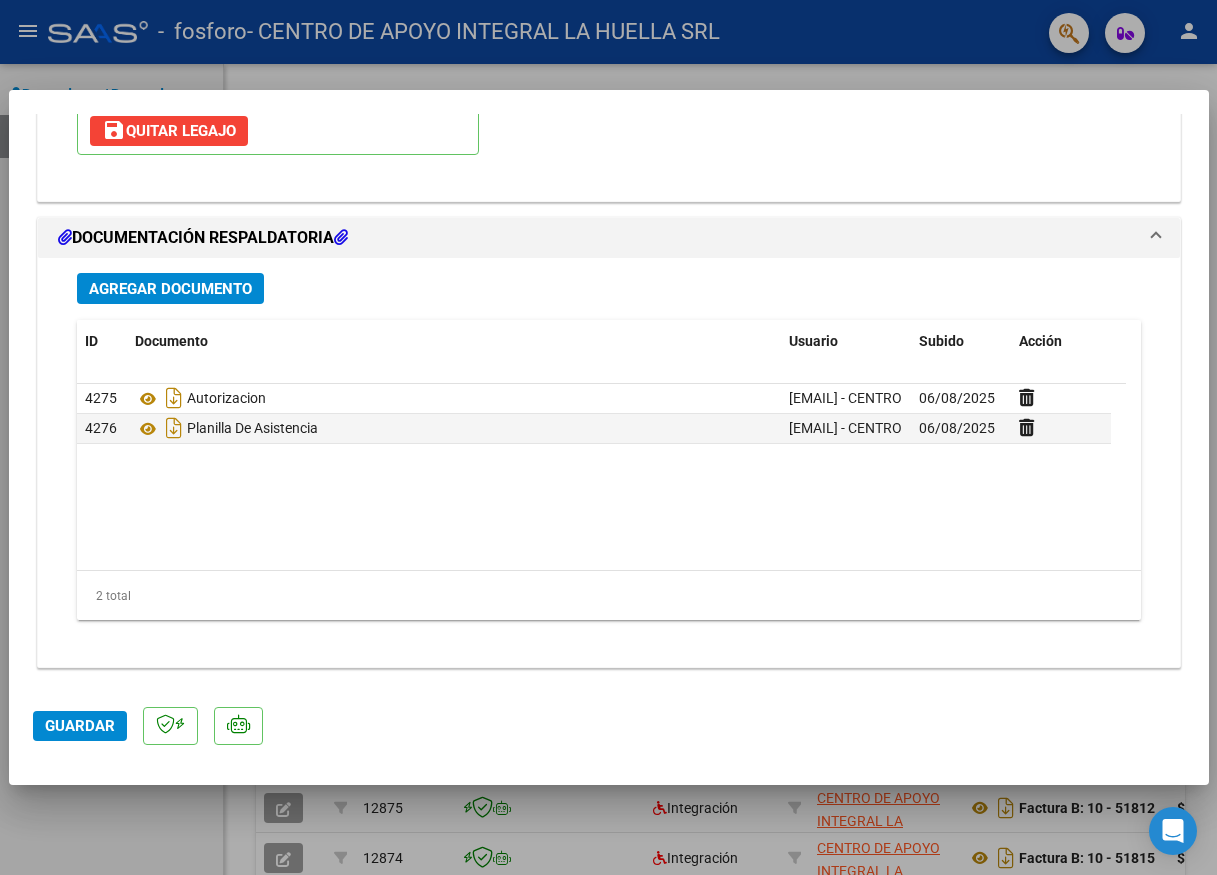 click on "Legajo preaprobado para Período de Prestación:  202507 Ver Legajo Asociado  CUIL:  20558201046  Nombre y Apellido:  MEZA PERALTA LUCIANO ADONIS  Período Desde:  202501  Período Hasta:  202512  Admite Dependencia:   NO save  Quitar Legajo" at bounding box center [609, 36] 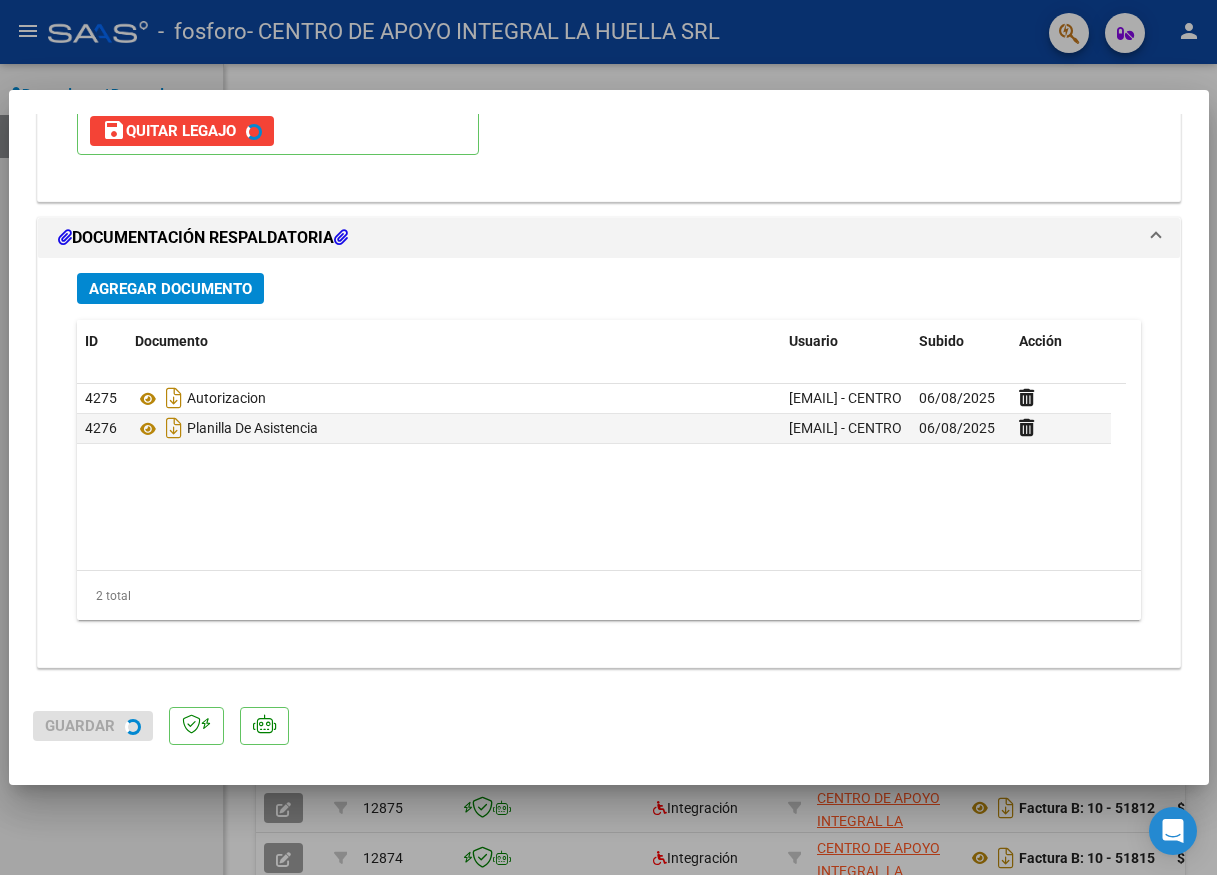 click at bounding box center (608, 437) 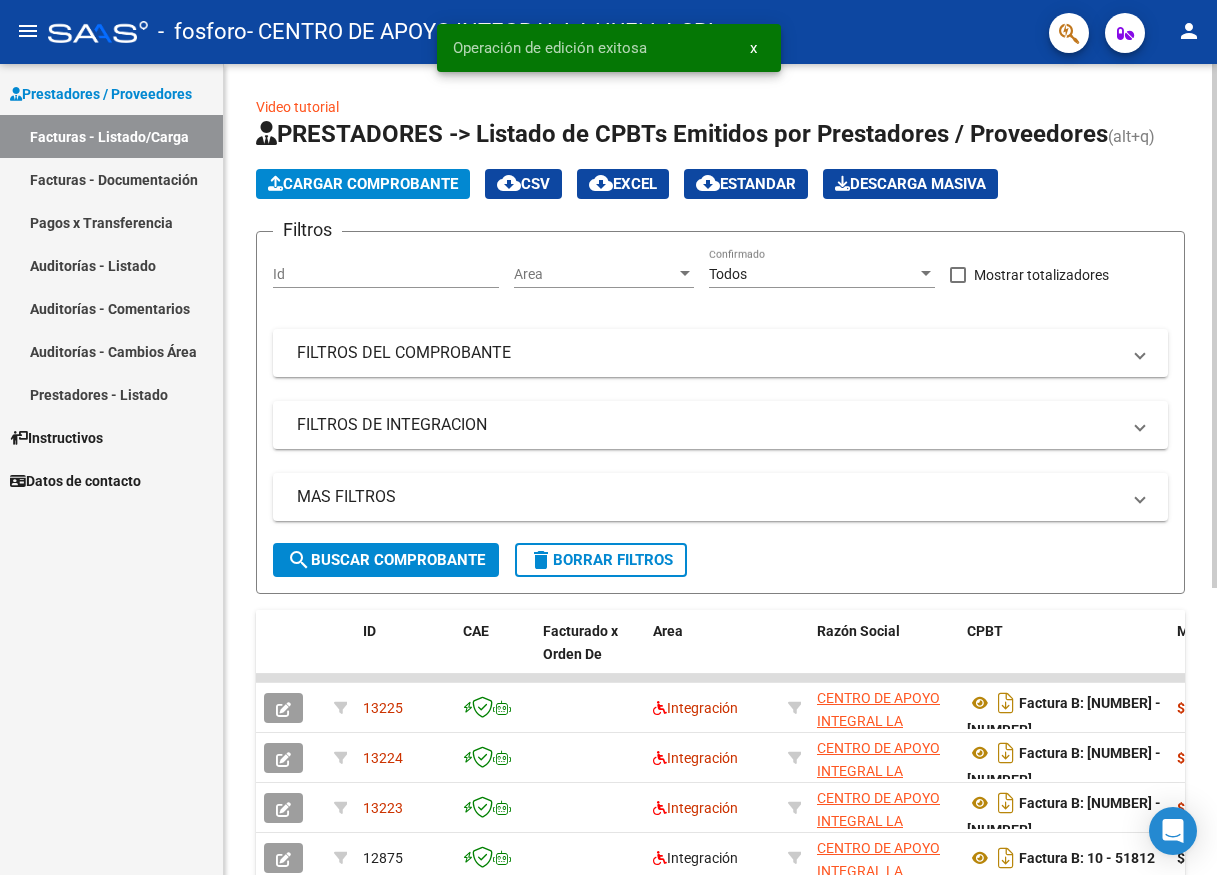 click on "Cargar Comprobante" 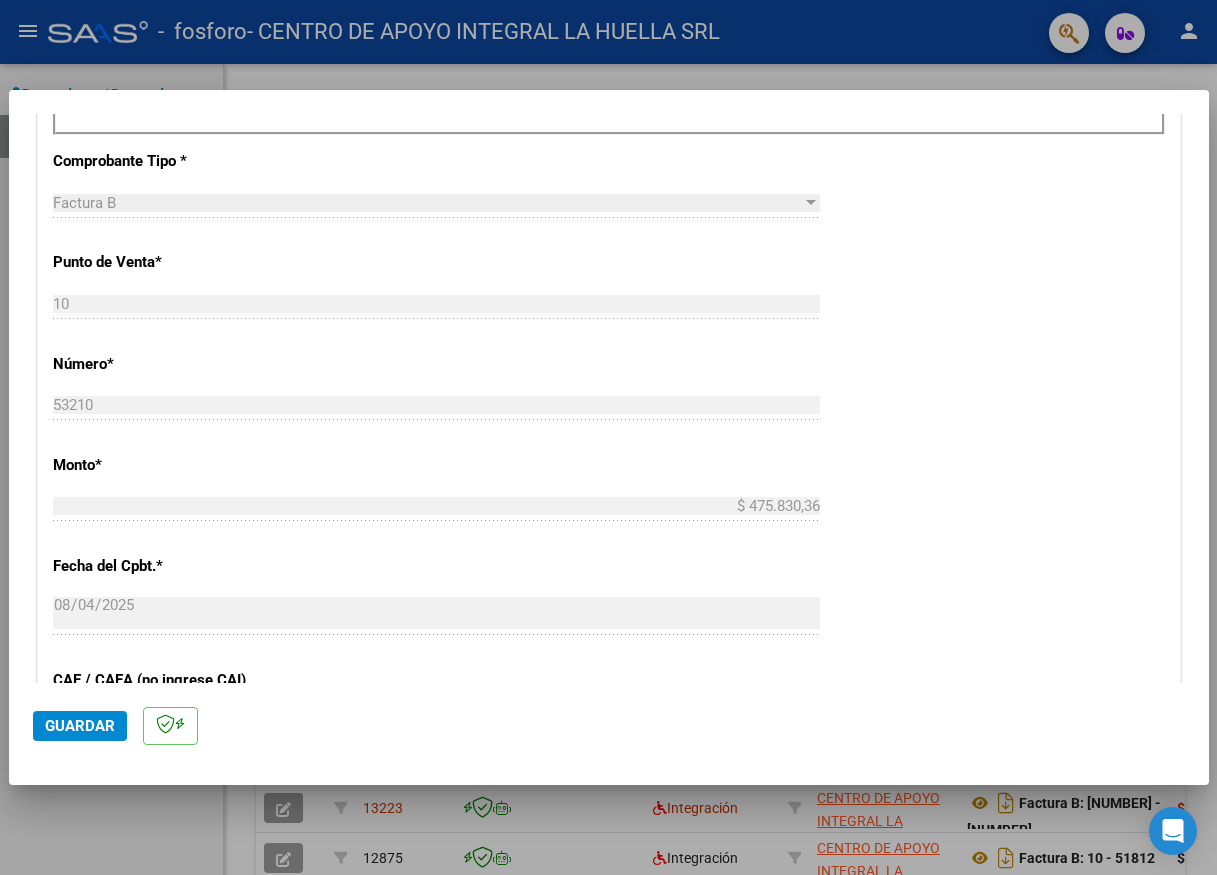 scroll, scrollTop: 500, scrollLeft: 0, axis: vertical 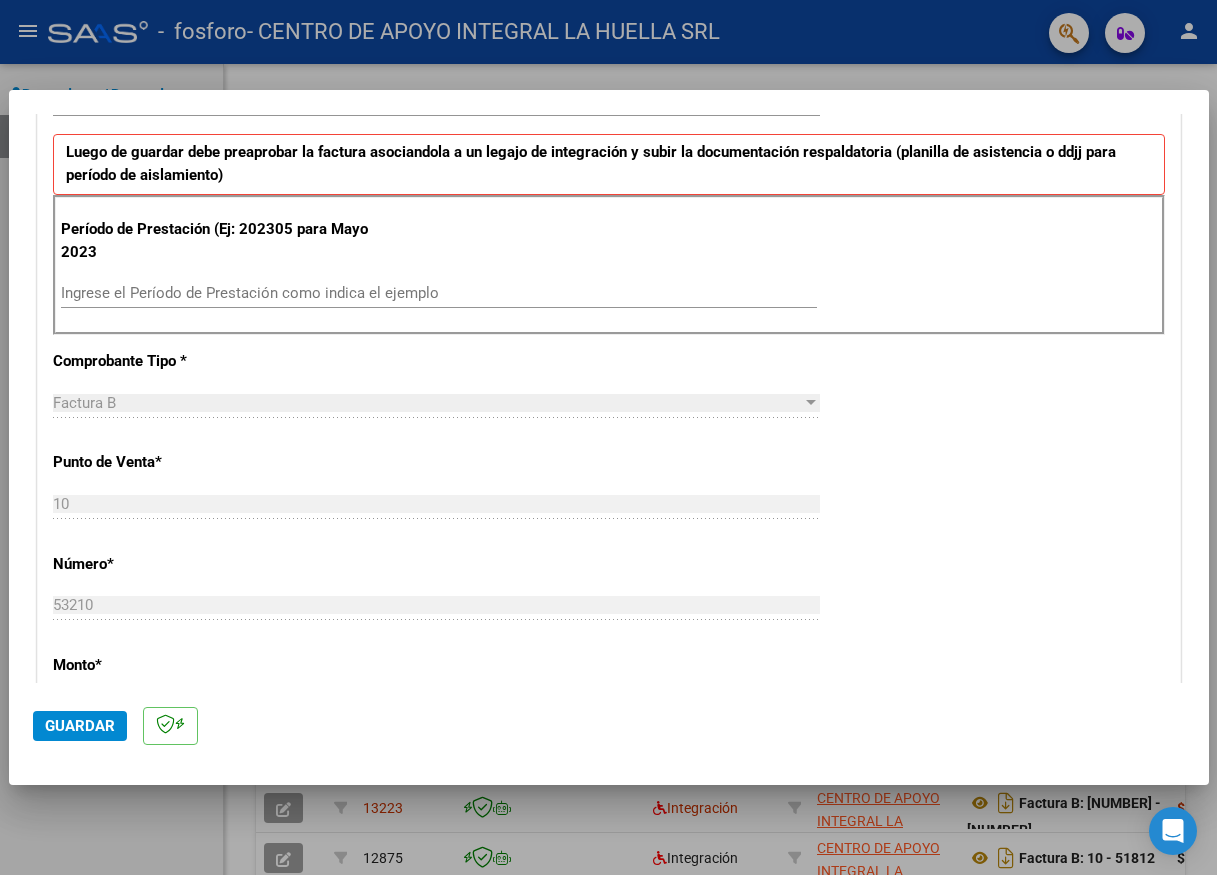 click on "Ingrese el Período de Prestación como indica el ejemplo" at bounding box center [439, 293] 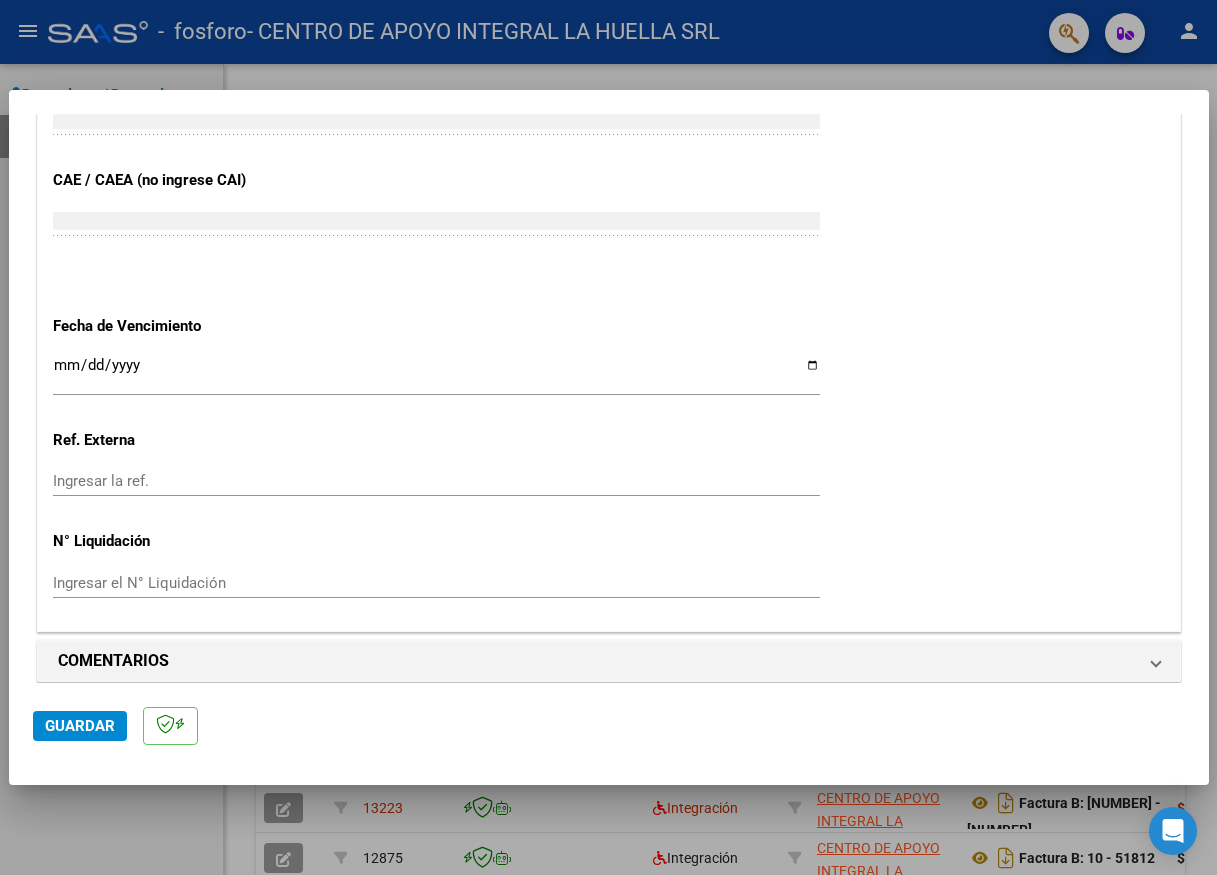 scroll, scrollTop: 1214, scrollLeft: 0, axis: vertical 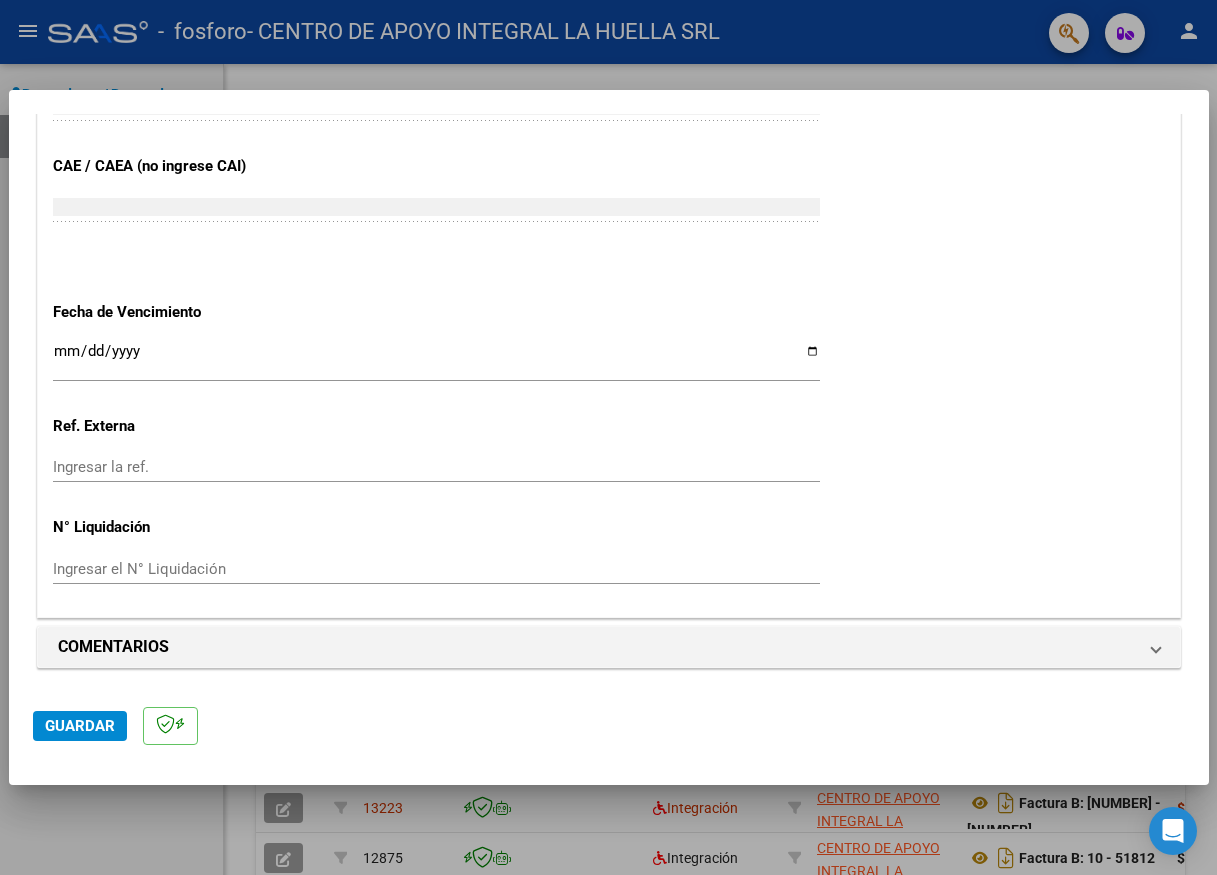 type on "202507" 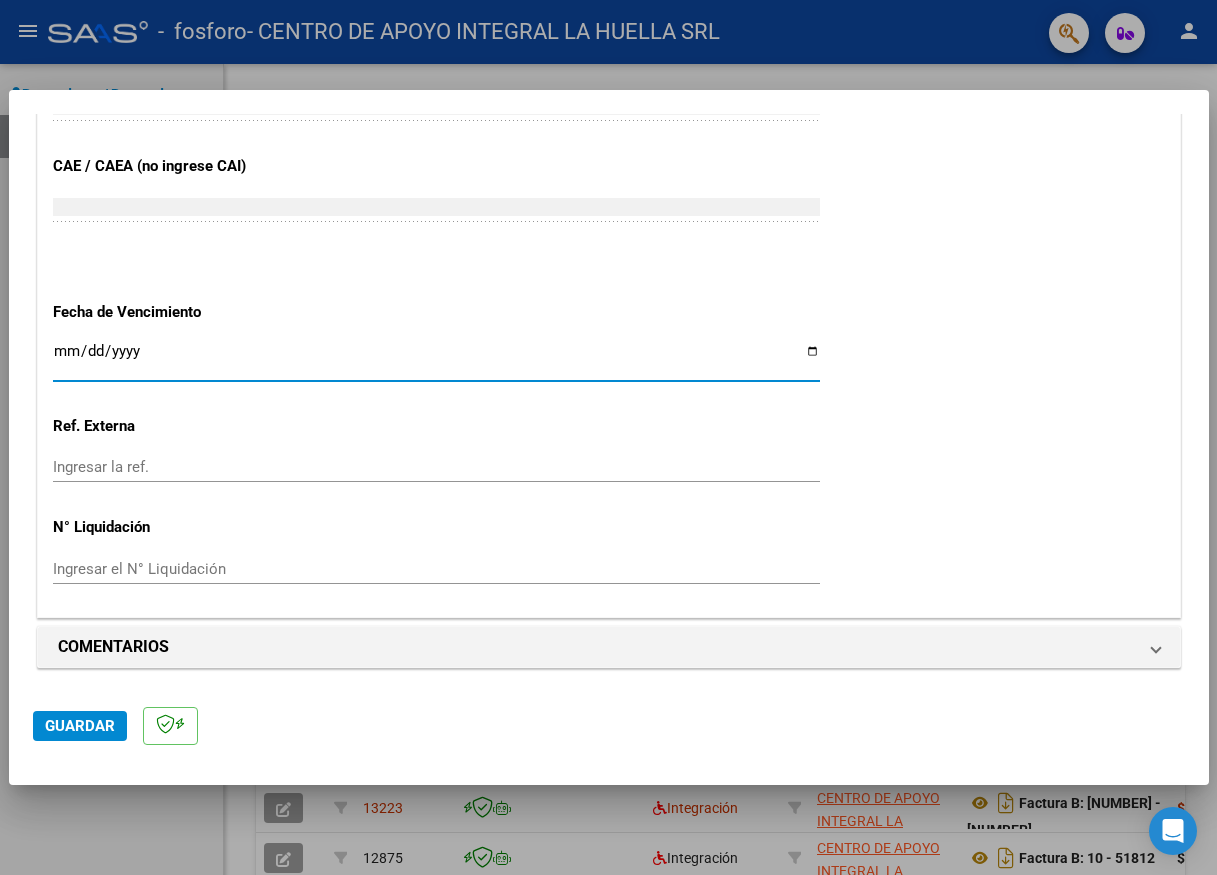 click on "Ingresar la fecha" at bounding box center [436, 359] 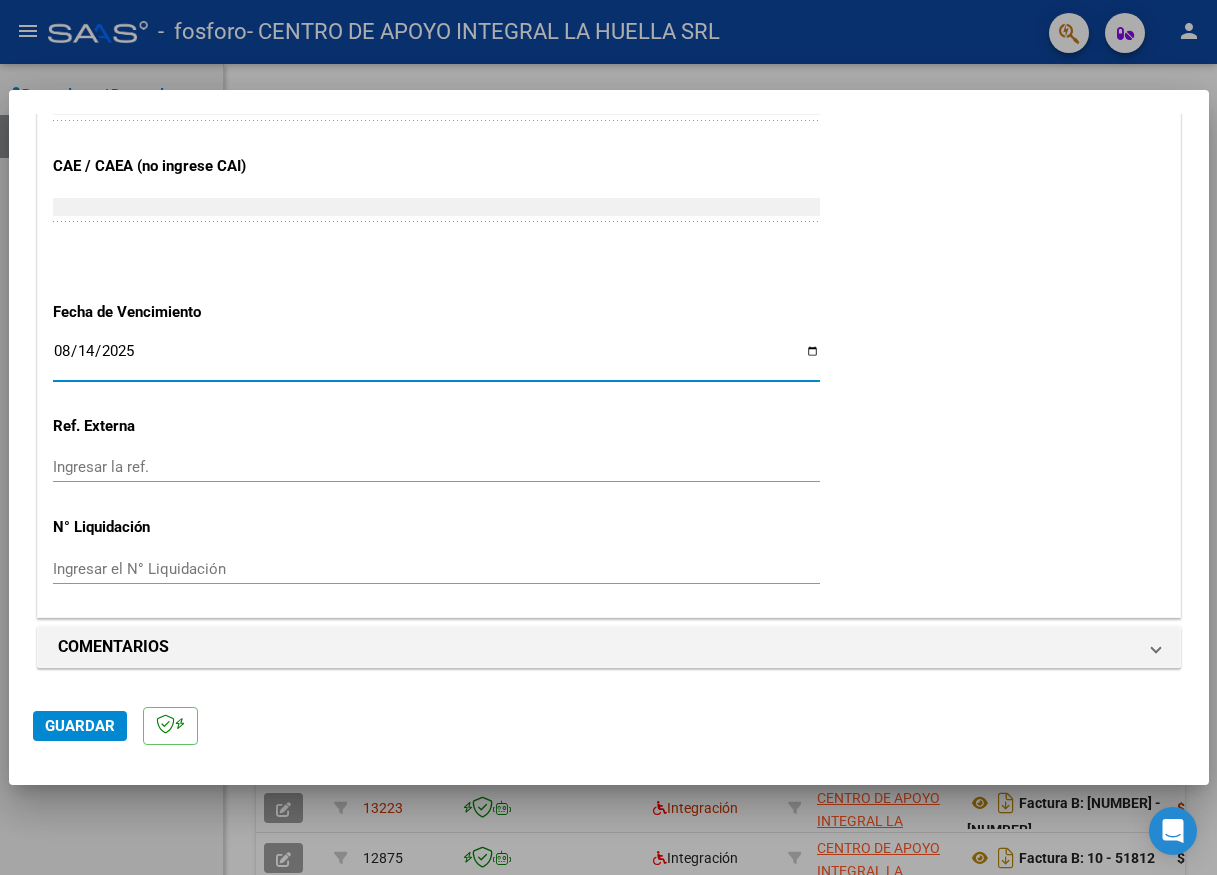 type on "2025-08-14" 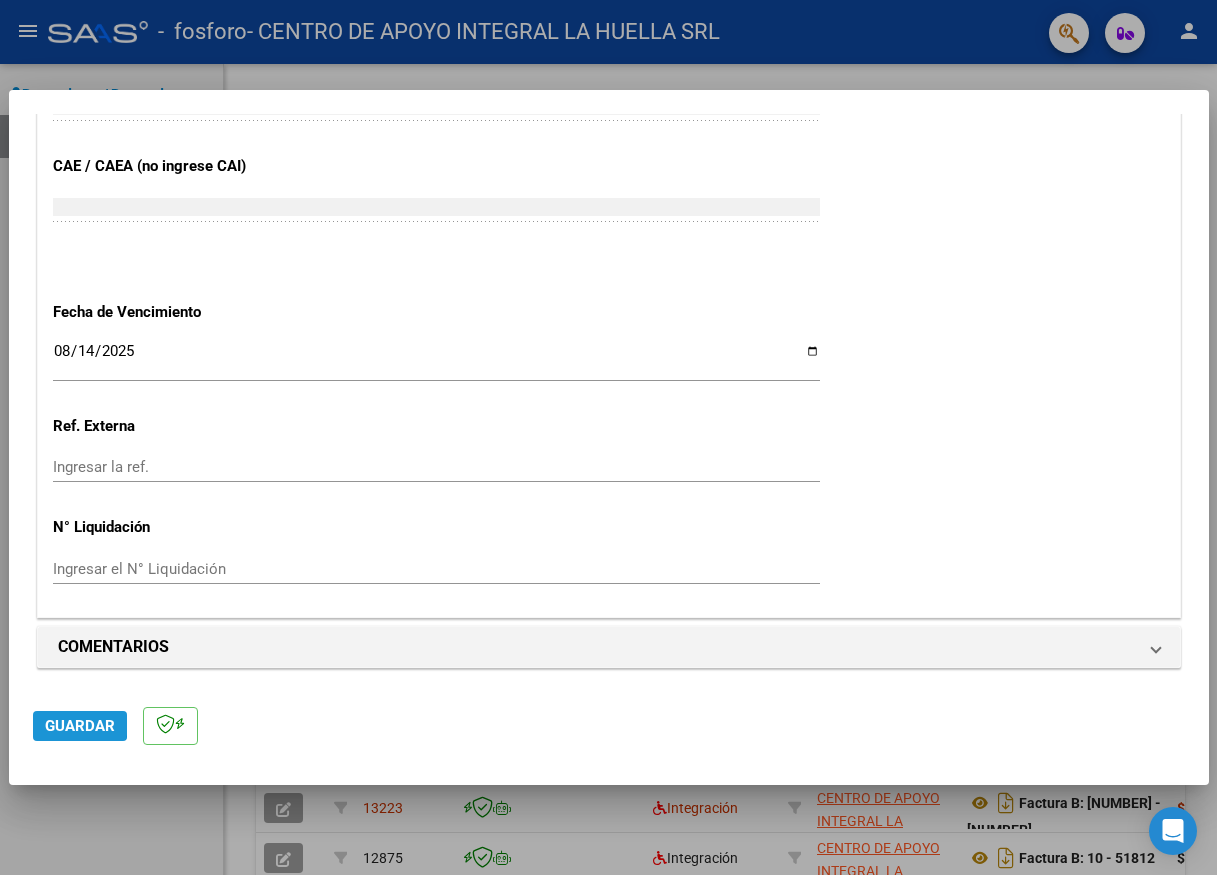 click on "Guardar" 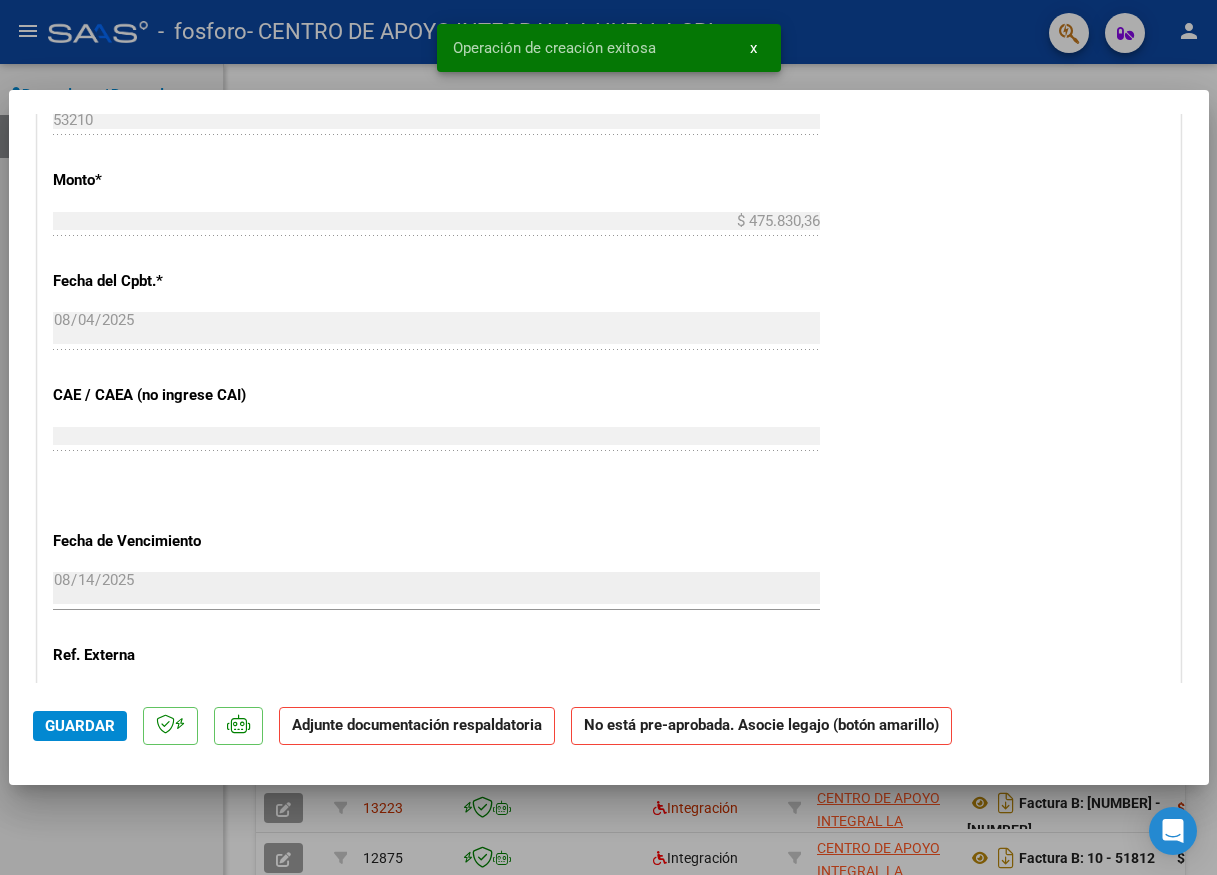 scroll, scrollTop: 1500, scrollLeft: 0, axis: vertical 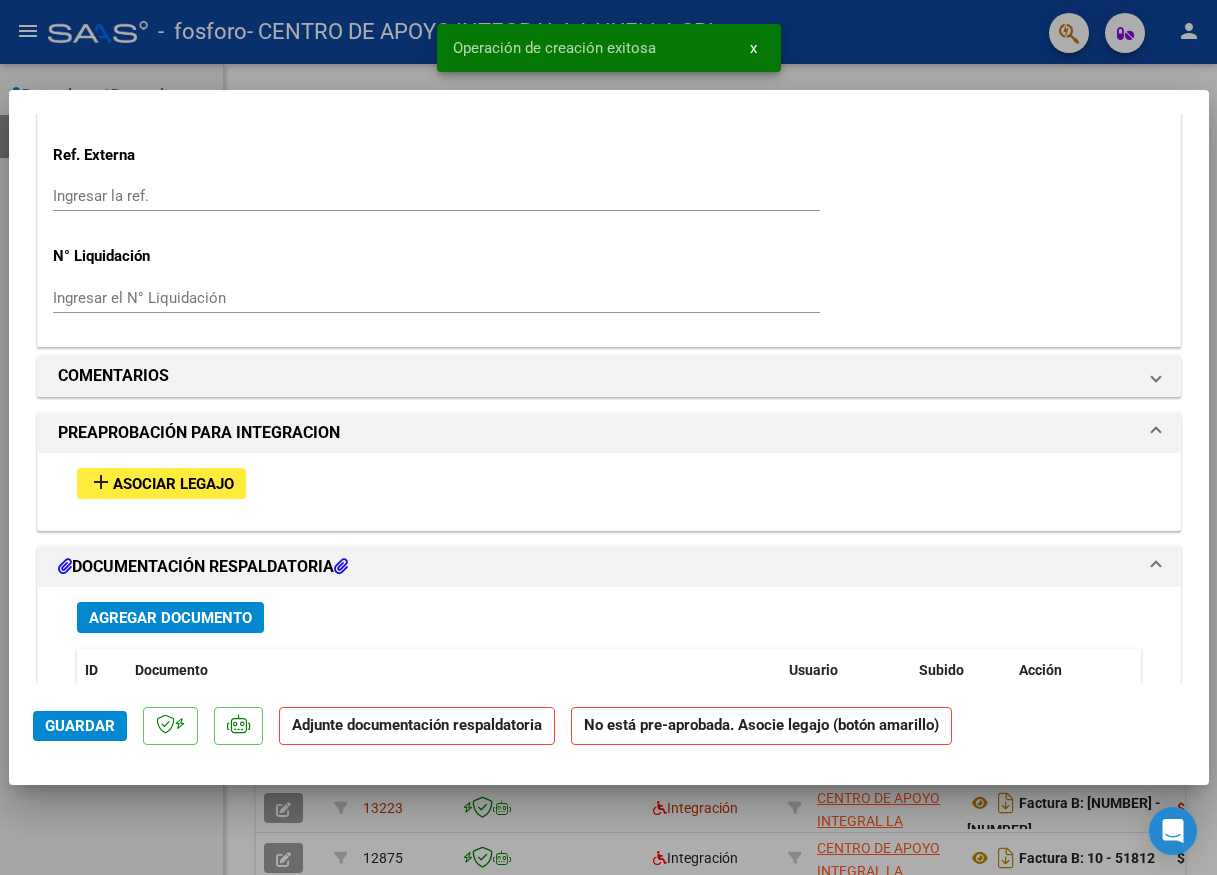 click on "Asociar Legajo" at bounding box center (173, 484) 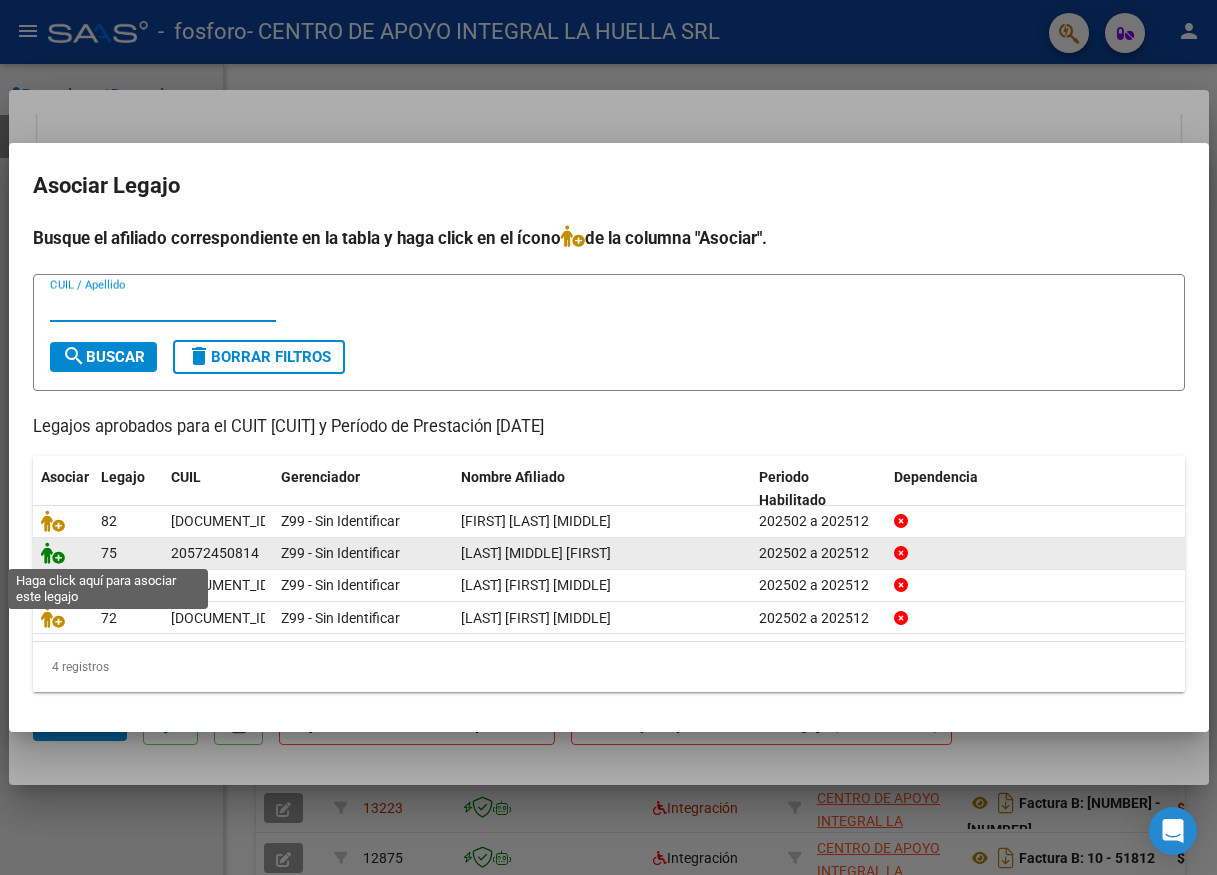 click 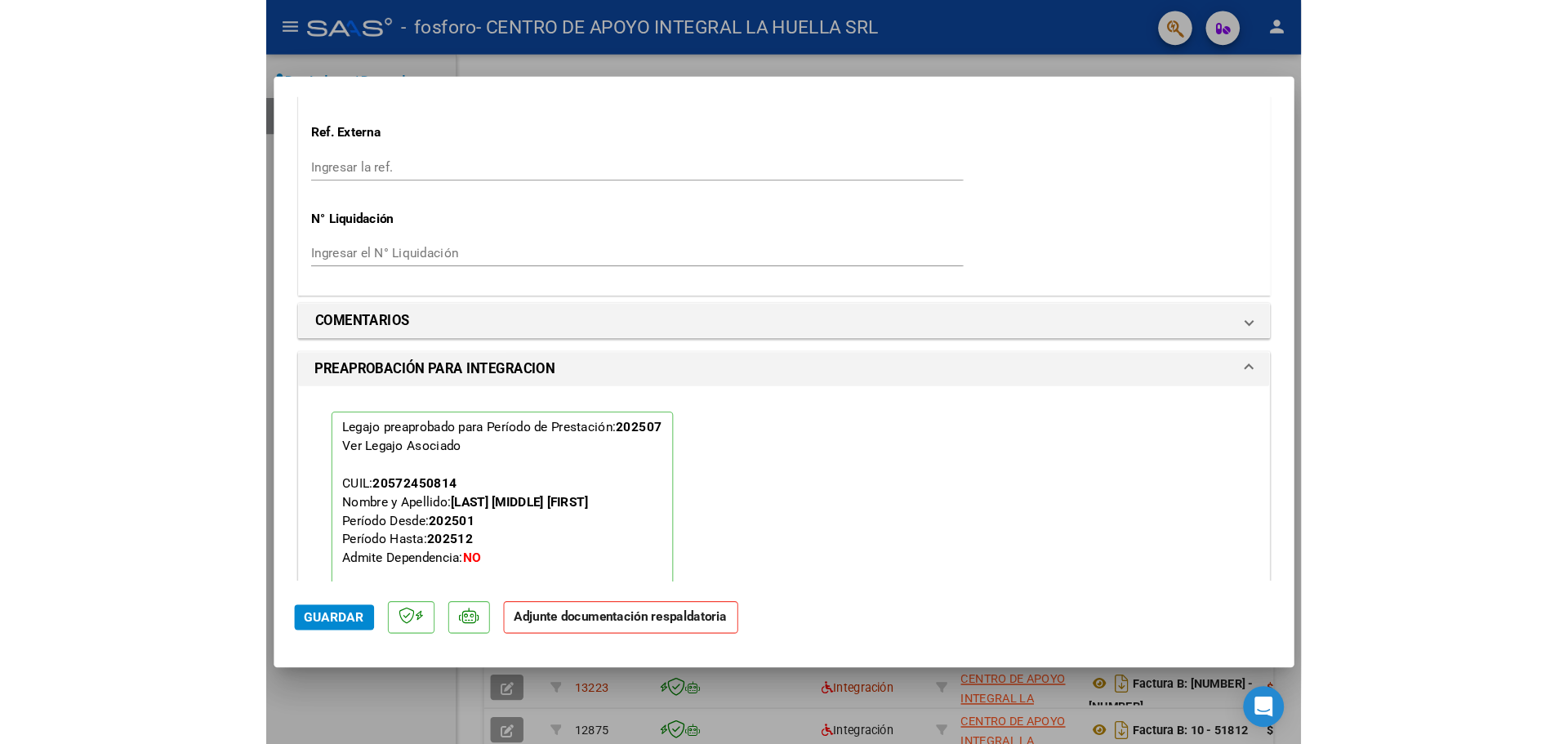 scroll, scrollTop: 1731, scrollLeft: 0, axis: vertical 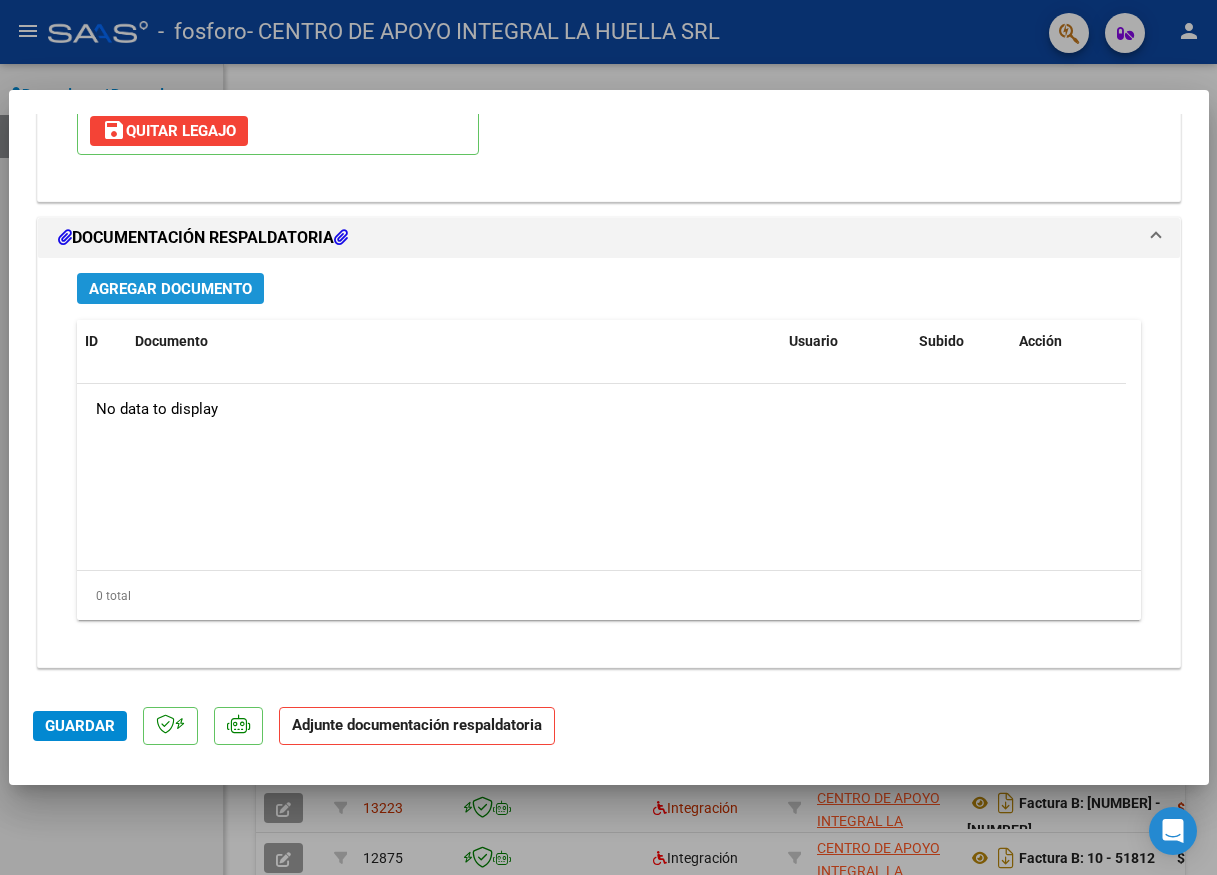 click on "Agregar Documento" at bounding box center (170, 289) 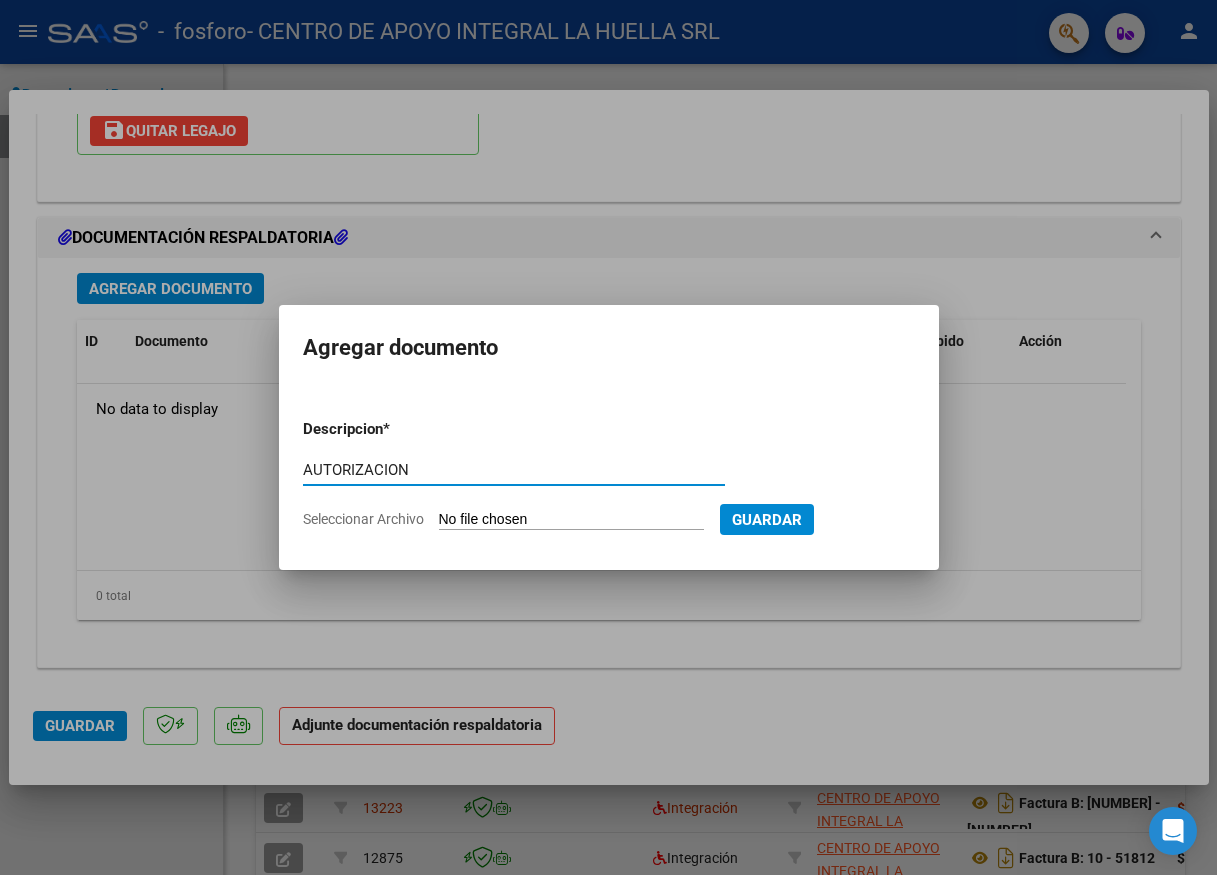 type on "AUTORIZACION" 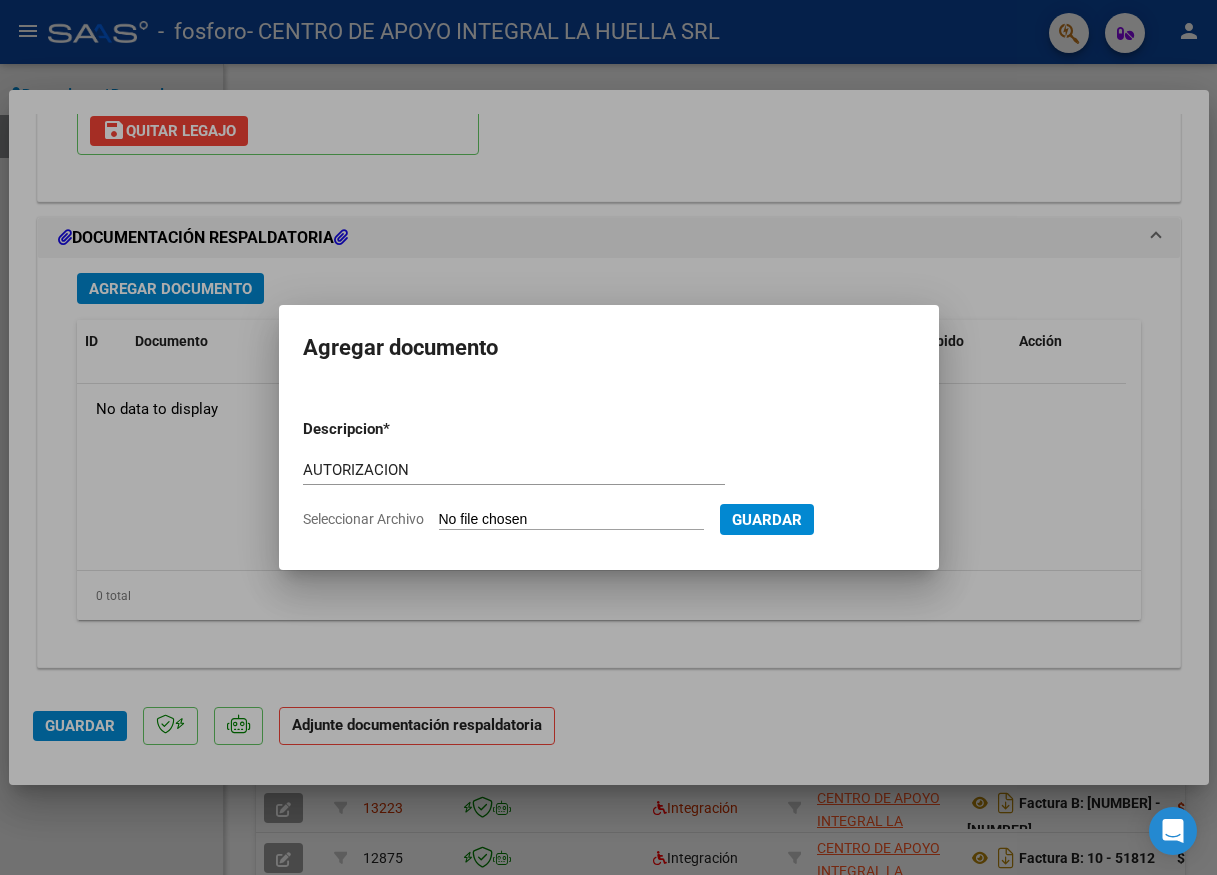 type on "C:\fakepath\RAMIREZ MIQUEAS ELIAN AUT OSPIF.pdf" 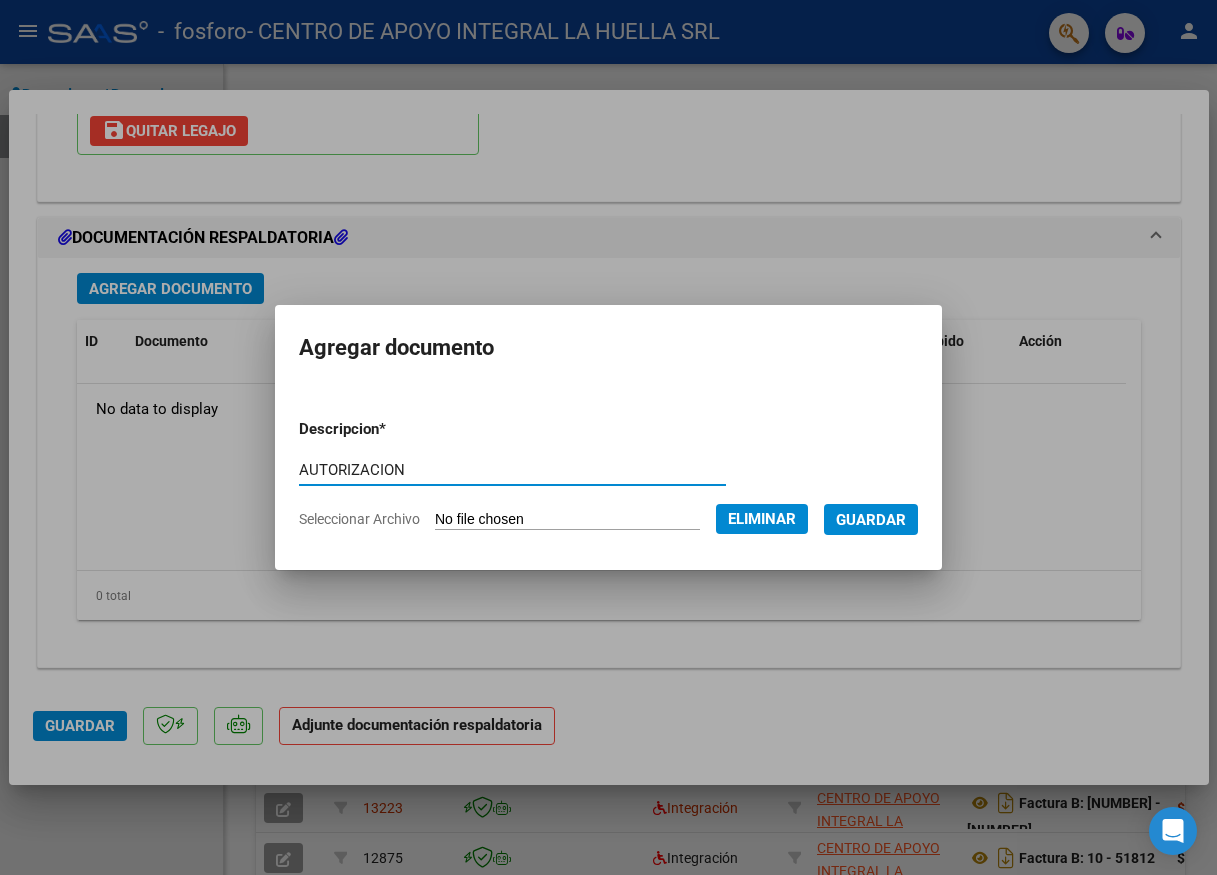 click on "Guardar" at bounding box center (871, 520) 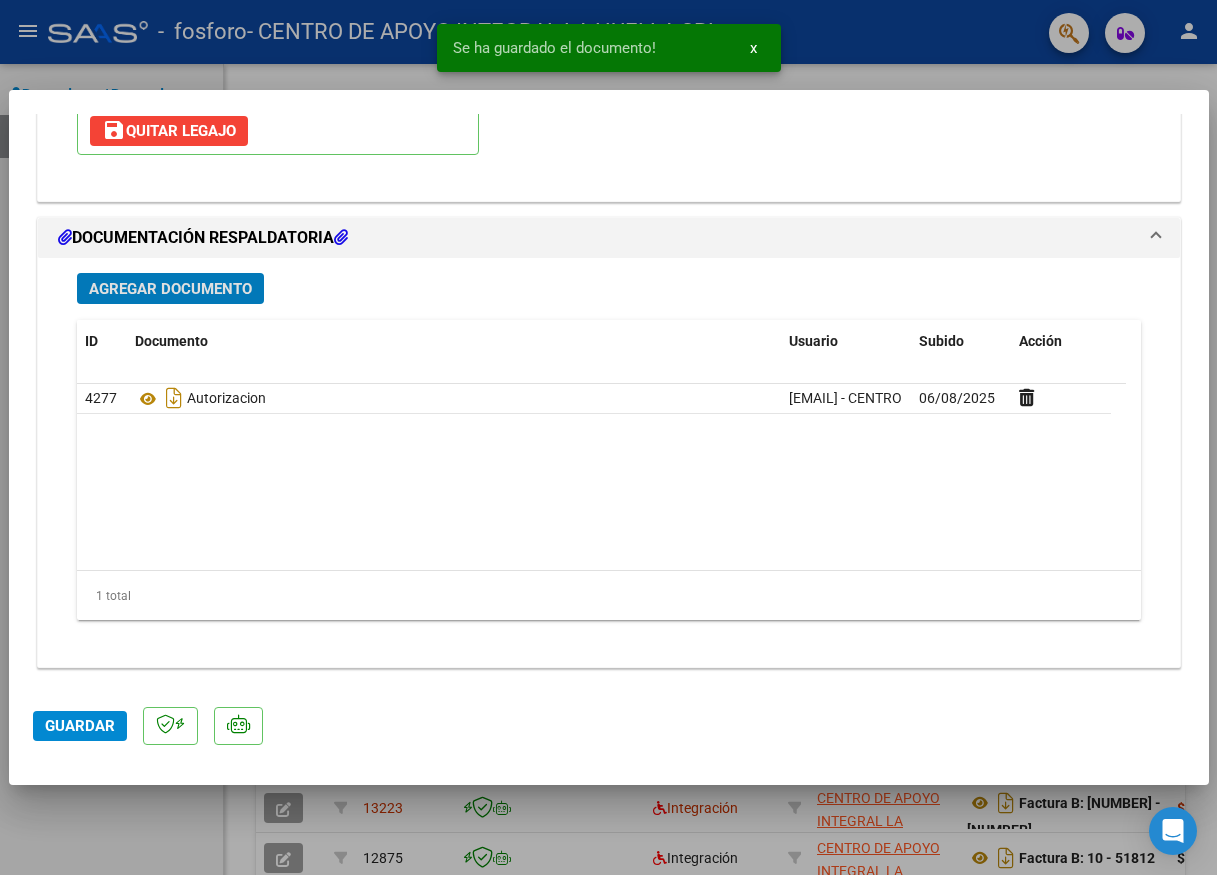 click on "Agregar Documento" at bounding box center [170, 288] 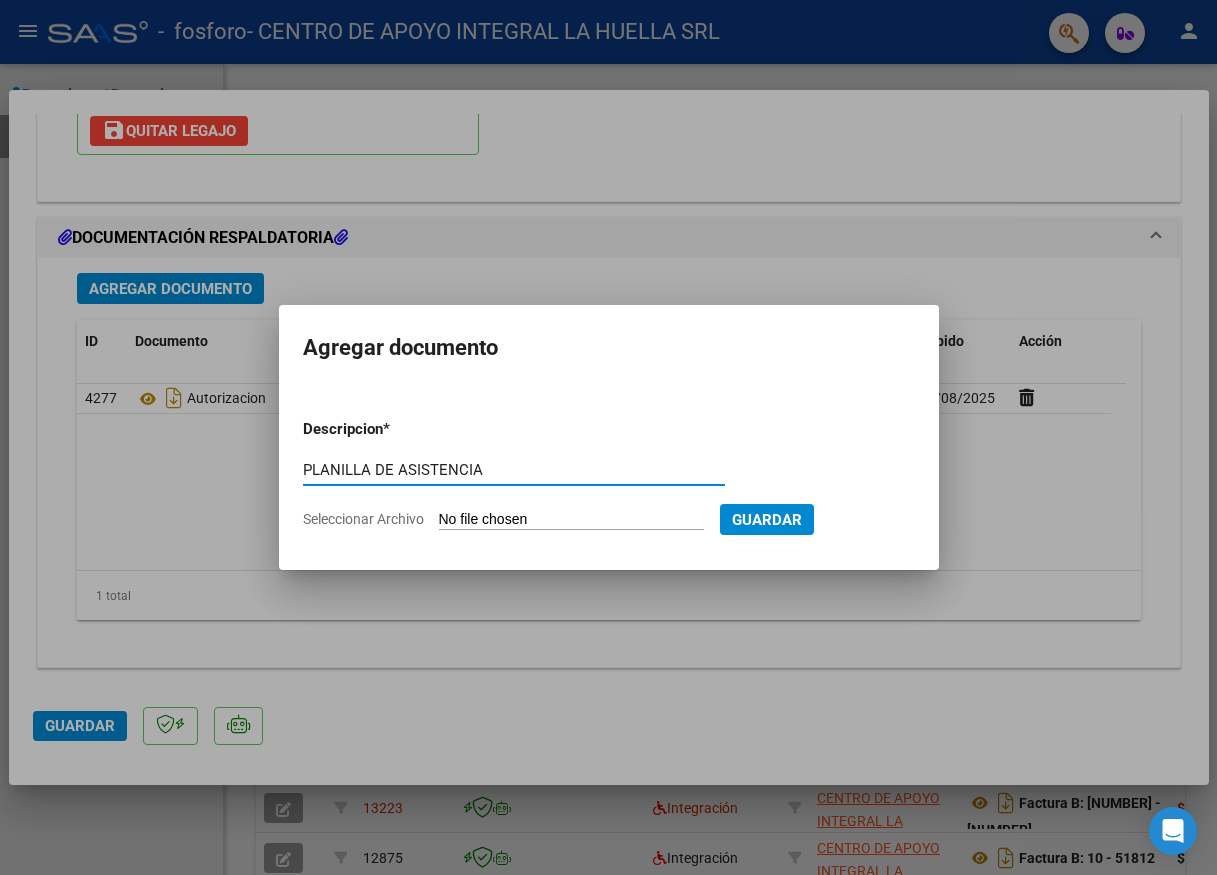 type on "PLANILLA DE ASISTENCIA" 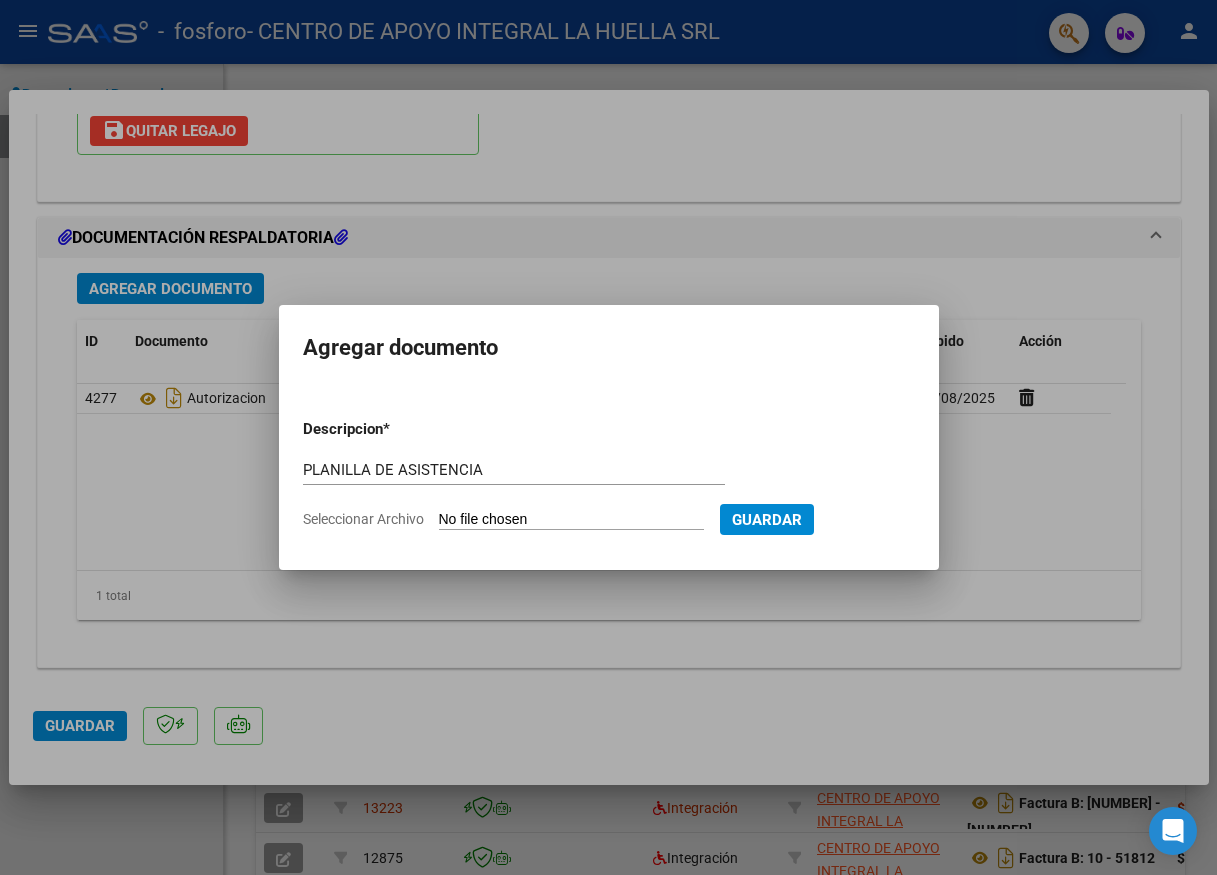 type on "C:\fakepath\RAMIREZ MIQUEAS ELIAN P ASISTENCIA S JULIO OSPIF.pdf" 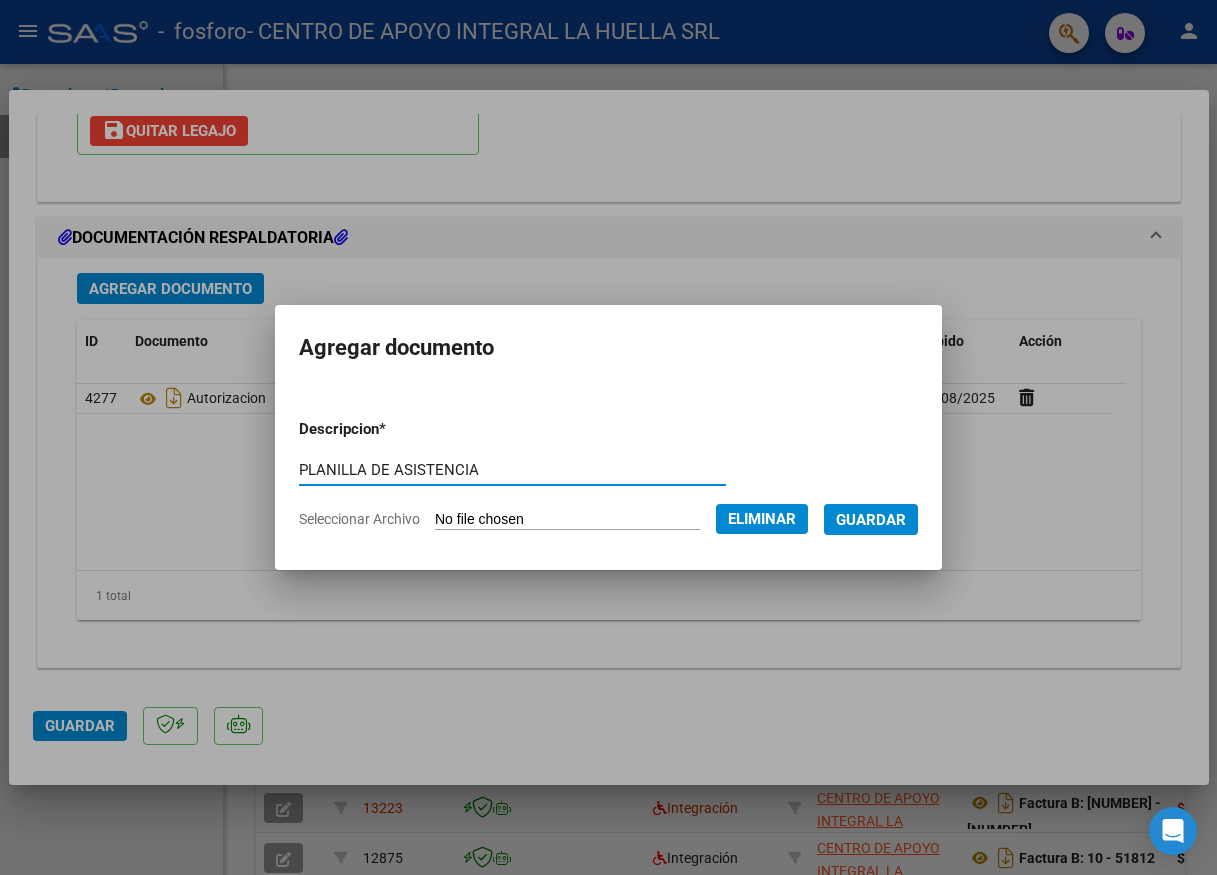 click on "Guardar" at bounding box center (871, 520) 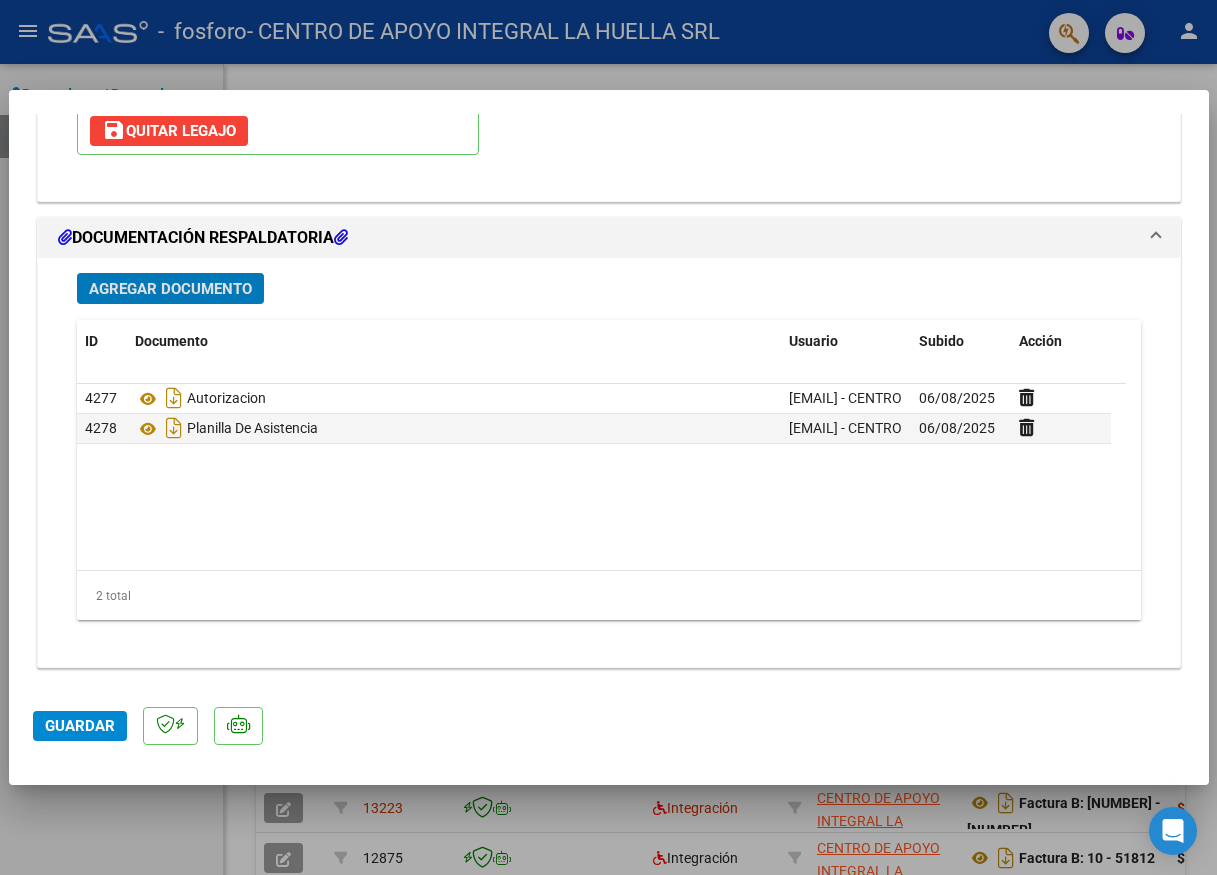 click on "Guardar" 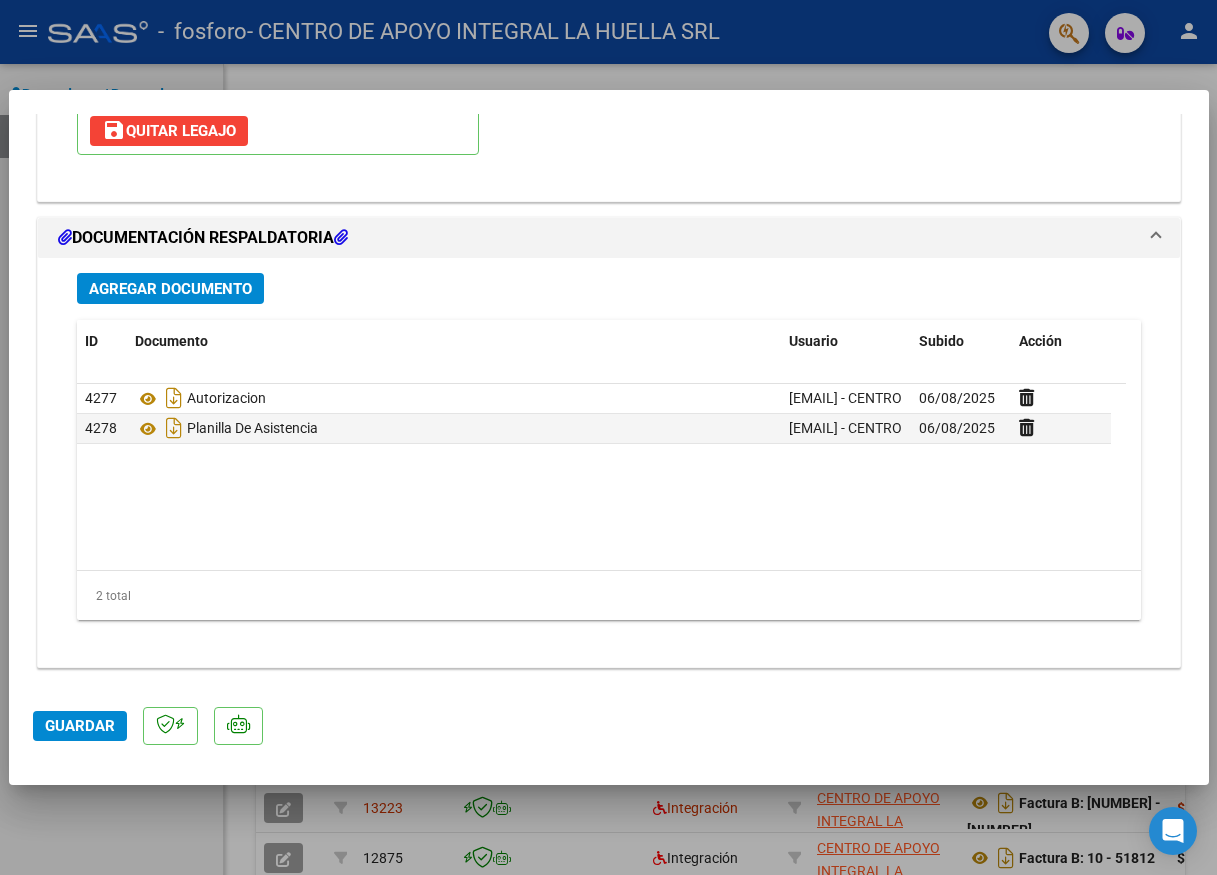 drag, startPoint x: 93, startPoint y: 736, endPoint x: 96, endPoint y: 751, distance: 15.297058 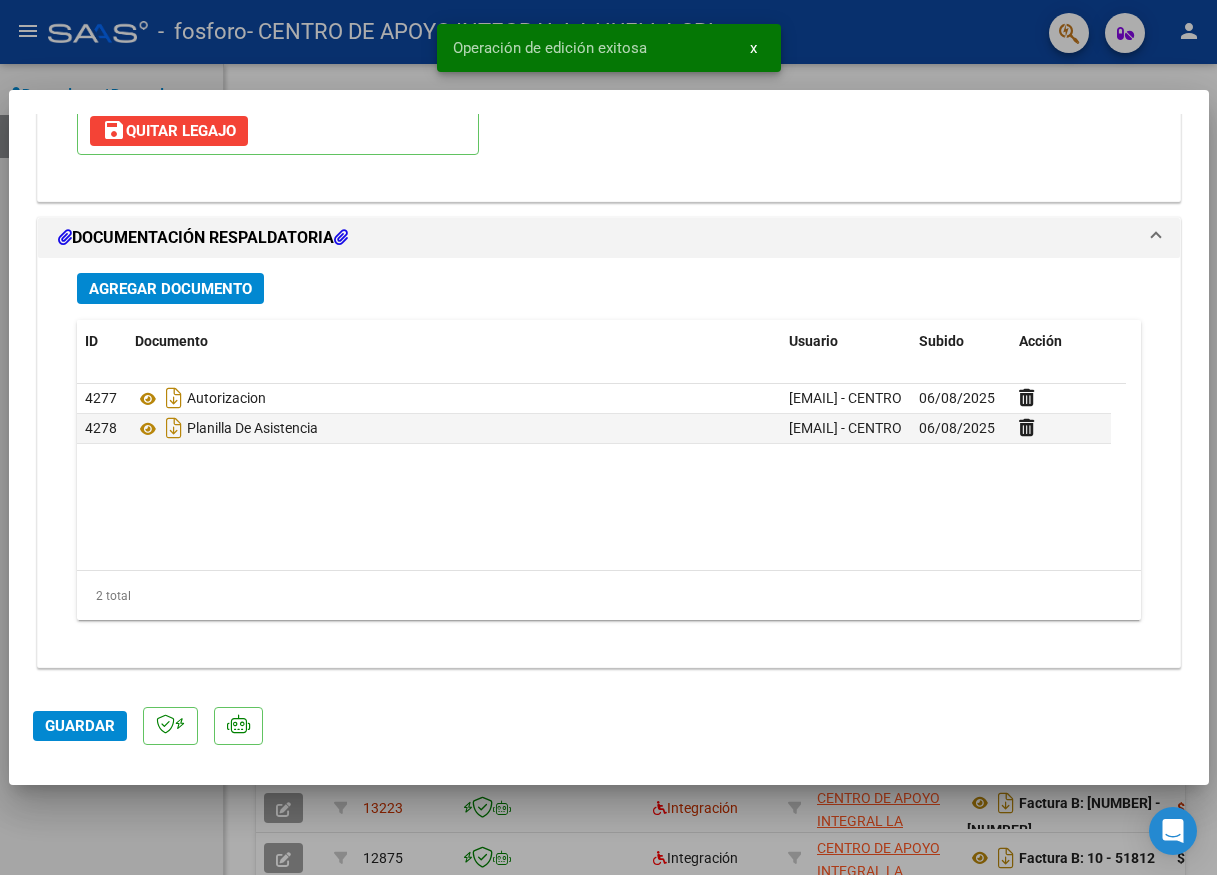 click at bounding box center [608, 437] 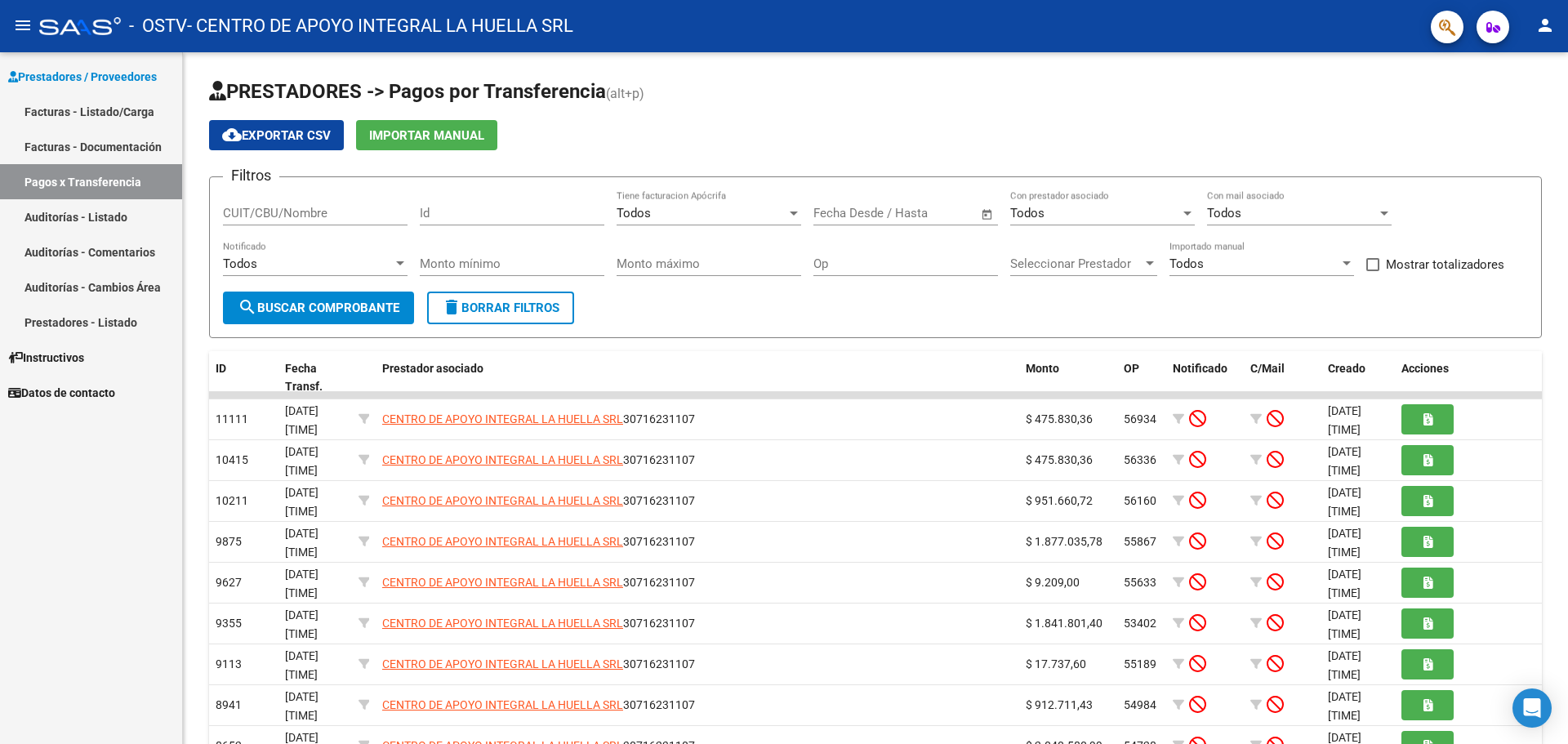 scroll, scrollTop: 0, scrollLeft: 0, axis: both 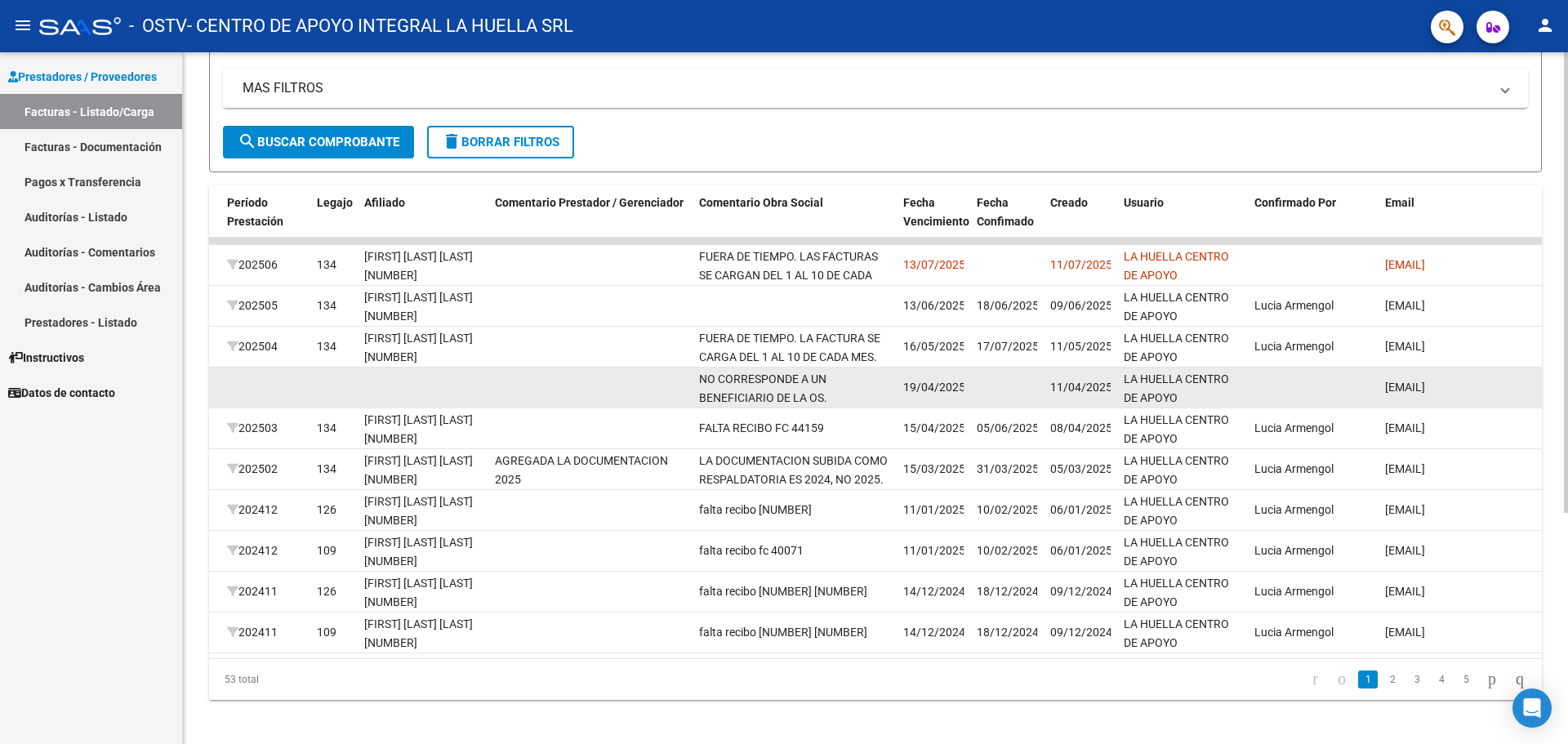click 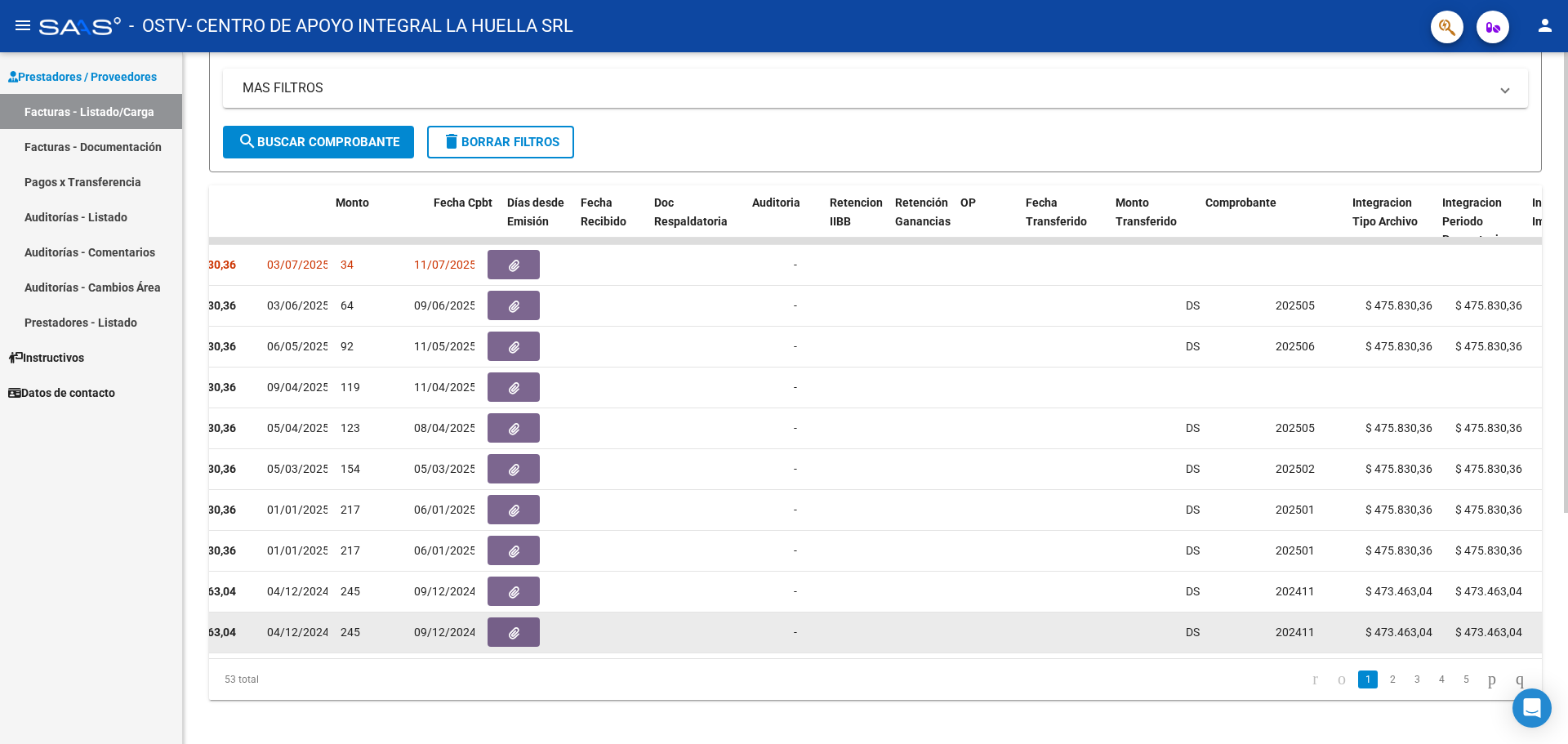 scroll, scrollTop: 0, scrollLeft: 626, axis: horizontal 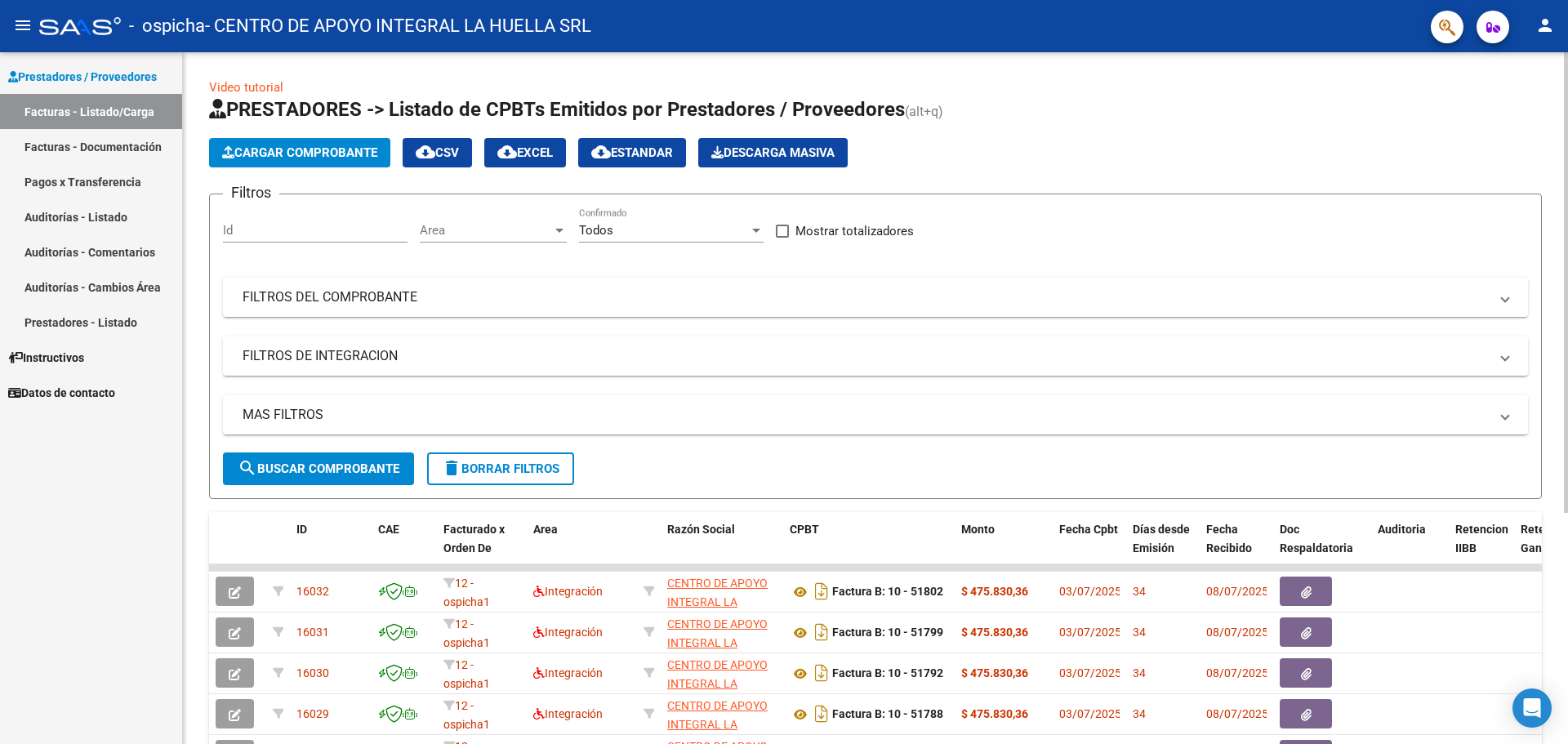 click on "Video tutorial   PRESTADORES -> Listado de CPBTs Emitidos por Prestadores / Proveedores (alt+q)   Cargar Comprobante
cloud_download  CSV  cloud_download  EXCEL  cloud_download  Estandar   Descarga Masiva
Filtros Id Area Area Todos Confirmado   Mostrar totalizadores   FILTROS DEL COMPROBANTE  Comprobante Tipo Comprobante Tipo Start date – End date Fec. Comprobante Desde / Hasta Días Emisión Desde(cant. días) Días Emisión Hasta(cant. días) CUIT / Razón Social Pto. Venta Nro. Comprobante Código SSS CAE Válido CAE Válido Todos Cargado Módulo Hosp. Todos Tiene facturacion Apócrifa Hospital Refes  FILTROS DE INTEGRACION  Período De Prestación Campos del Archivo de Rendición Devuelto x SSS (dr_envio) Todos Rendido x SSS (dr_envio) Tipo de Registro Tipo de Registro Período Presentación Período Presentación Campos del Legajo Asociado (preaprobación) Afiliado Legajo (cuil/nombre) Todos Solo facturas preaprobadas  MAS FILTROS  Todos Con Doc. Respaldatoria Todos Con Trazabilidad Todos – –" 